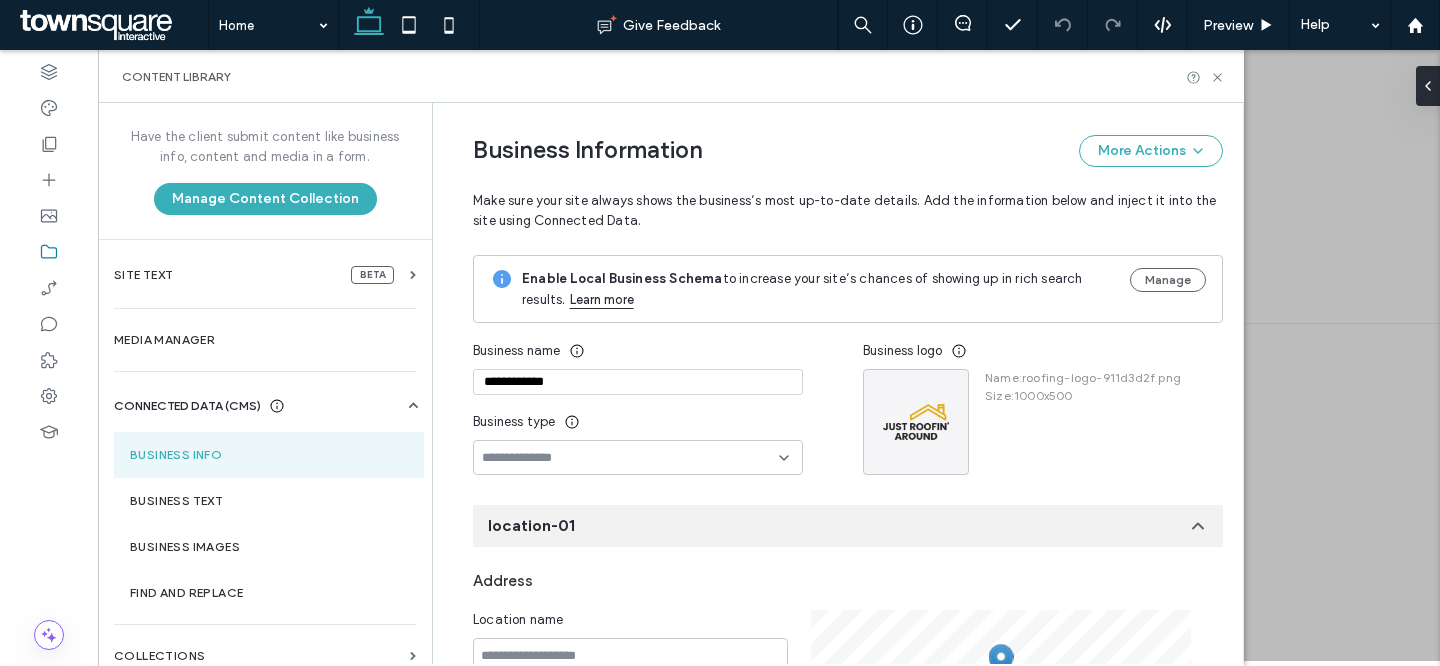 scroll, scrollTop: 0, scrollLeft: 0, axis: both 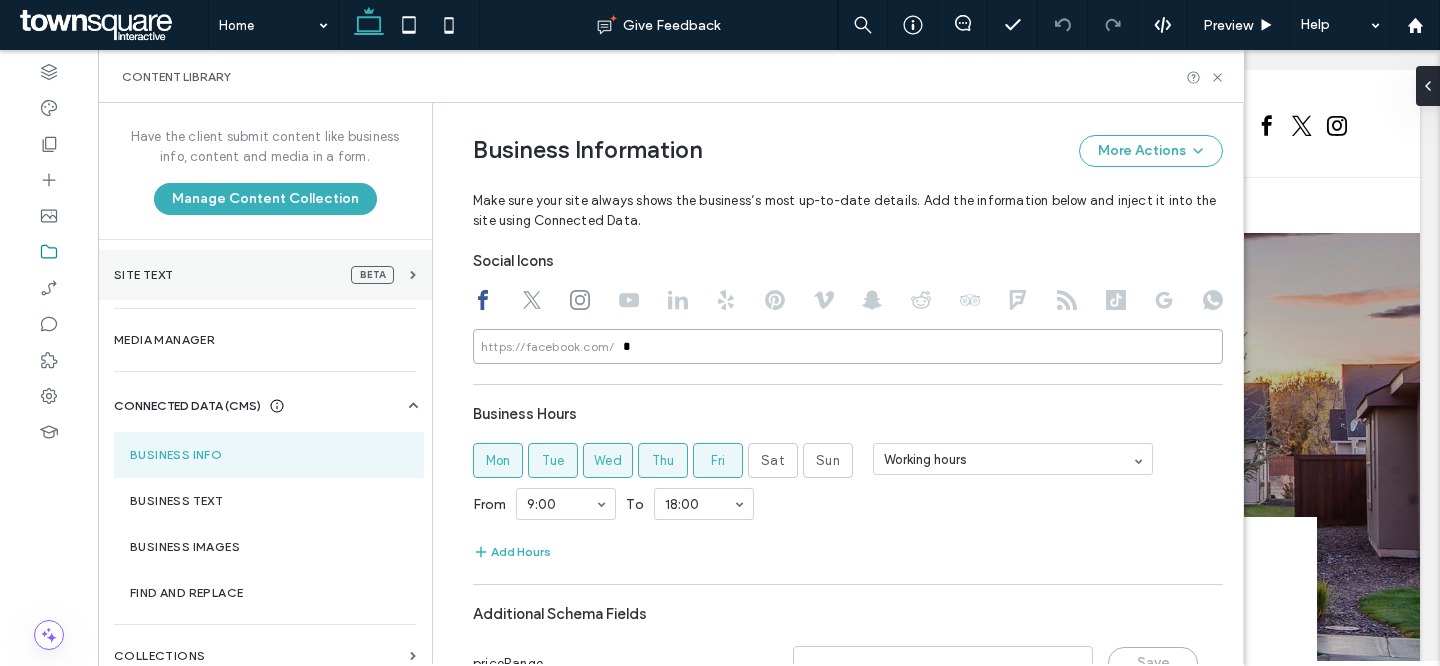 drag, startPoint x: 648, startPoint y: 347, endPoint x: 405, endPoint y: 251, distance: 261.27573 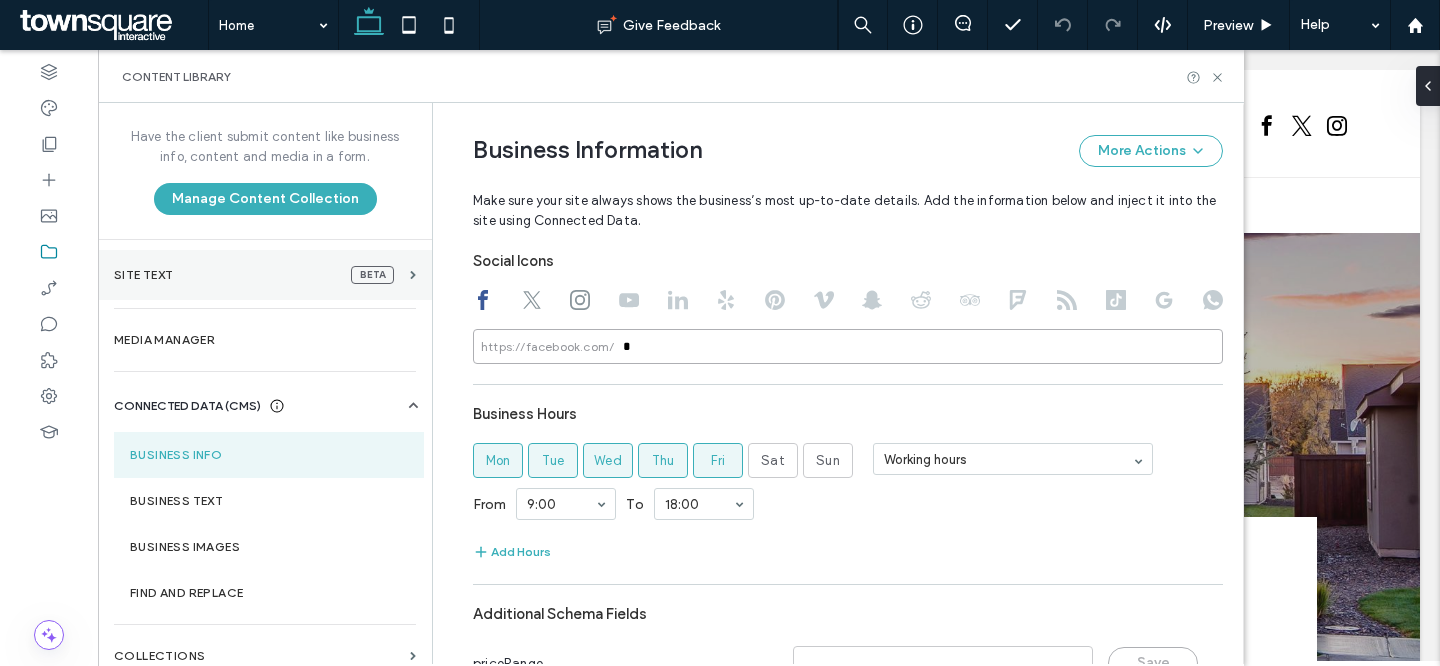 click on "**********" at bounding box center [671, 383] 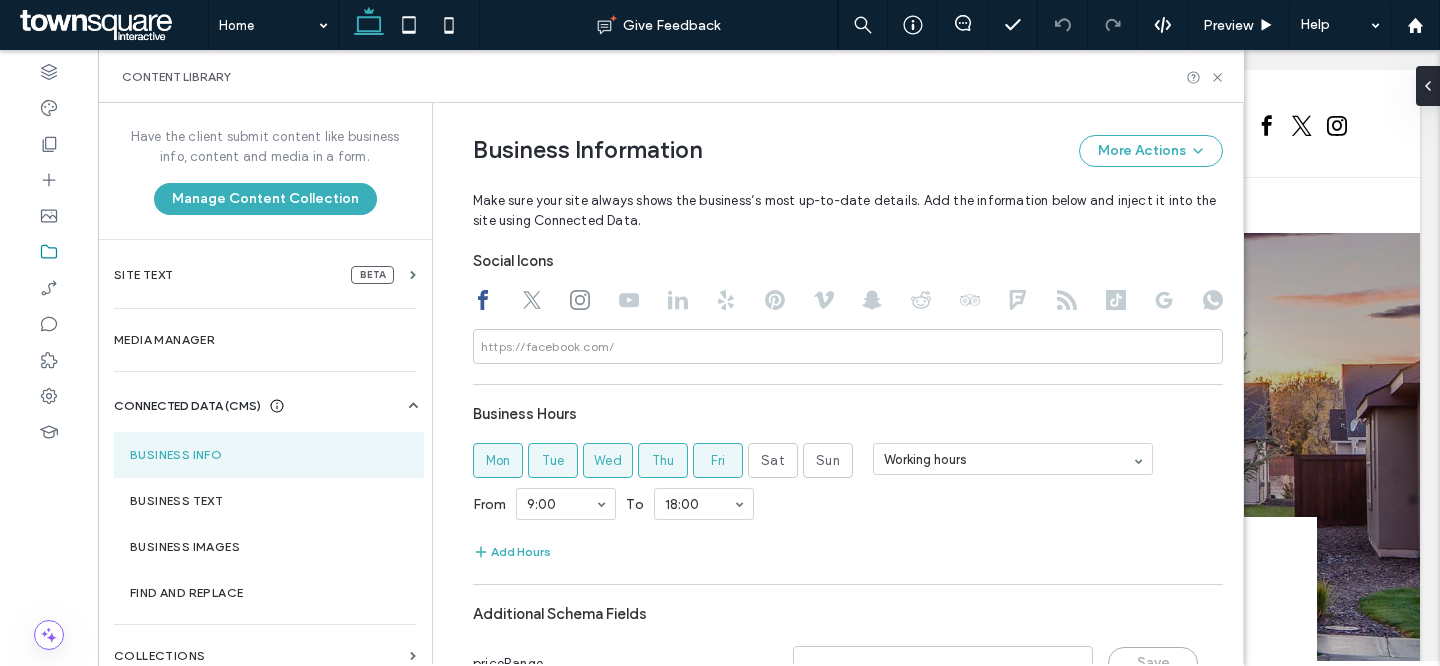 click on "Social Icons https://facebook.com/" at bounding box center (848, 303) 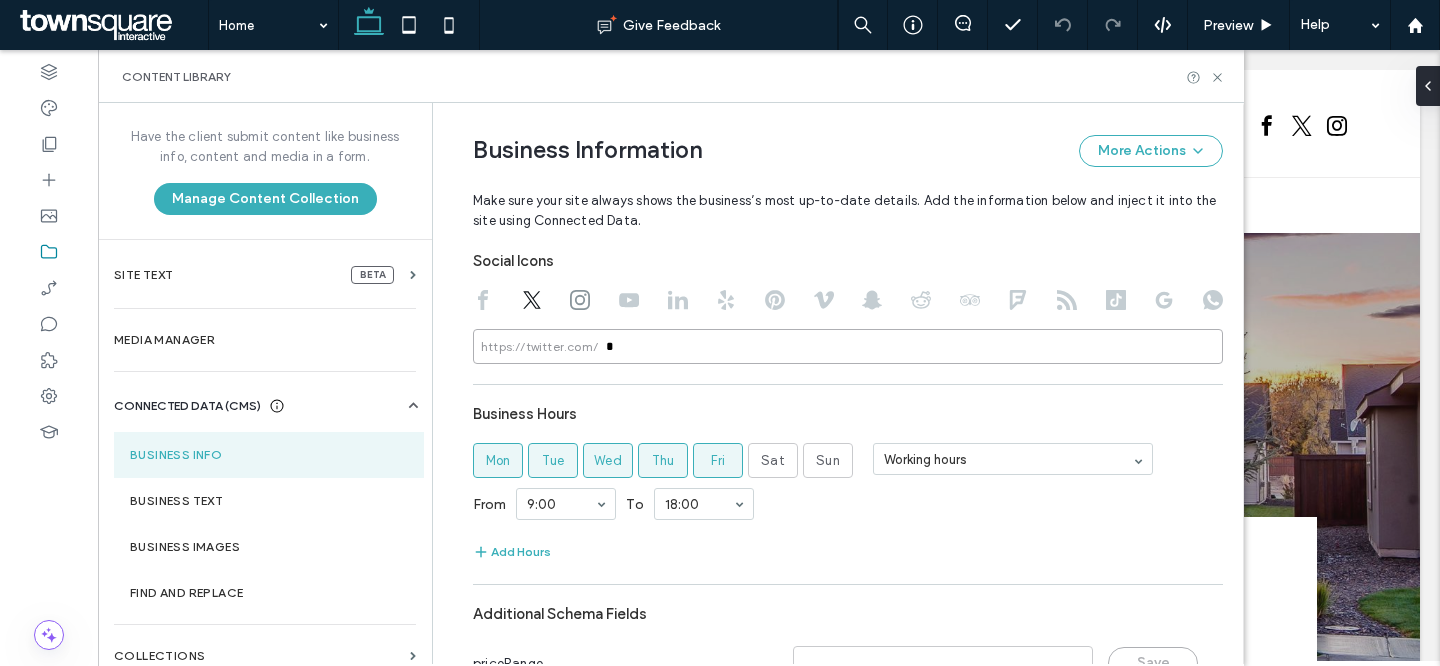 drag, startPoint x: 642, startPoint y: 349, endPoint x: 473, endPoint y: 295, distance: 177.41759 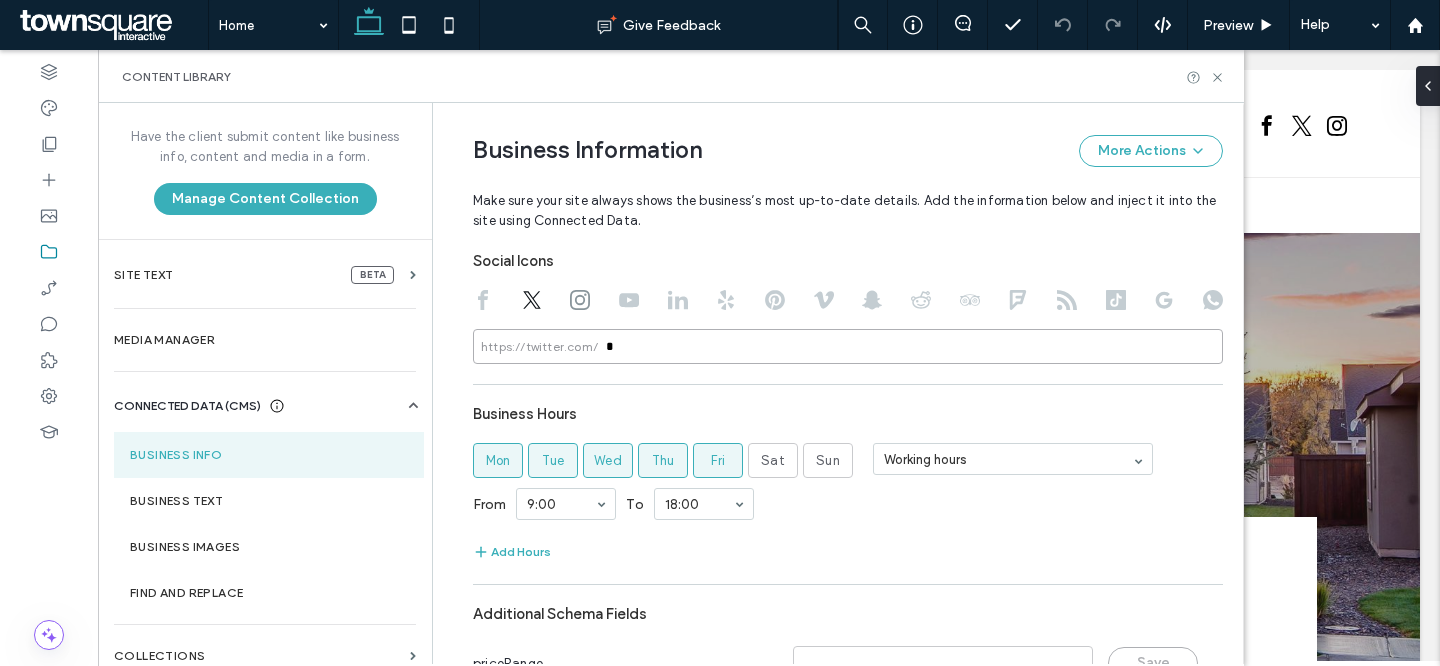 click on "Social Icons https://twitter.com/ *" at bounding box center (848, 303) 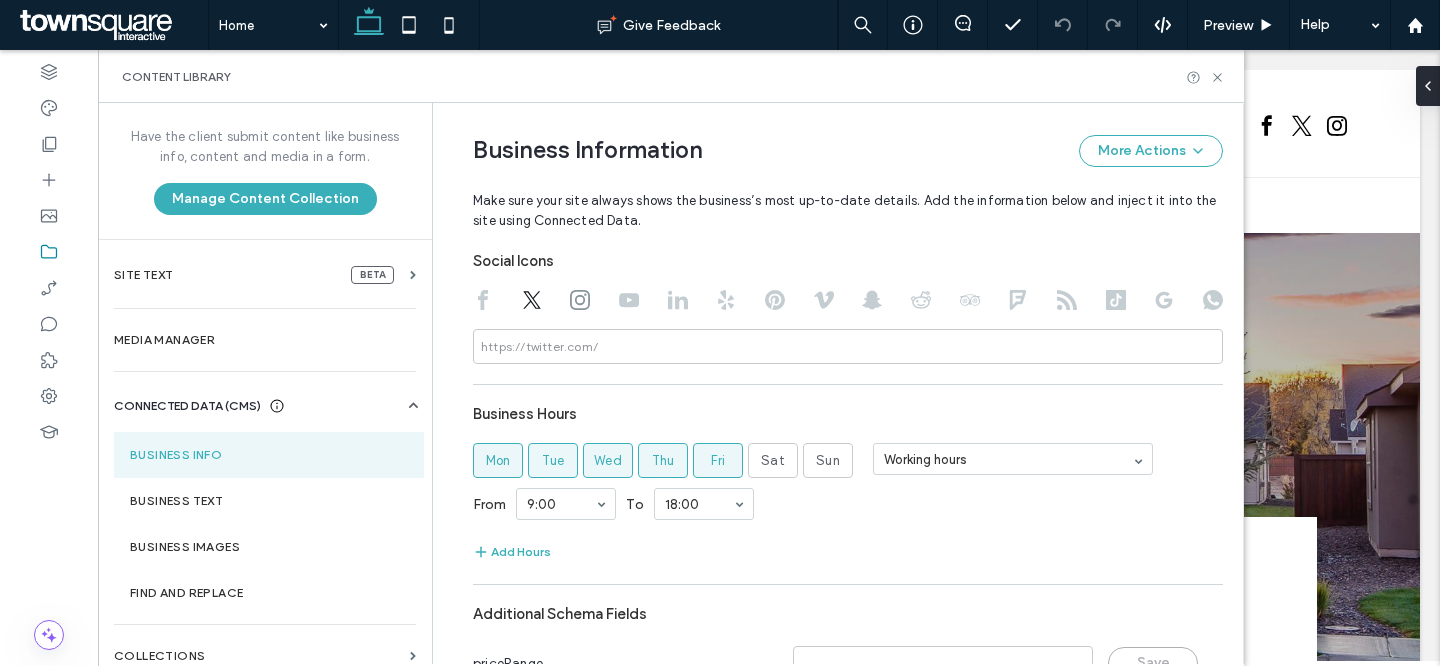 click 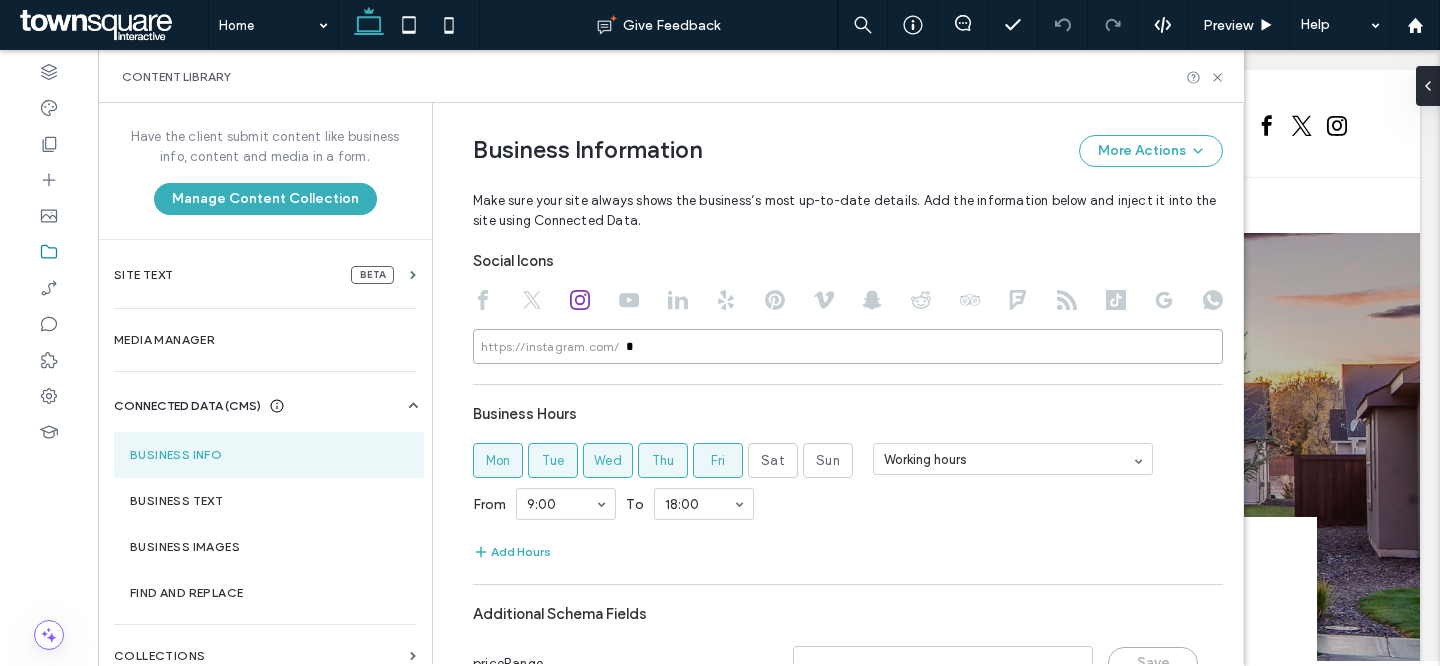 drag, startPoint x: 669, startPoint y: 365, endPoint x: 553, endPoint y: 345, distance: 117.71151 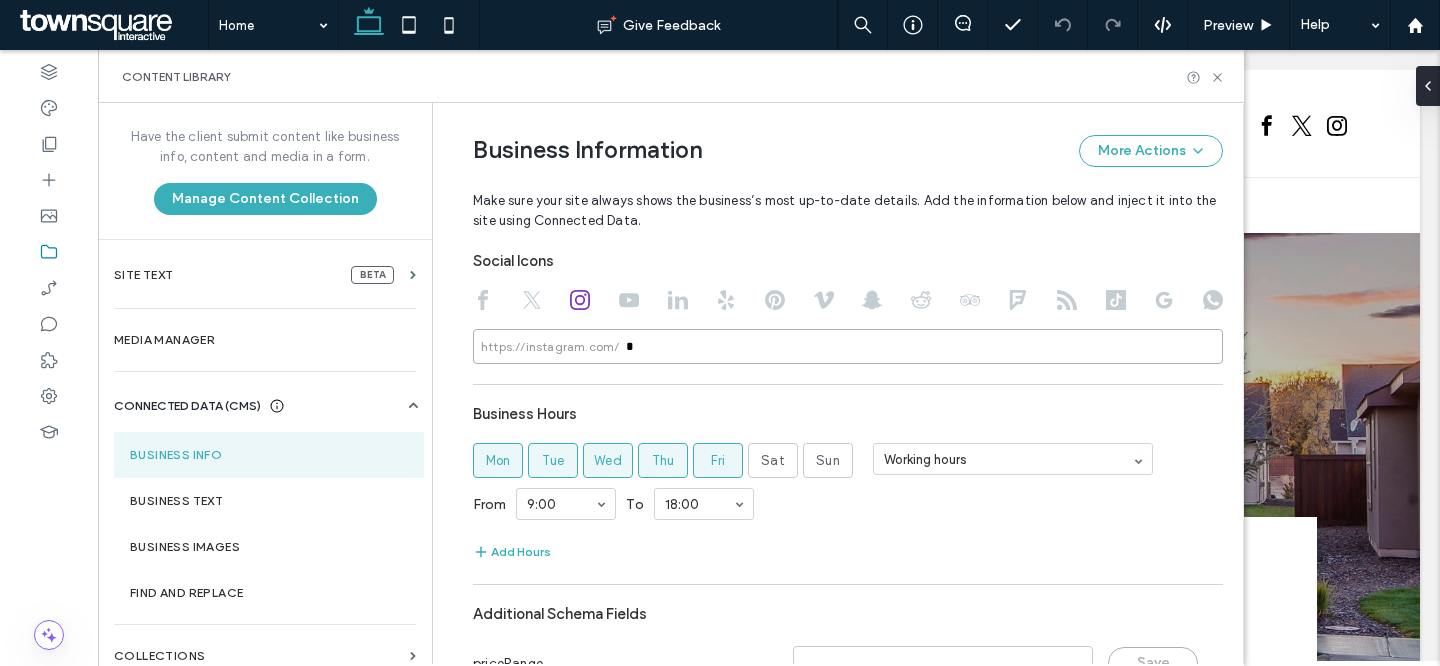 click on "https://instagram.com/ *" at bounding box center (848, 346) 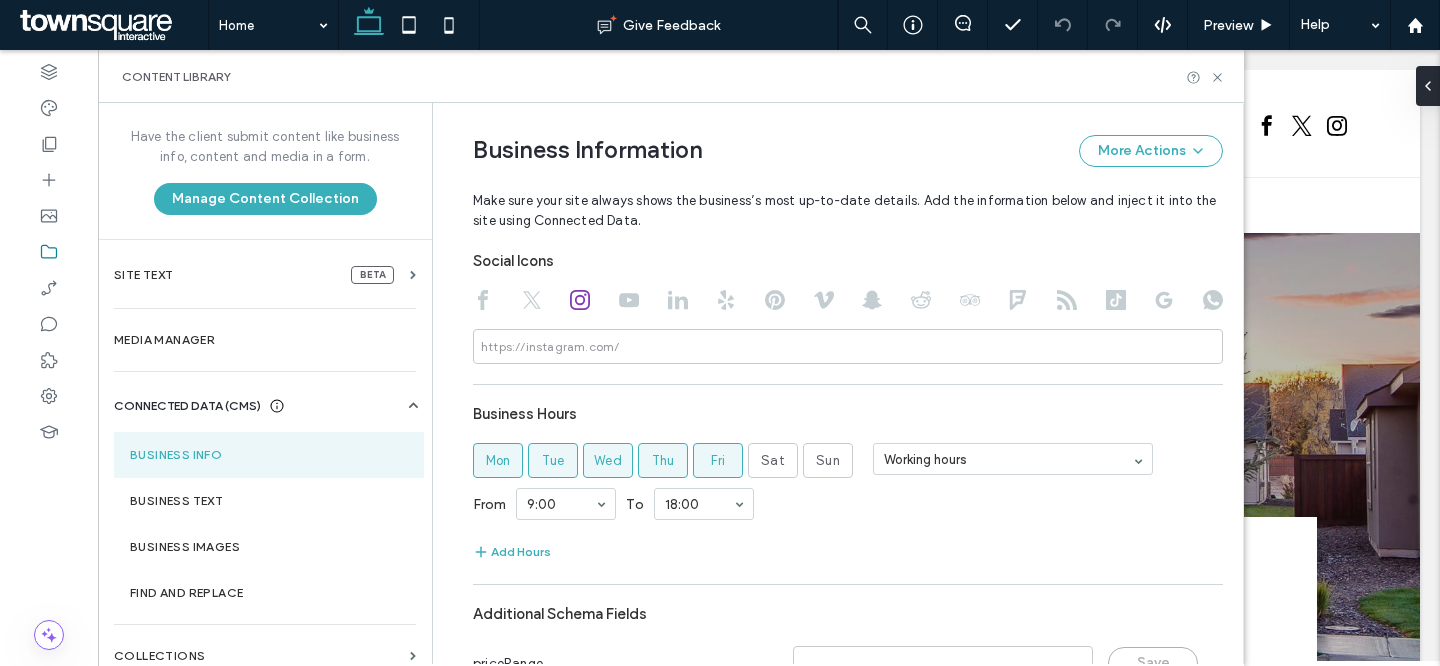 click on "Social Icons https://instagram.com/" at bounding box center (848, 303) 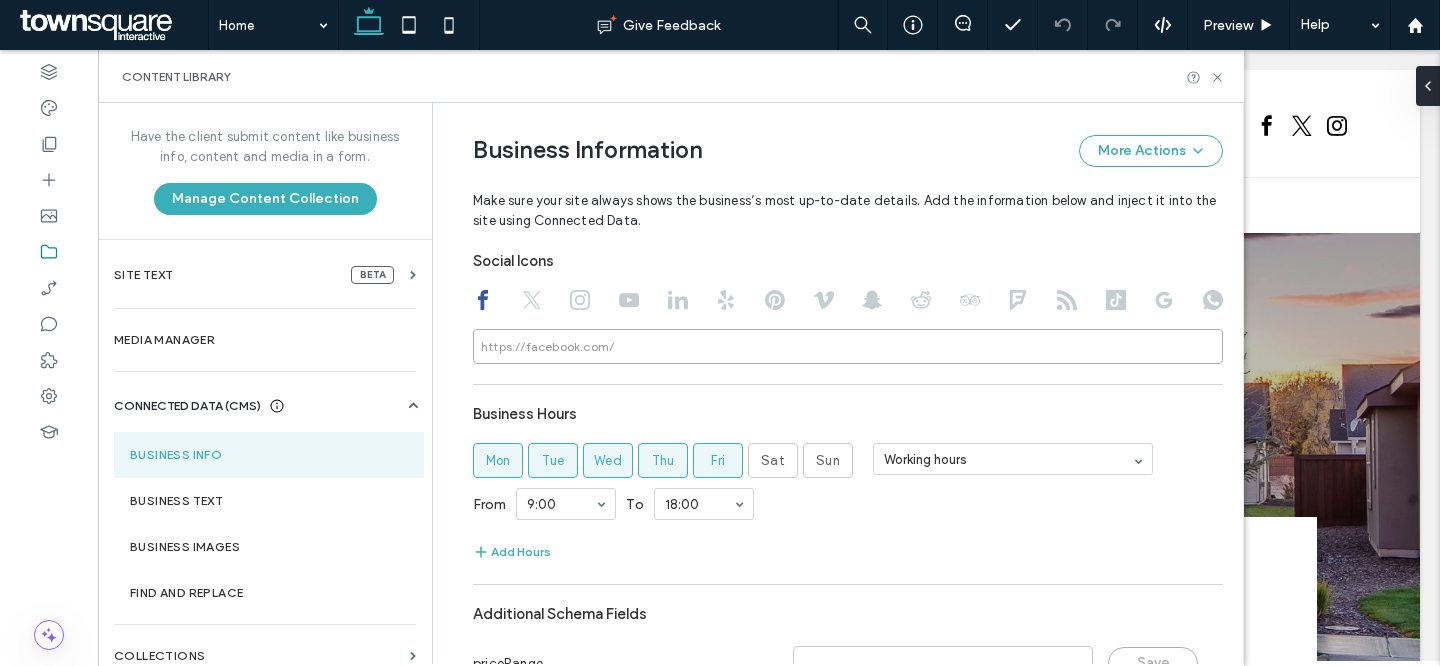 click at bounding box center [848, 346] 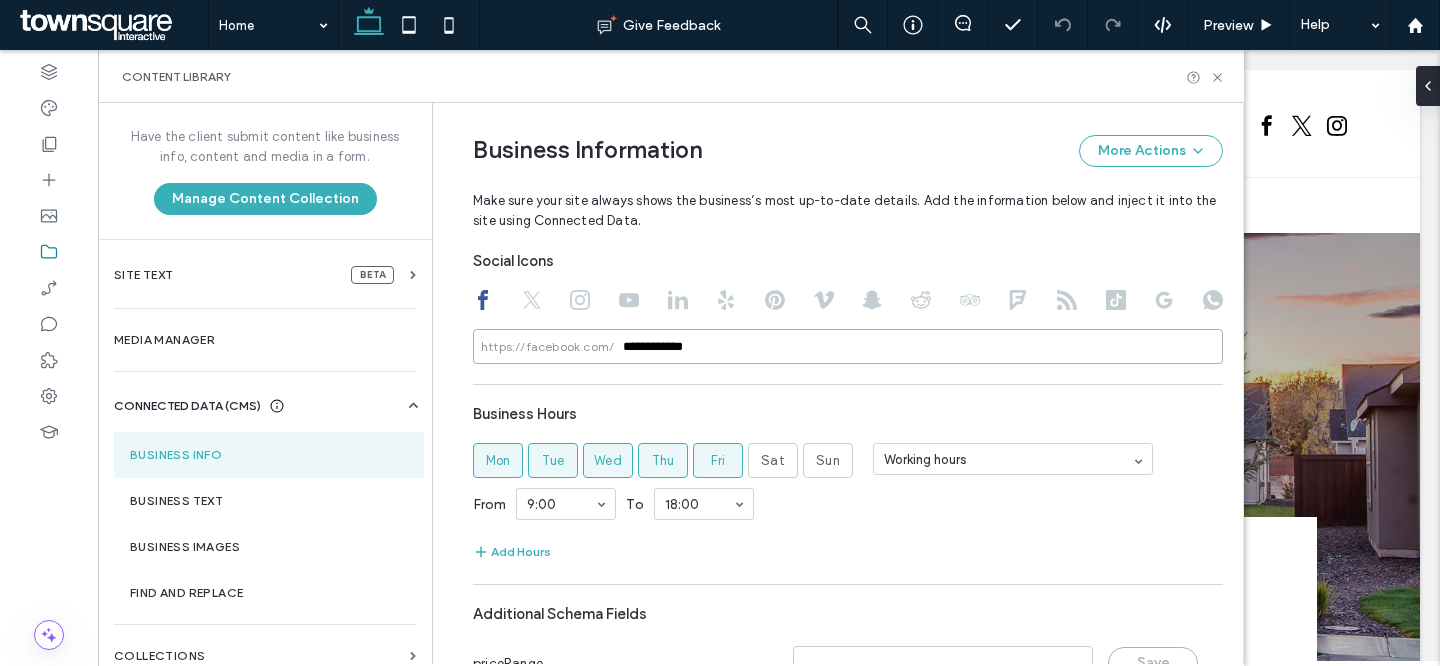 type on "**********" 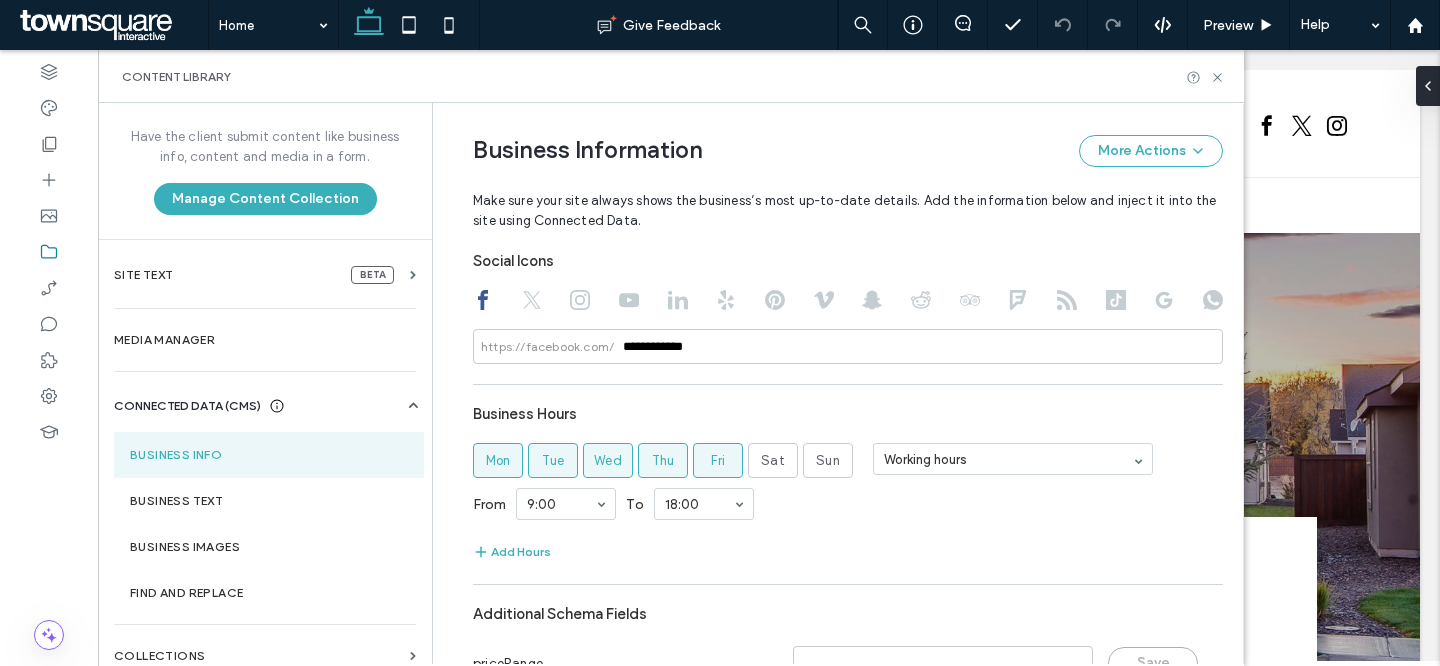 click 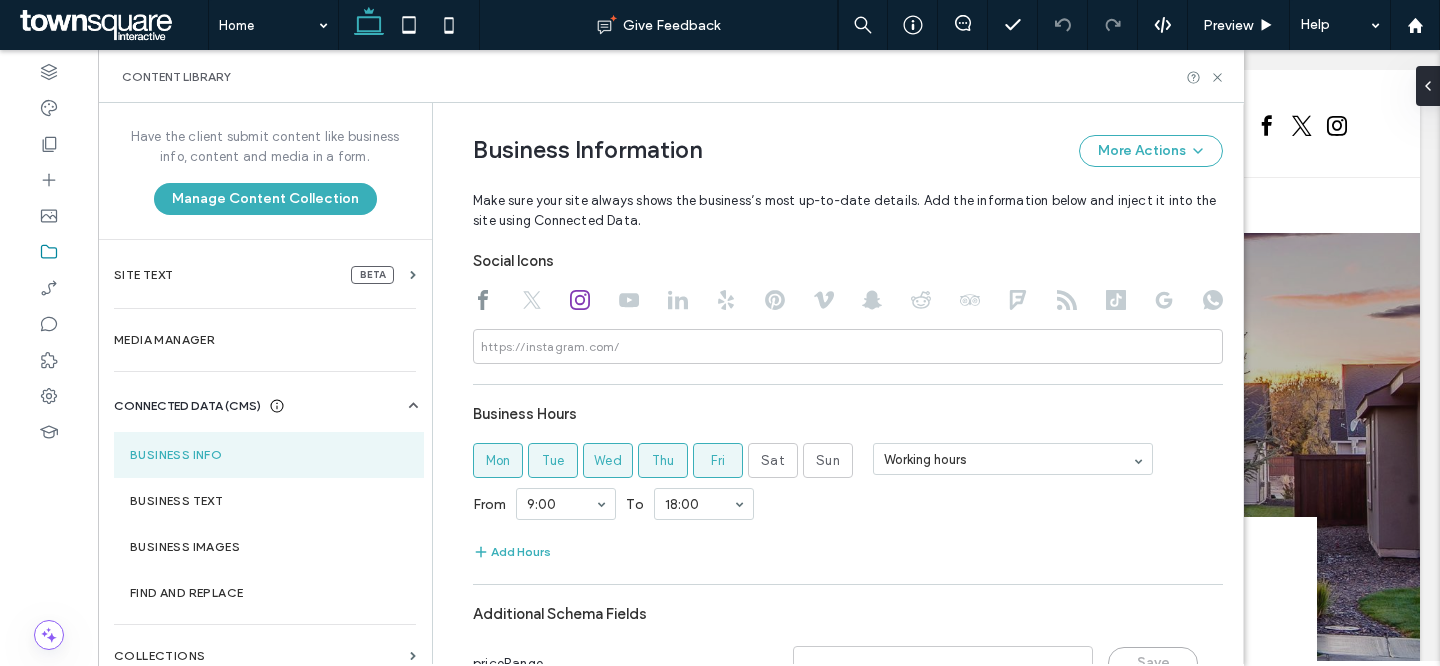 click 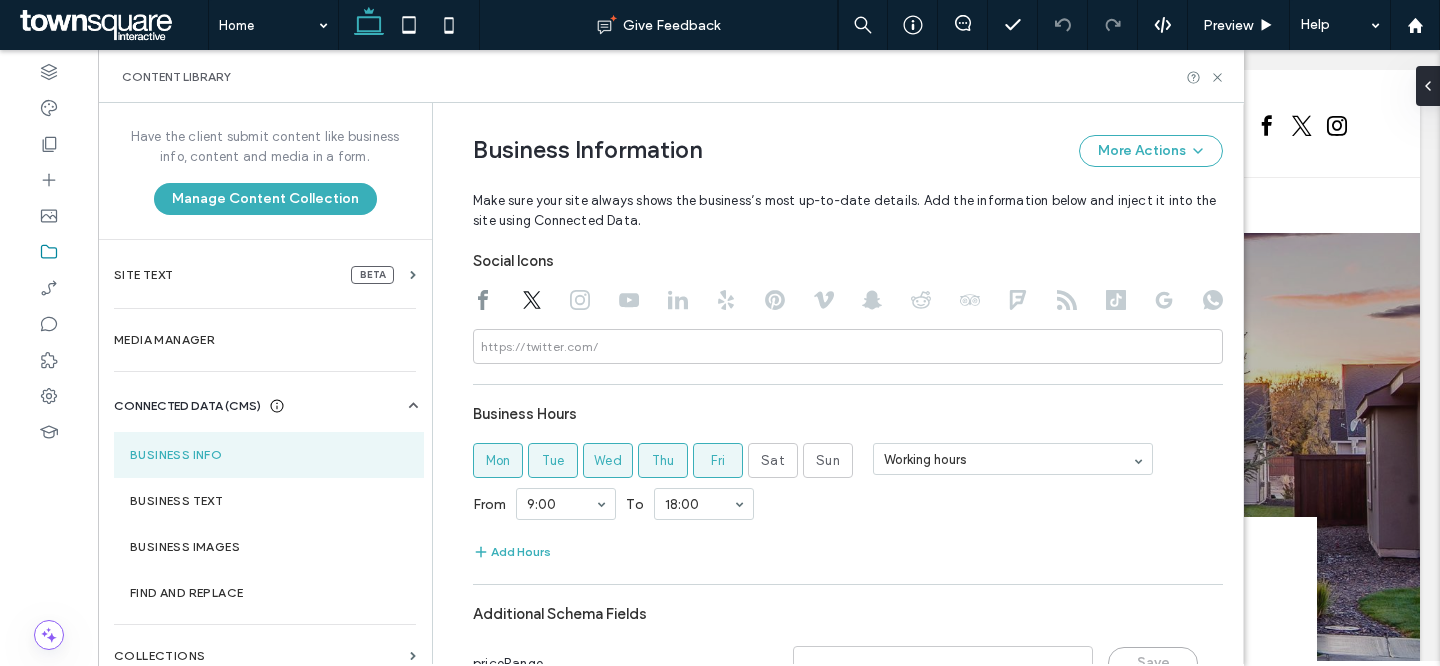 click 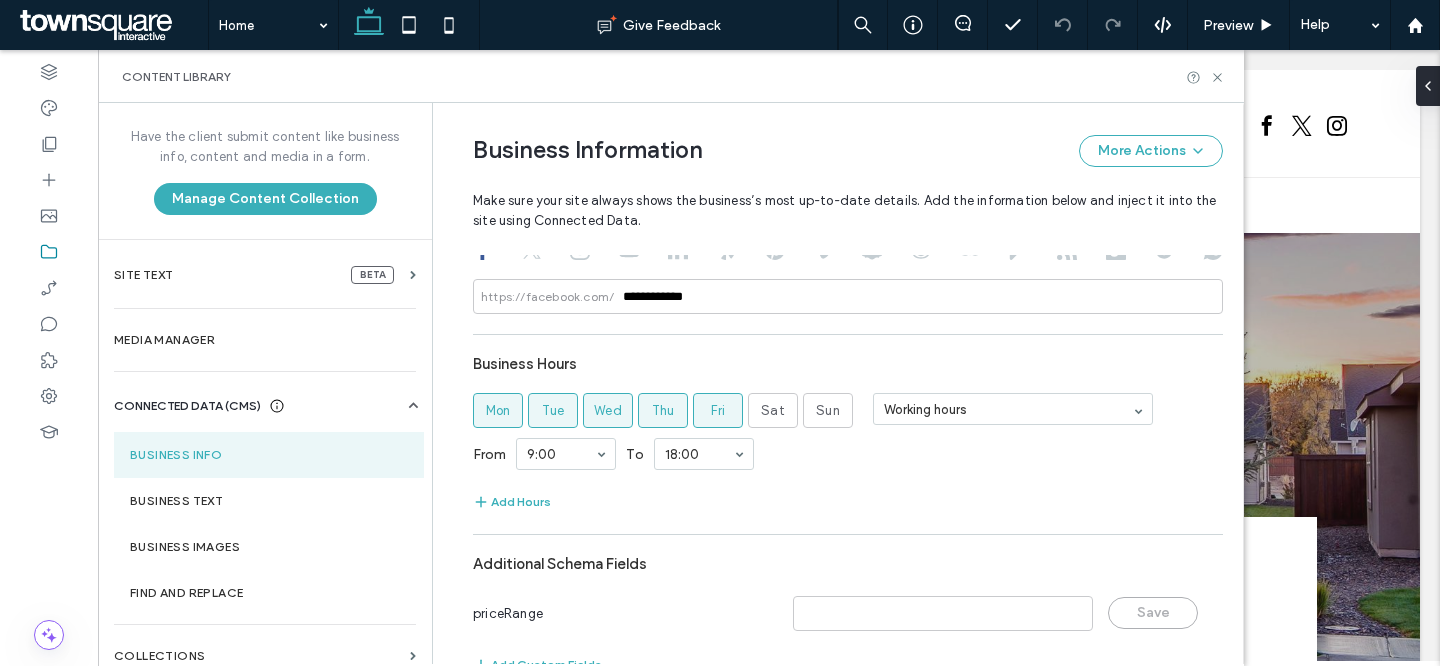 scroll, scrollTop: 964, scrollLeft: 0, axis: vertical 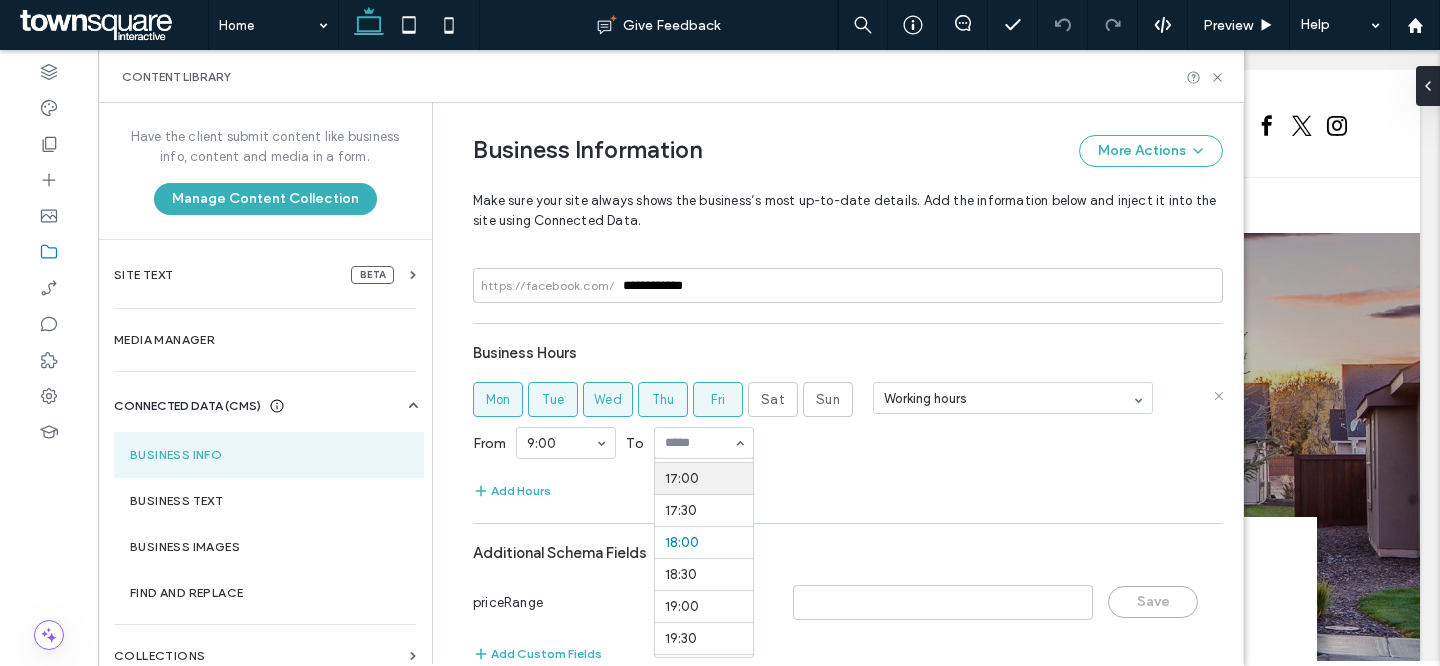 click at bounding box center [704, 494] 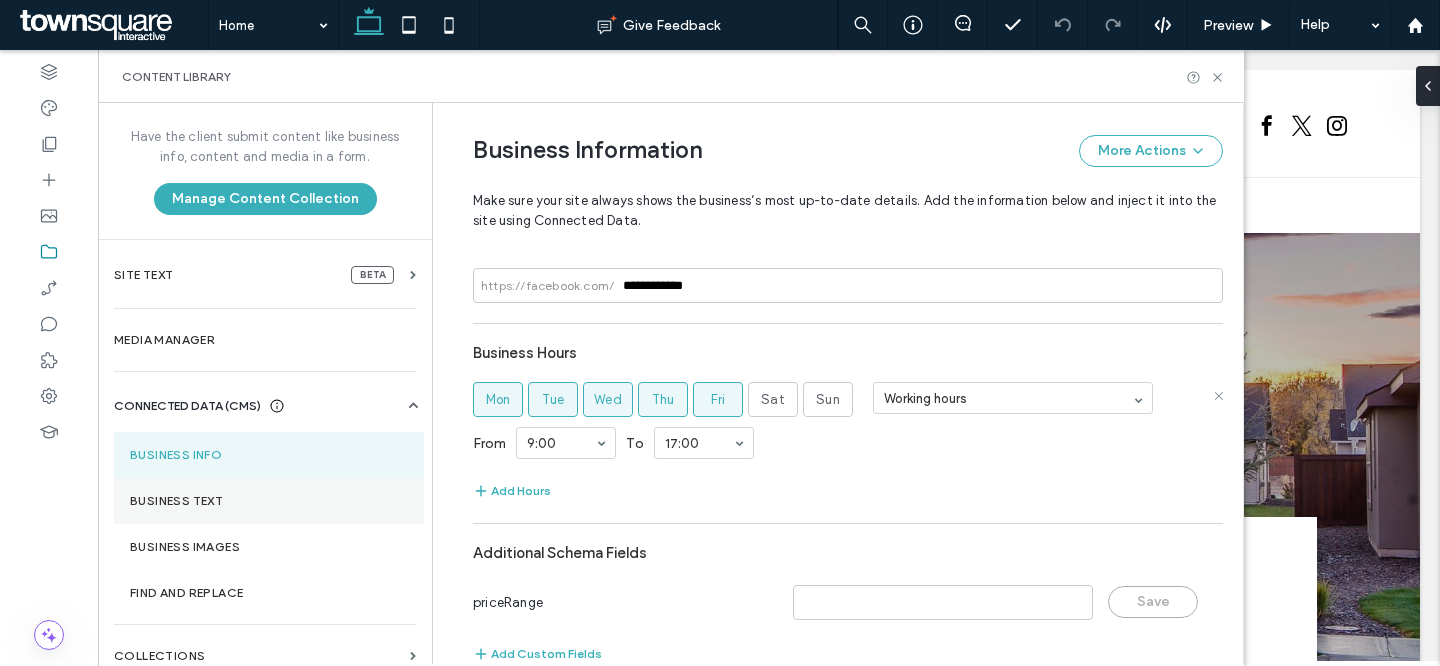 click on "Business Text" at bounding box center [269, 501] 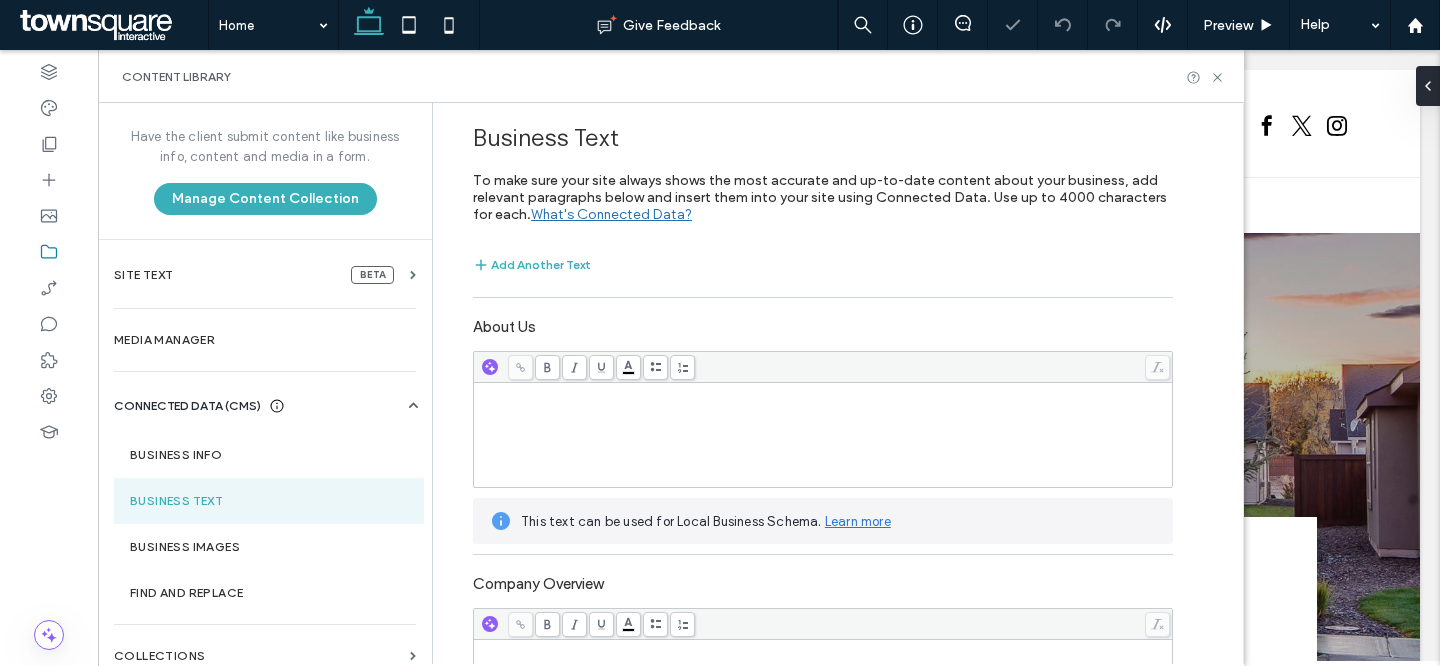 scroll, scrollTop: 842, scrollLeft: 0, axis: vertical 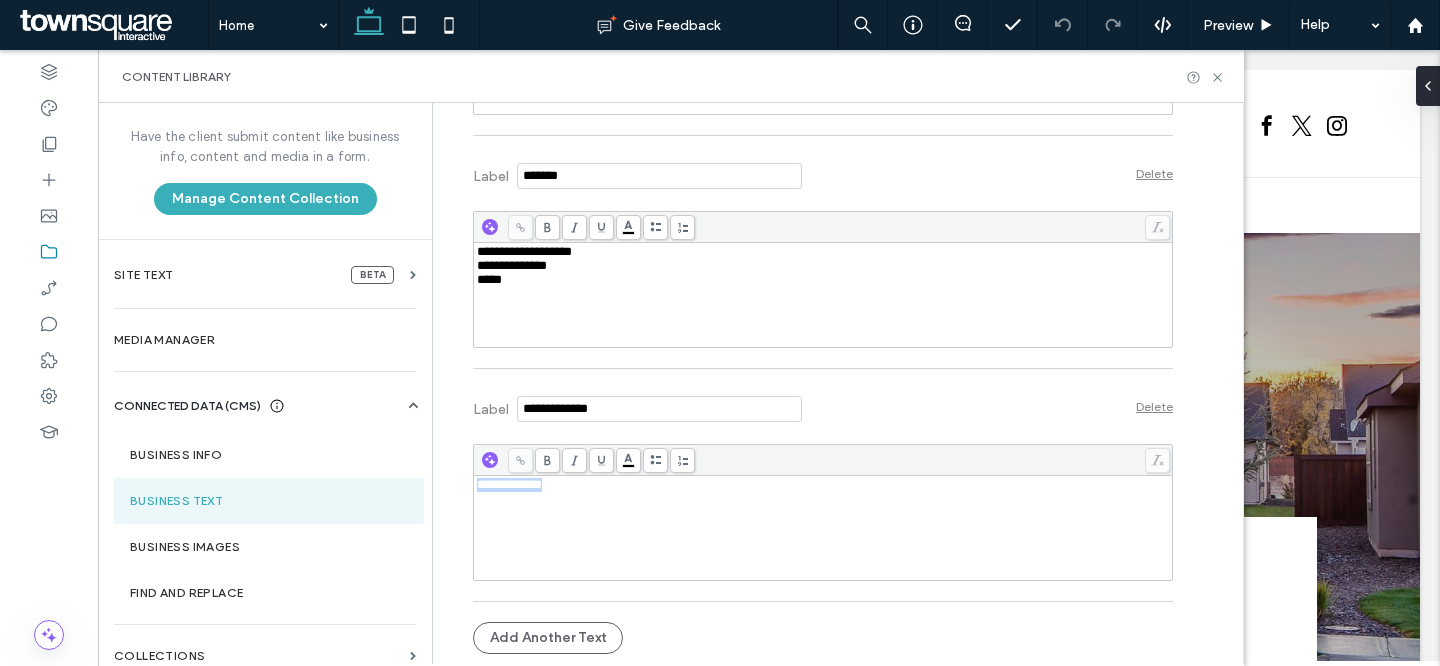drag, startPoint x: 597, startPoint y: 495, endPoint x: 322, endPoint y: 492, distance: 275.01636 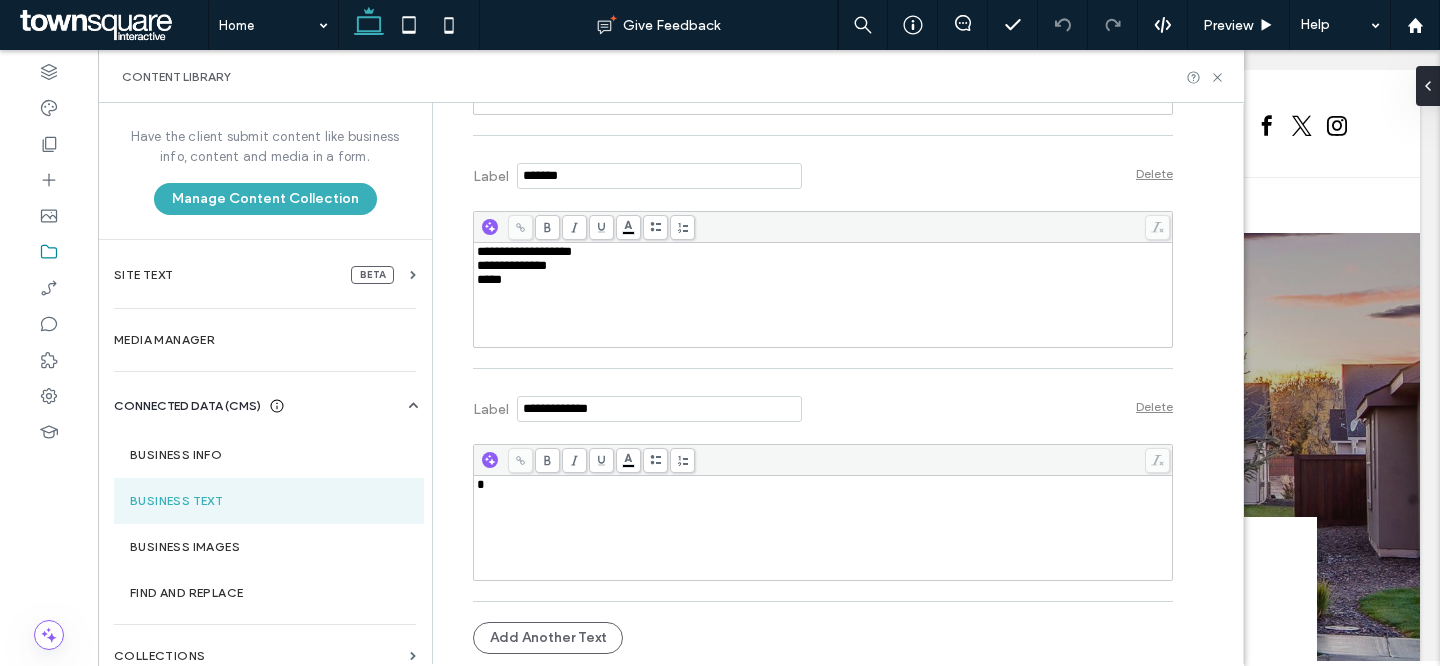 type 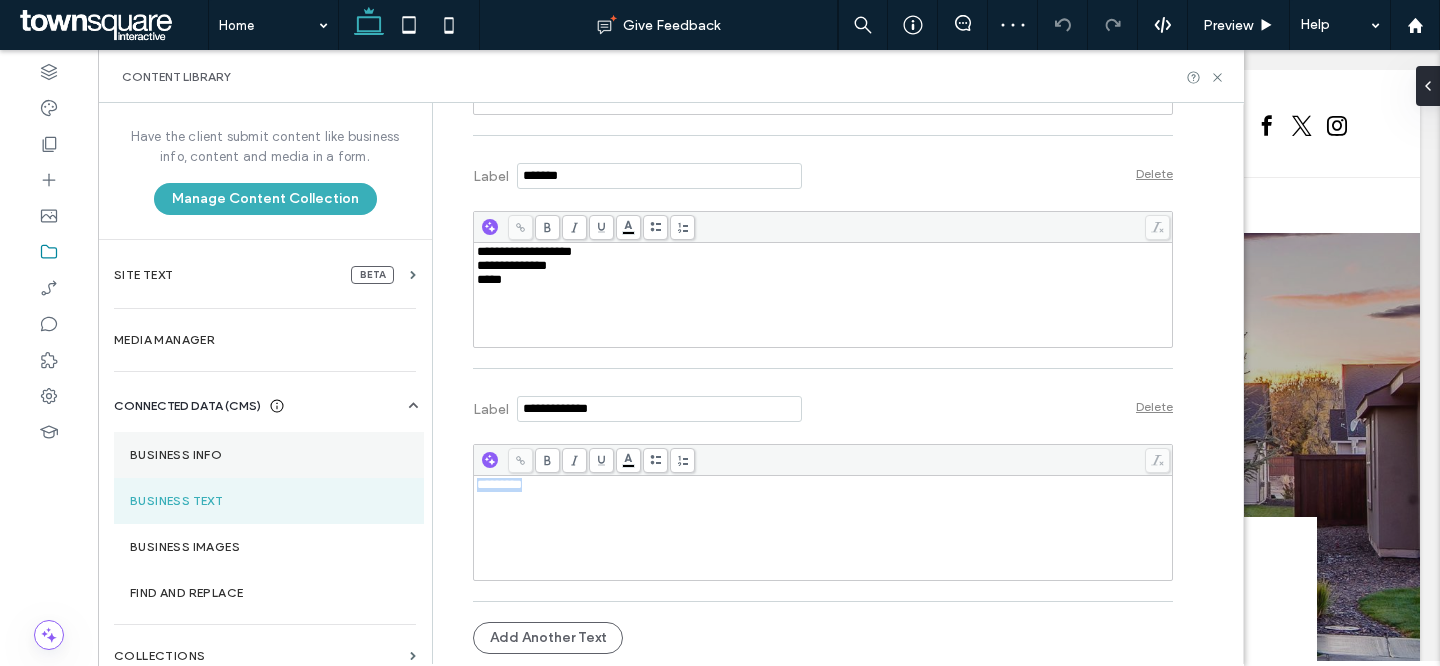 drag, startPoint x: 554, startPoint y: 501, endPoint x: 312, endPoint y: 475, distance: 243.39268 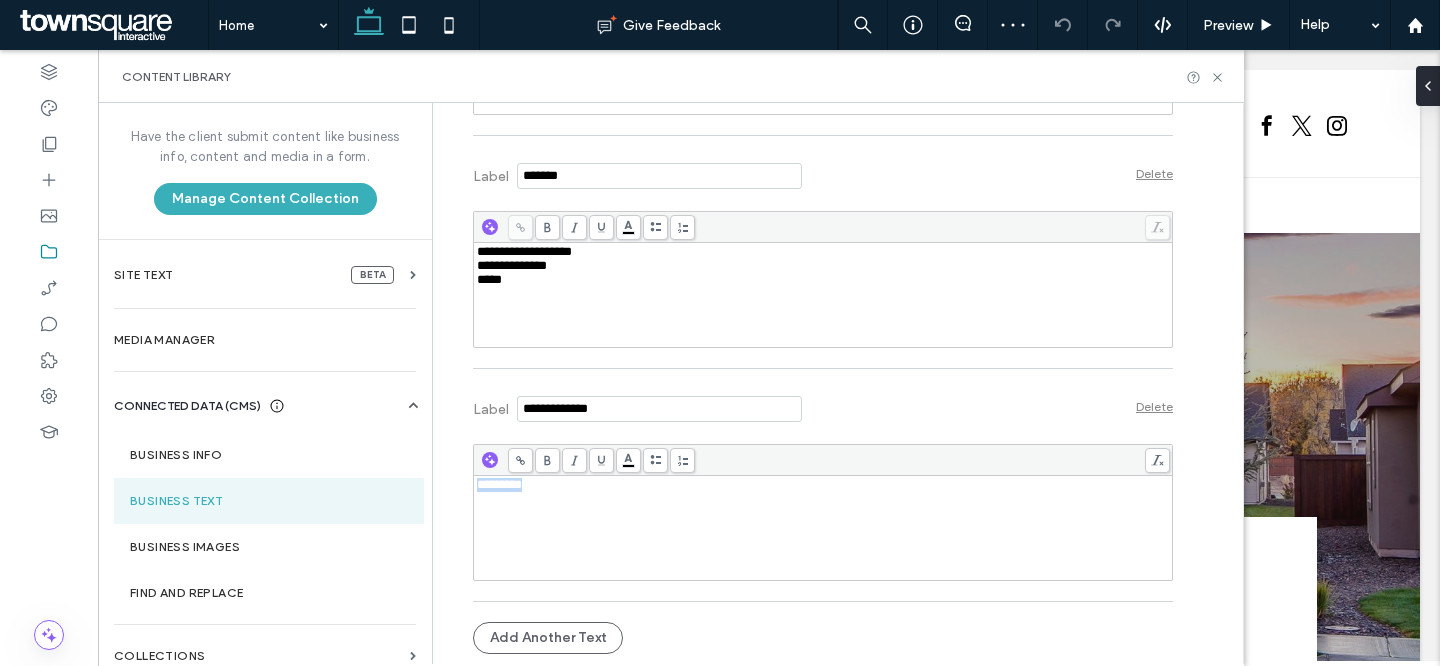 copy on "*********" 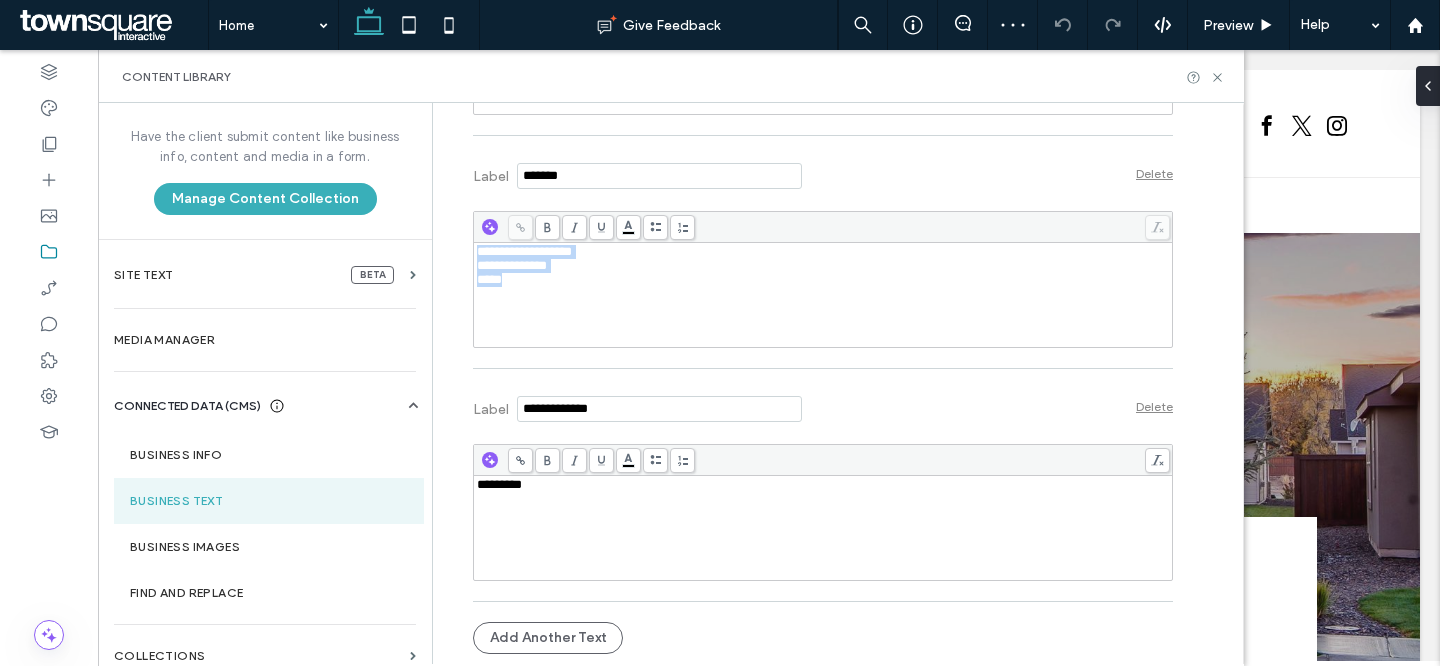drag, startPoint x: 531, startPoint y: 293, endPoint x: 356, endPoint y: 121, distance: 245.37523 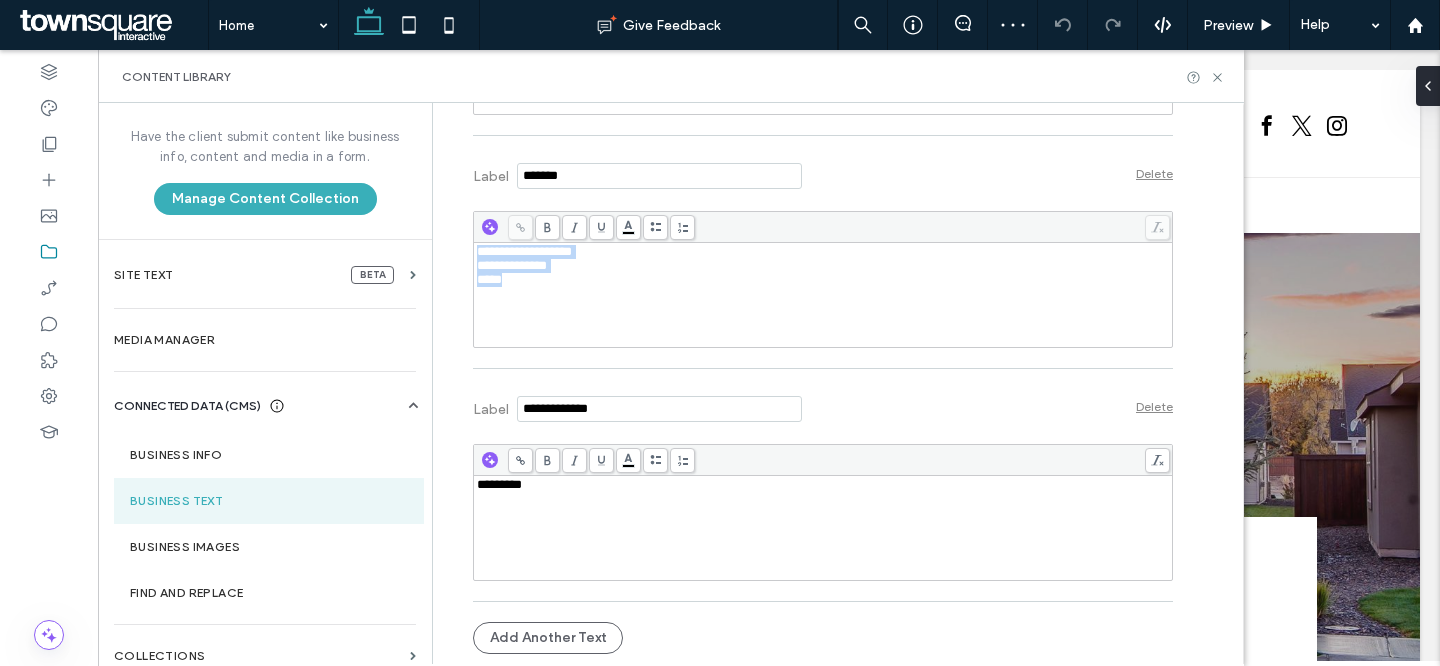 click on "**********" at bounding box center (671, 383) 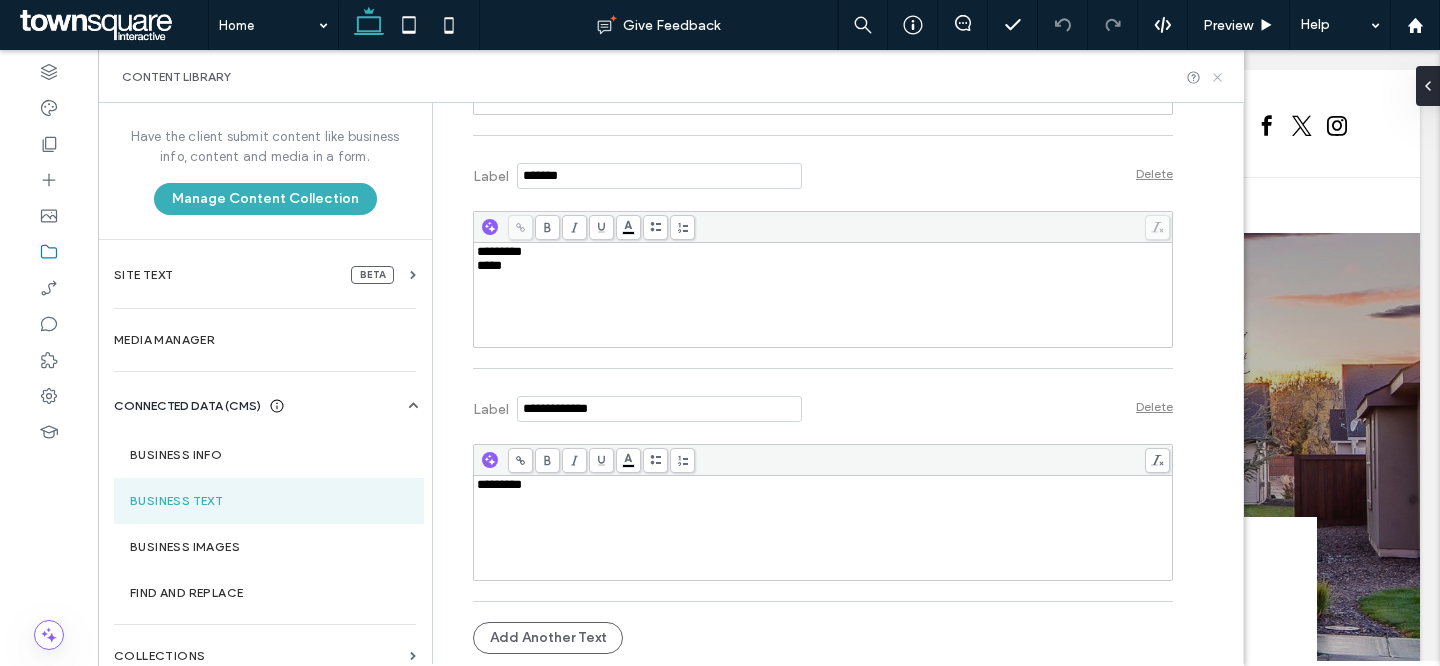 click 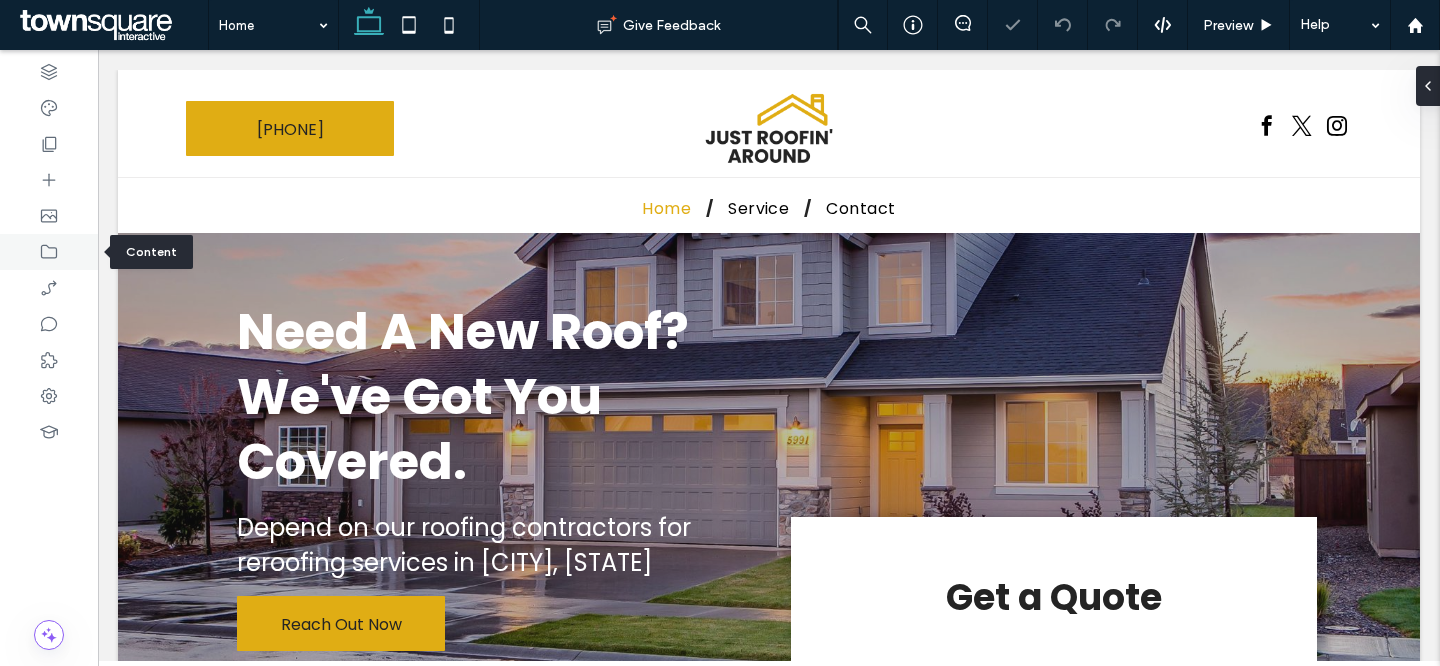 click 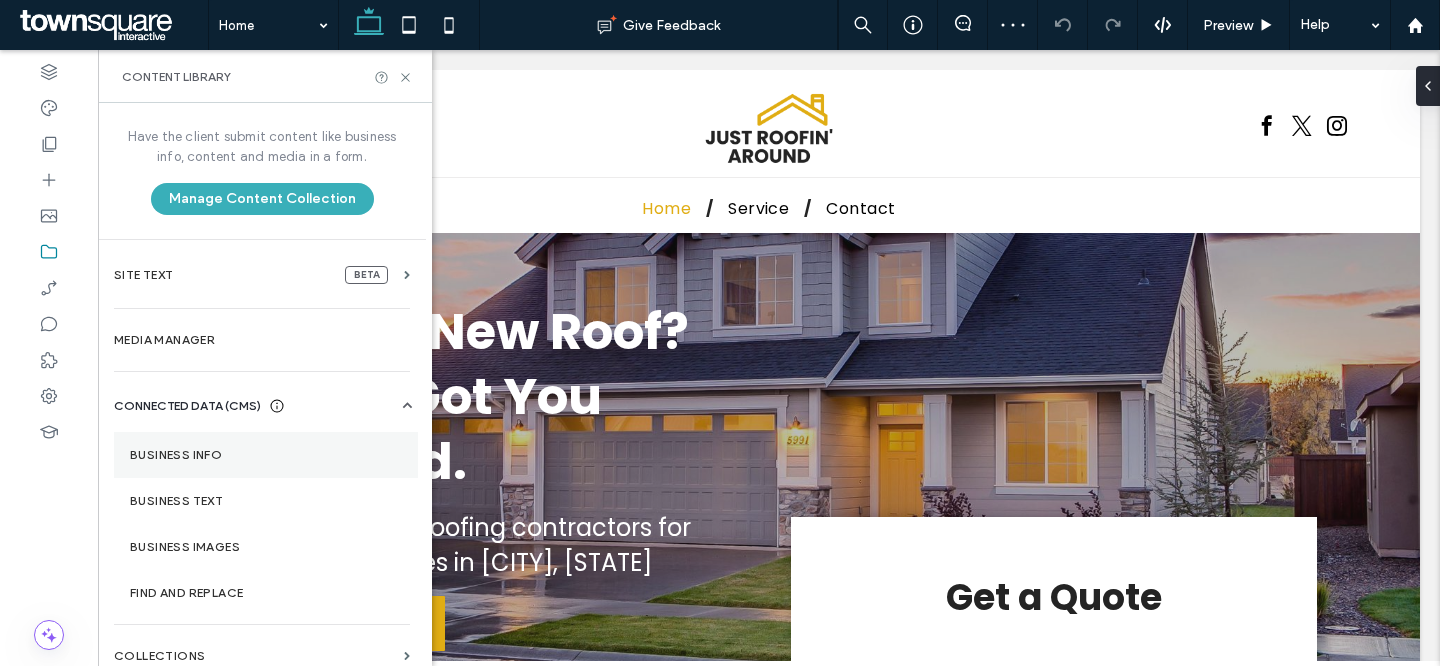 click on "Business Info" at bounding box center [266, 455] 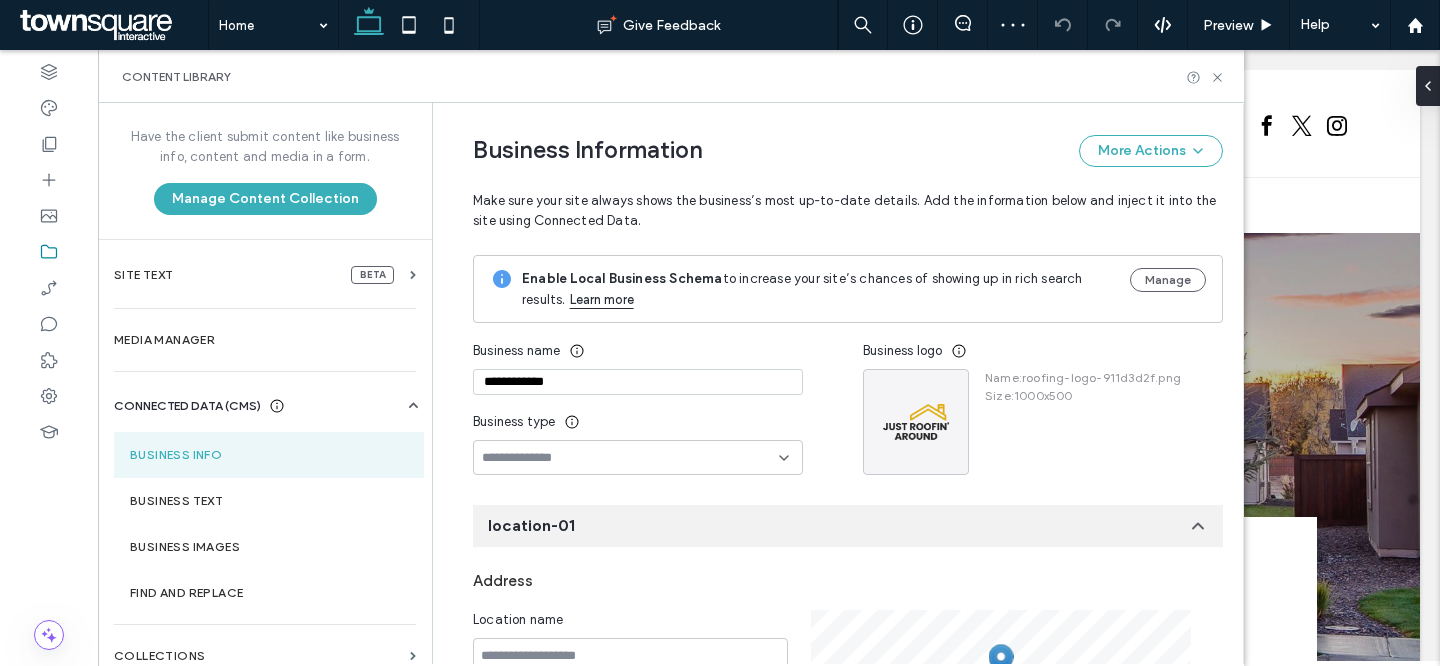 scroll, scrollTop: 51, scrollLeft: 0, axis: vertical 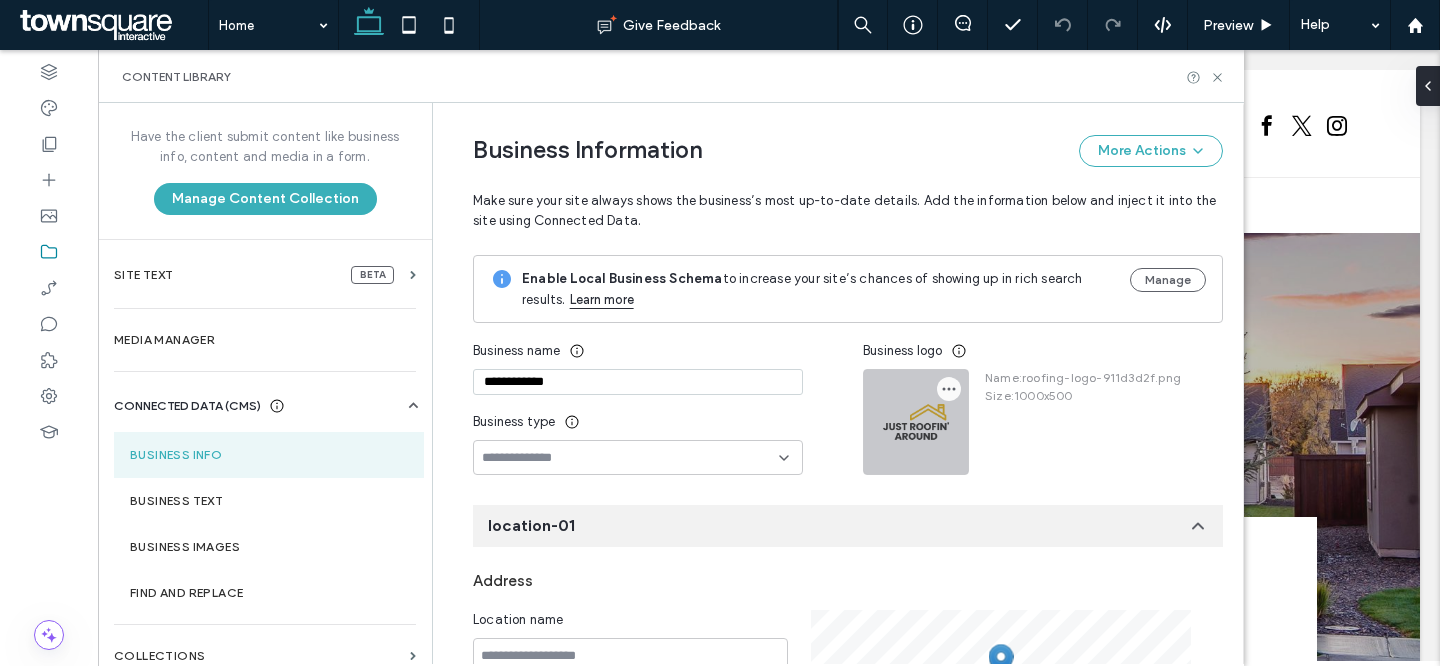 click 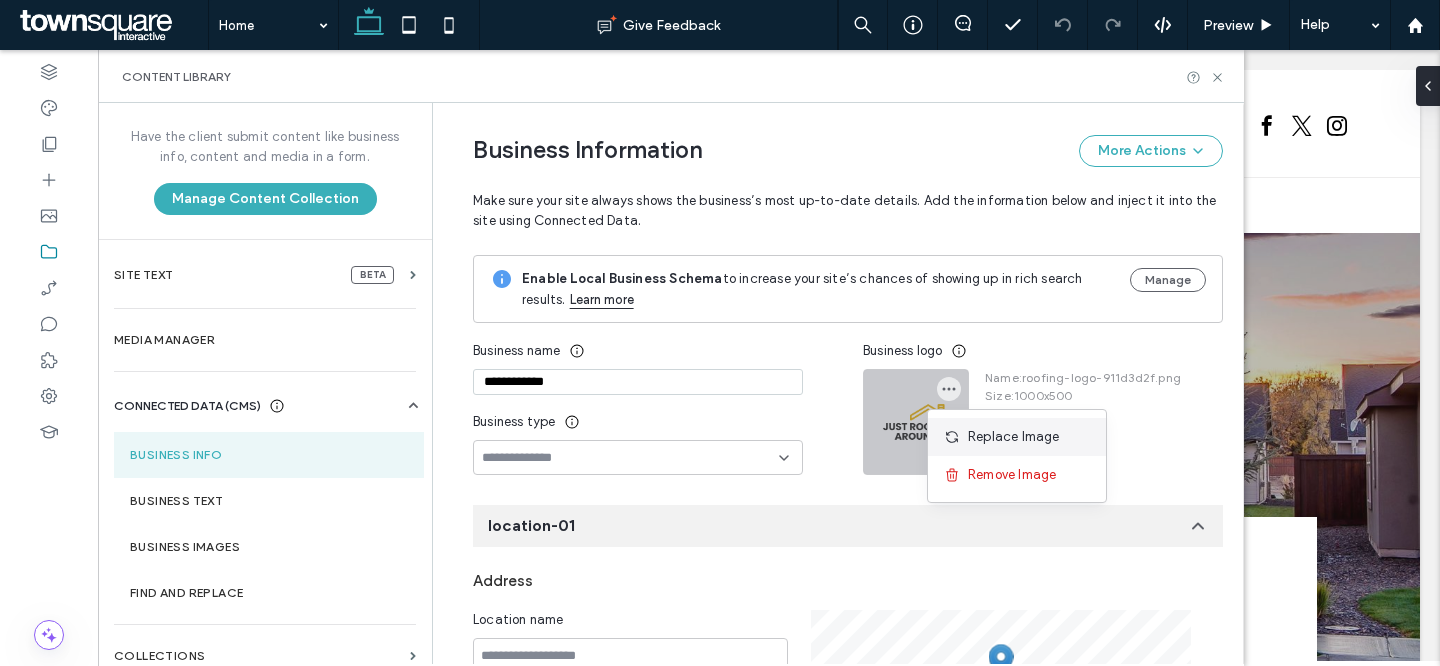 click on "Replace Image" at bounding box center [1017, 437] 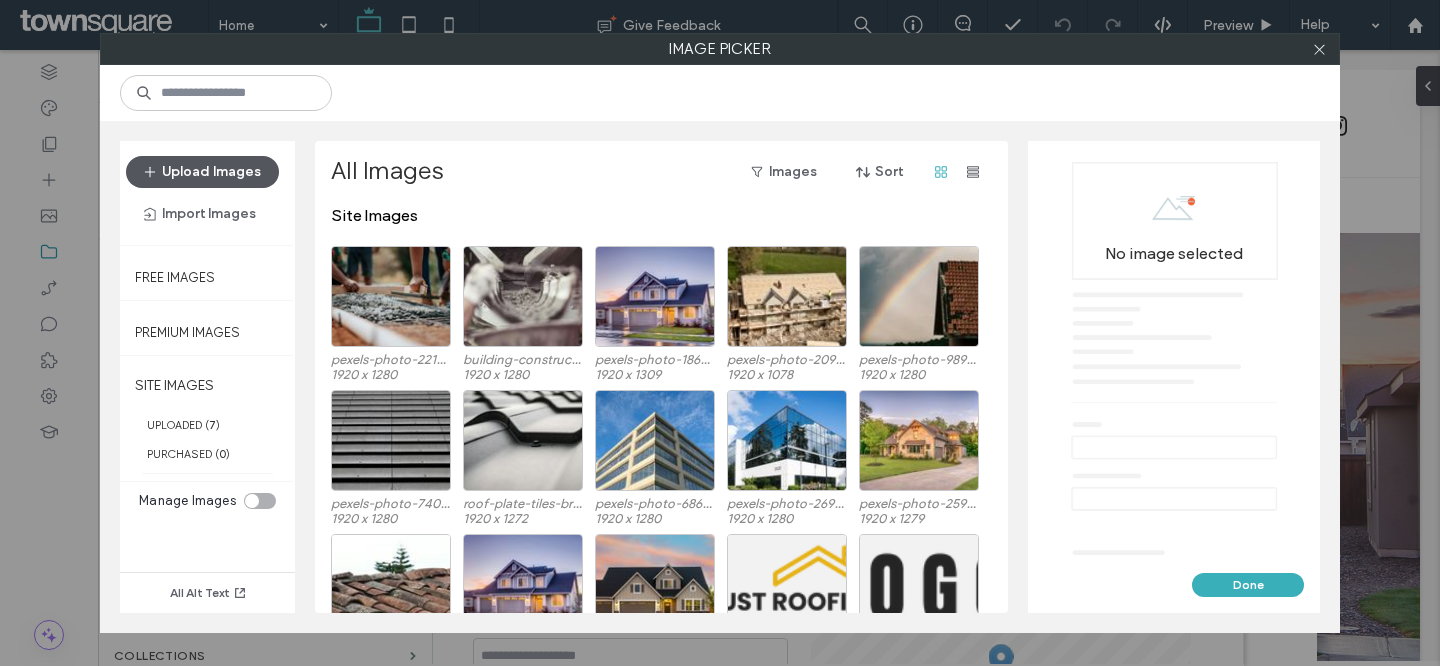 click on "Upload Images" at bounding box center [202, 172] 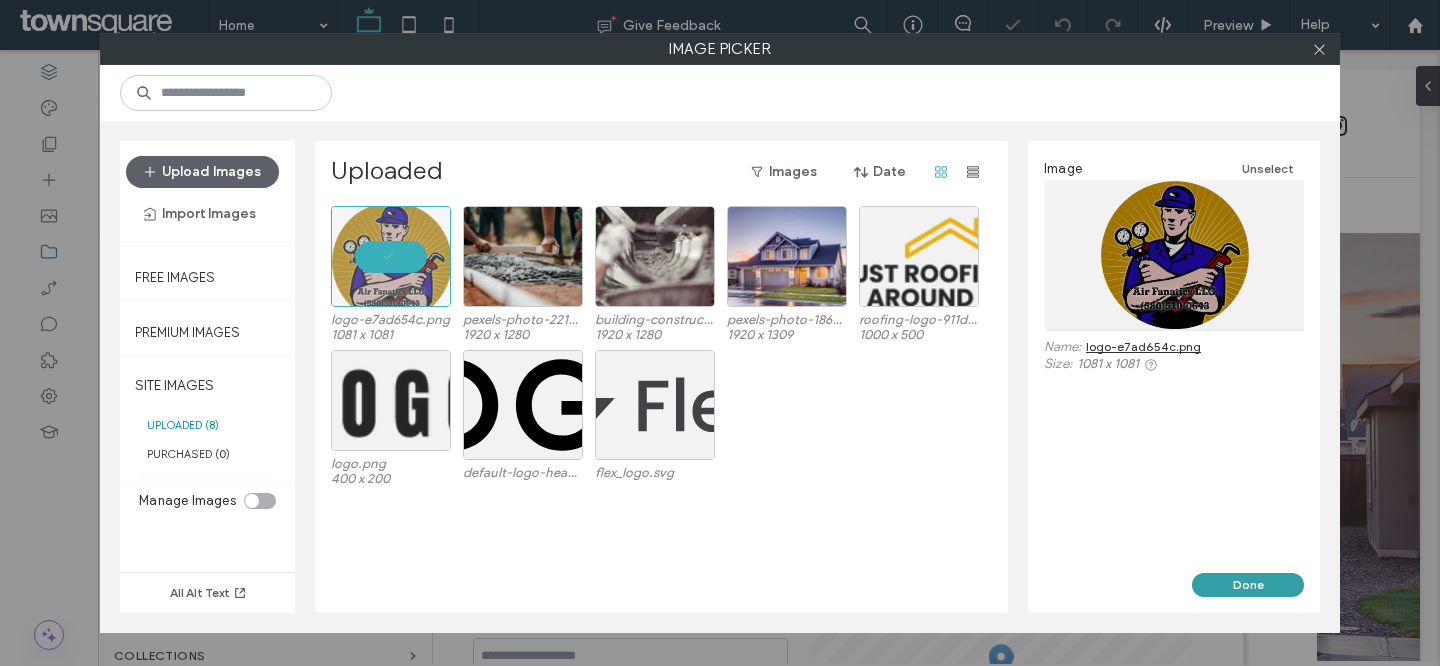 click on "Done" at bounding box center (1248, 585) 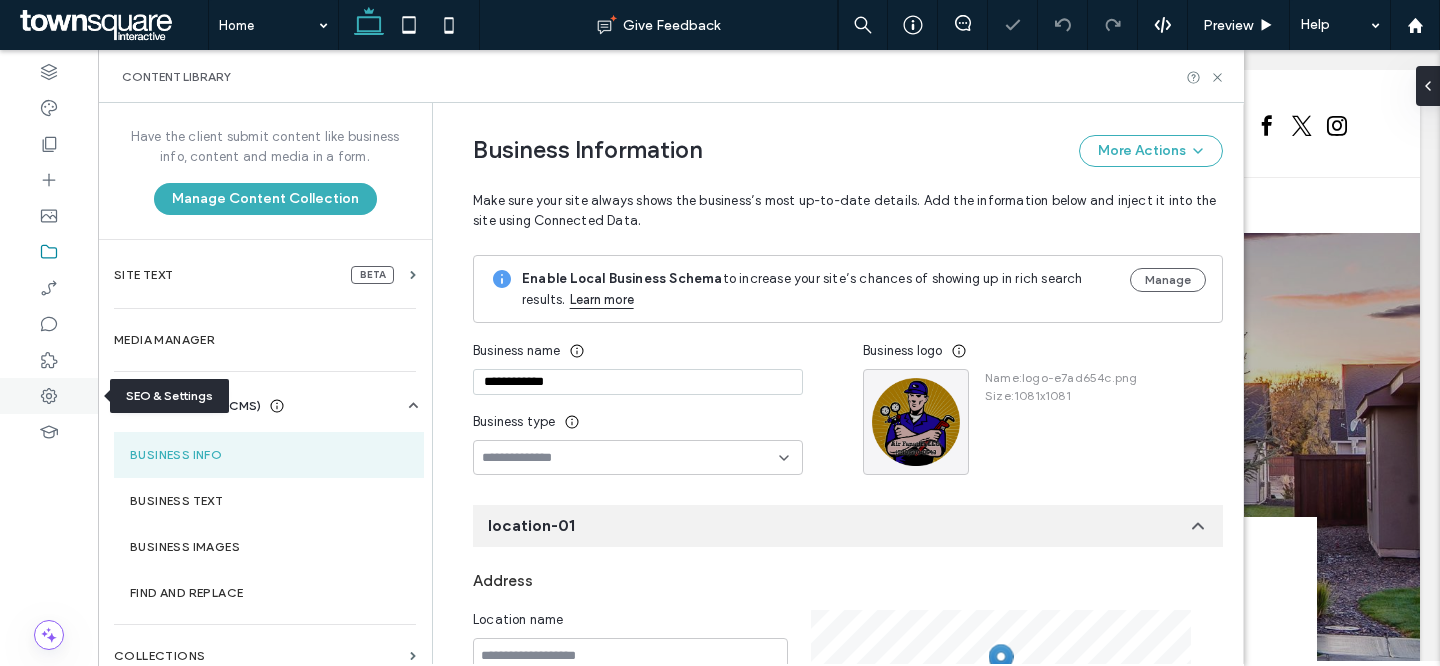 click 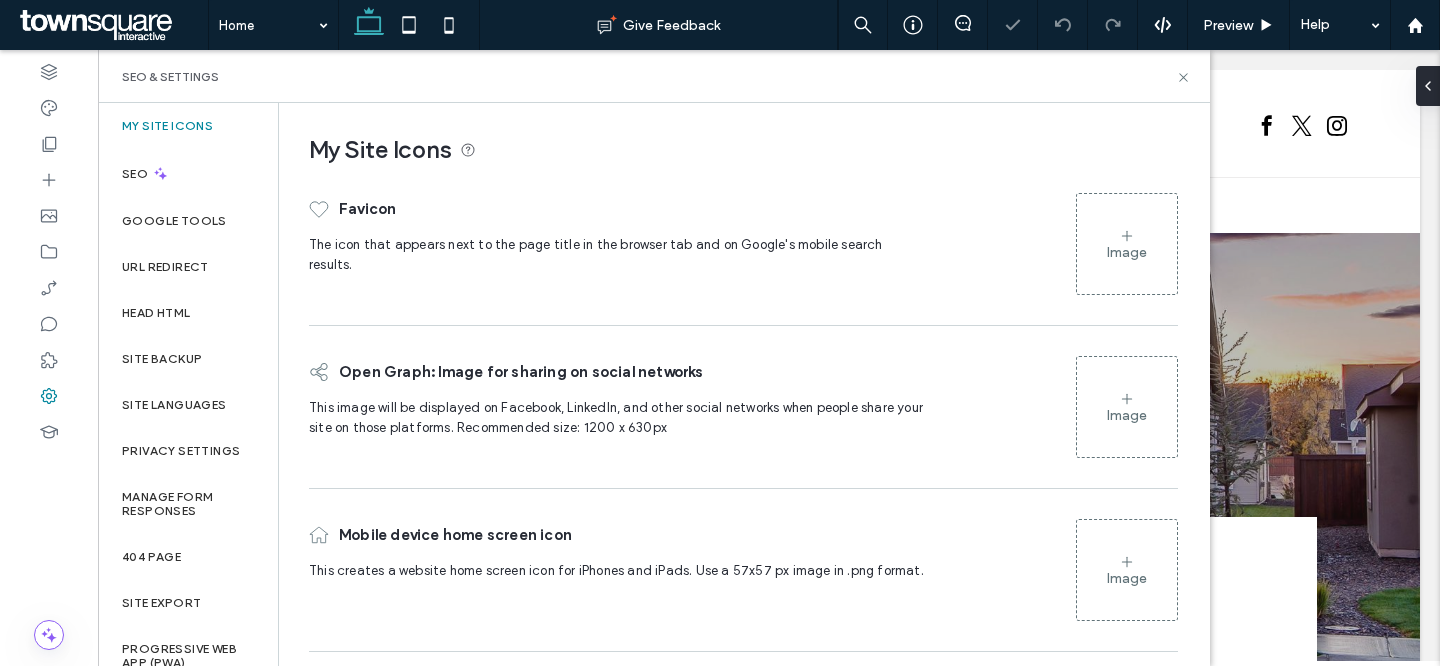 click on "Image" at bounding box center (1127, 244) 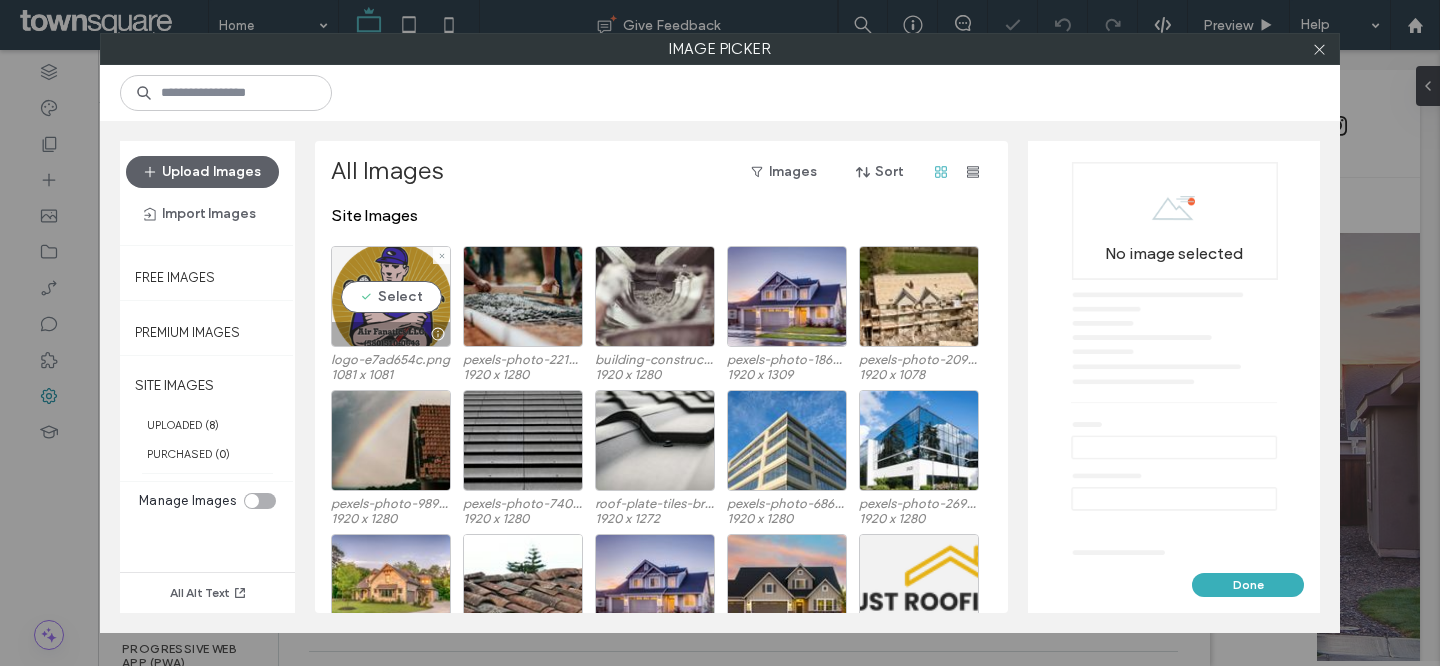 click on "Select" at bounding box center (391, 296) 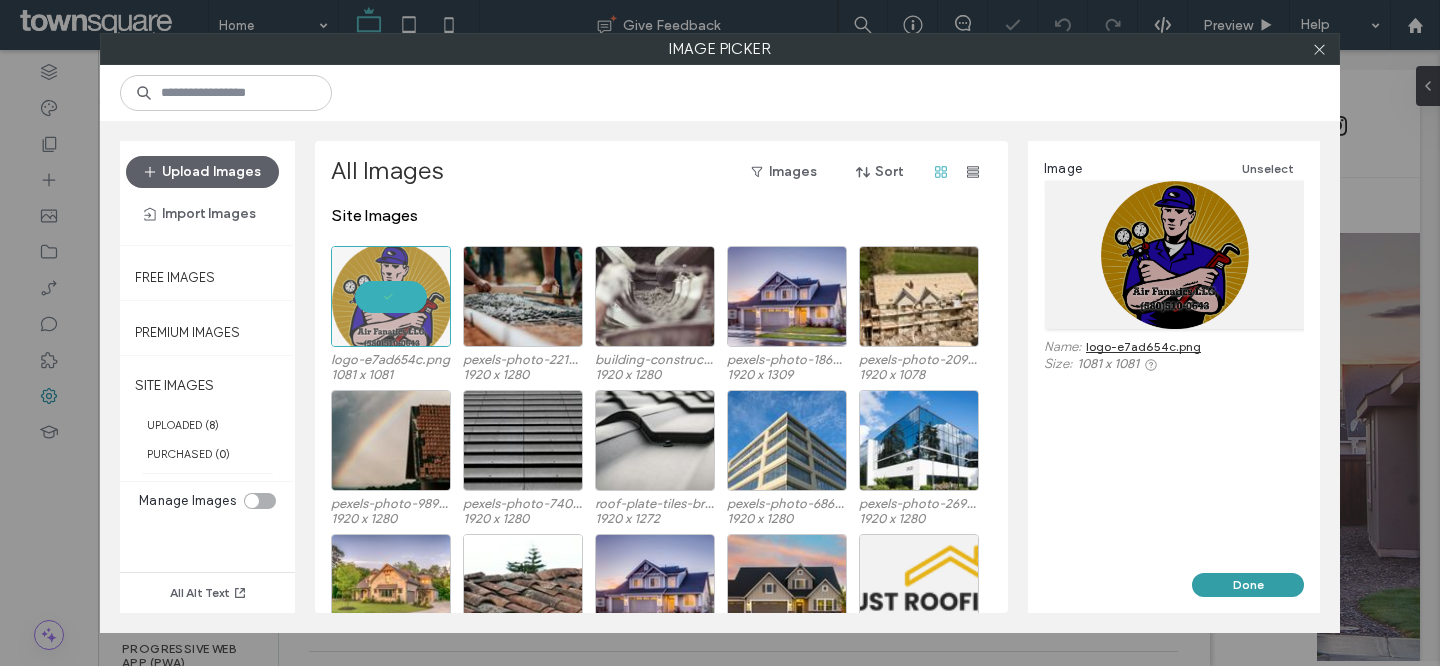 click on "Done" at bounding box center (1248, 585) 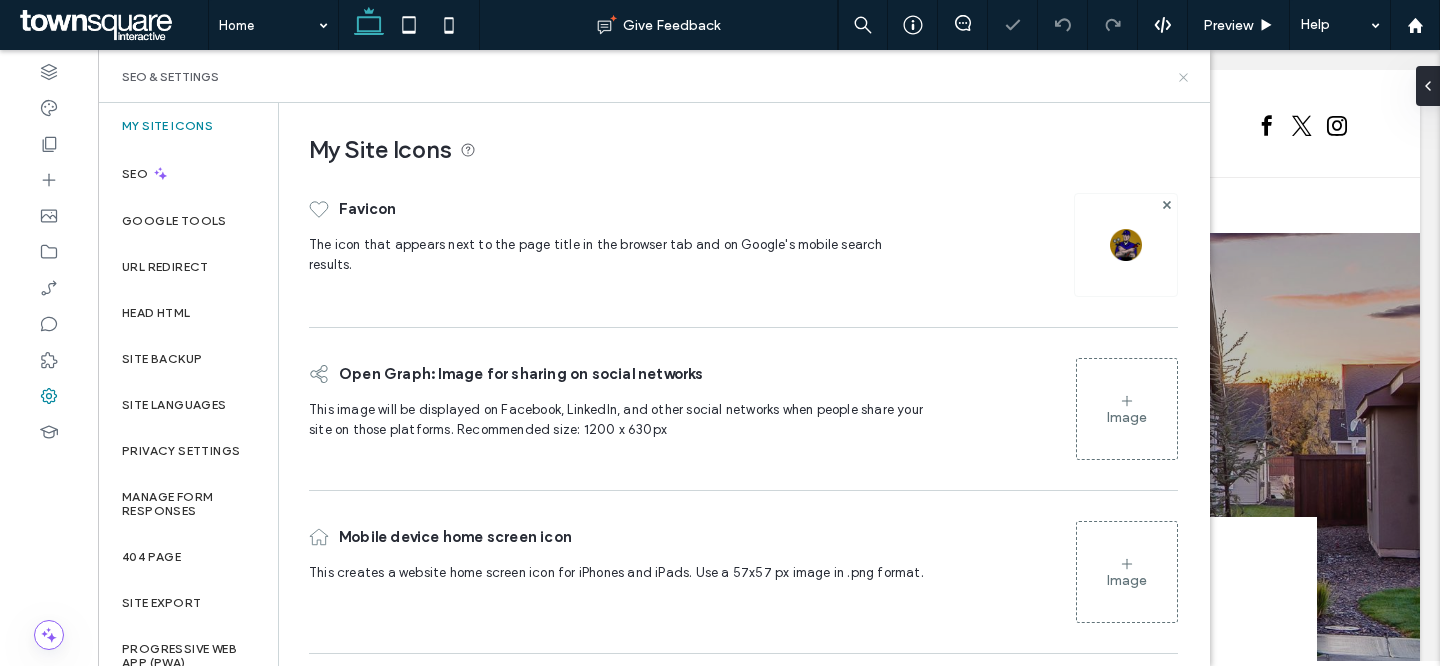 click 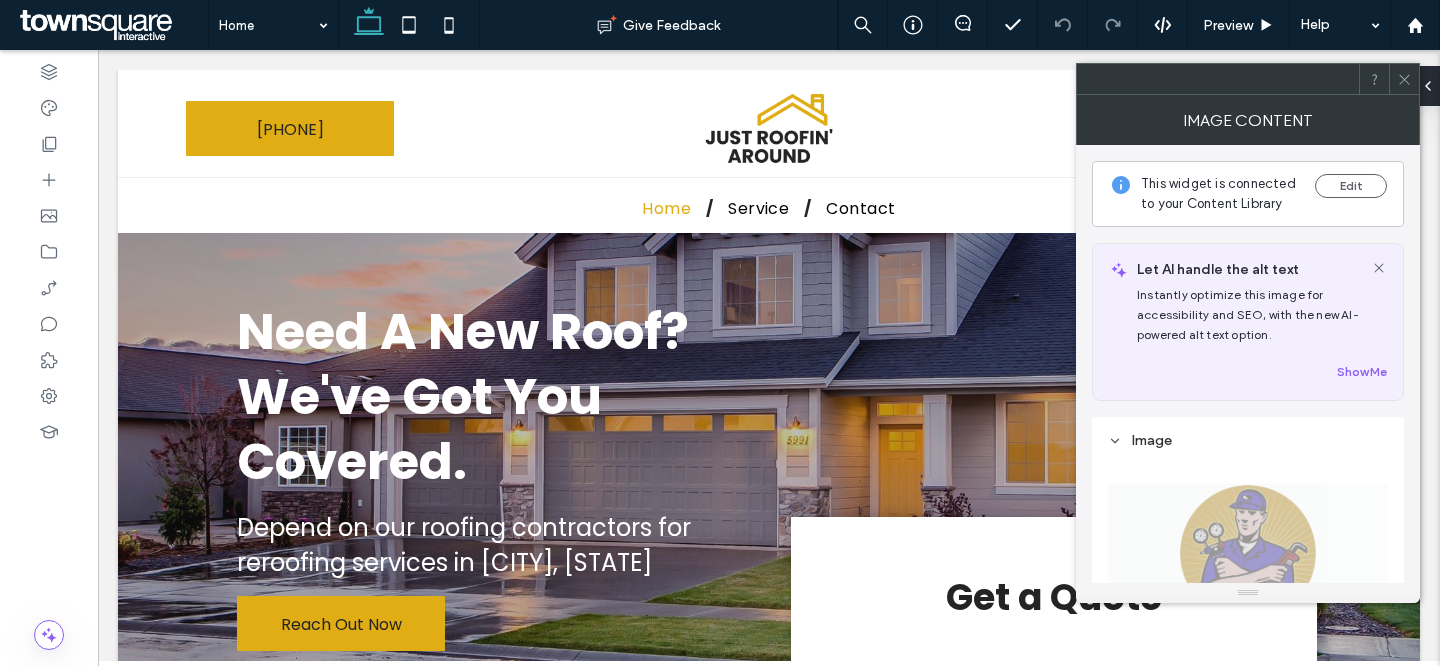 type on "**" 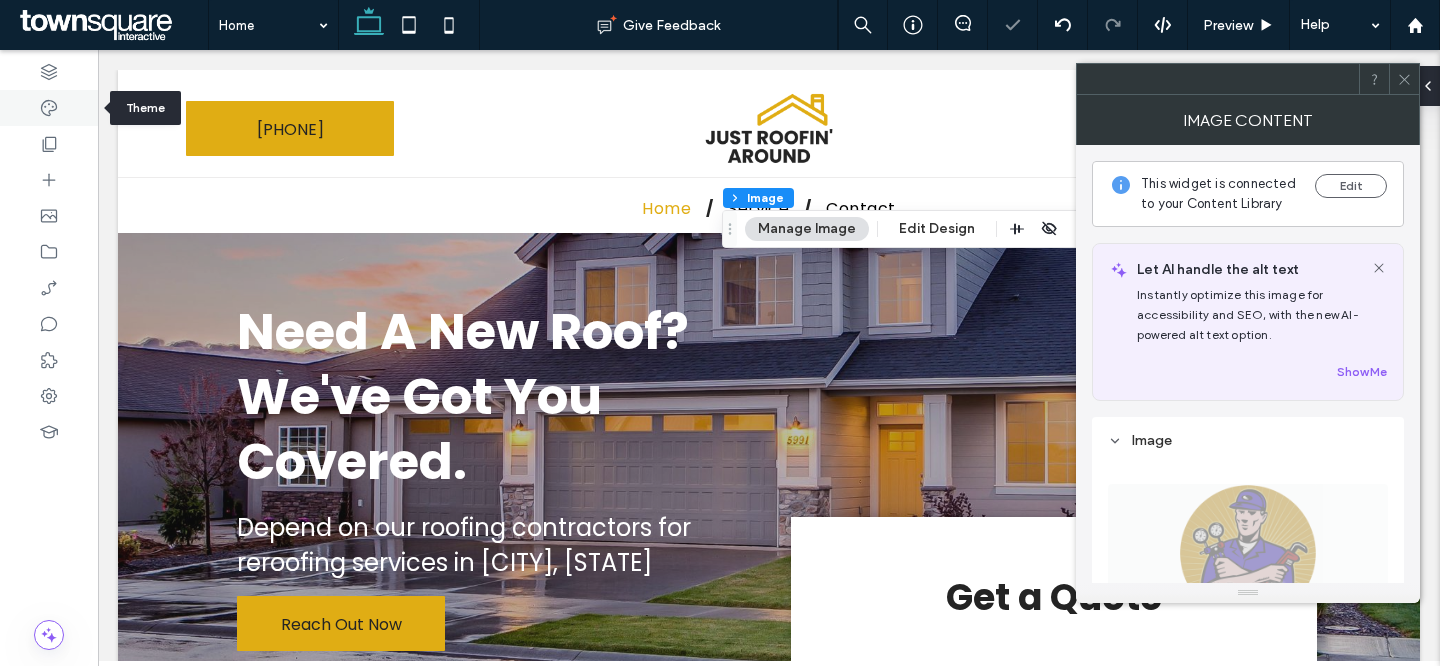 click at bounding box center (49, 108) 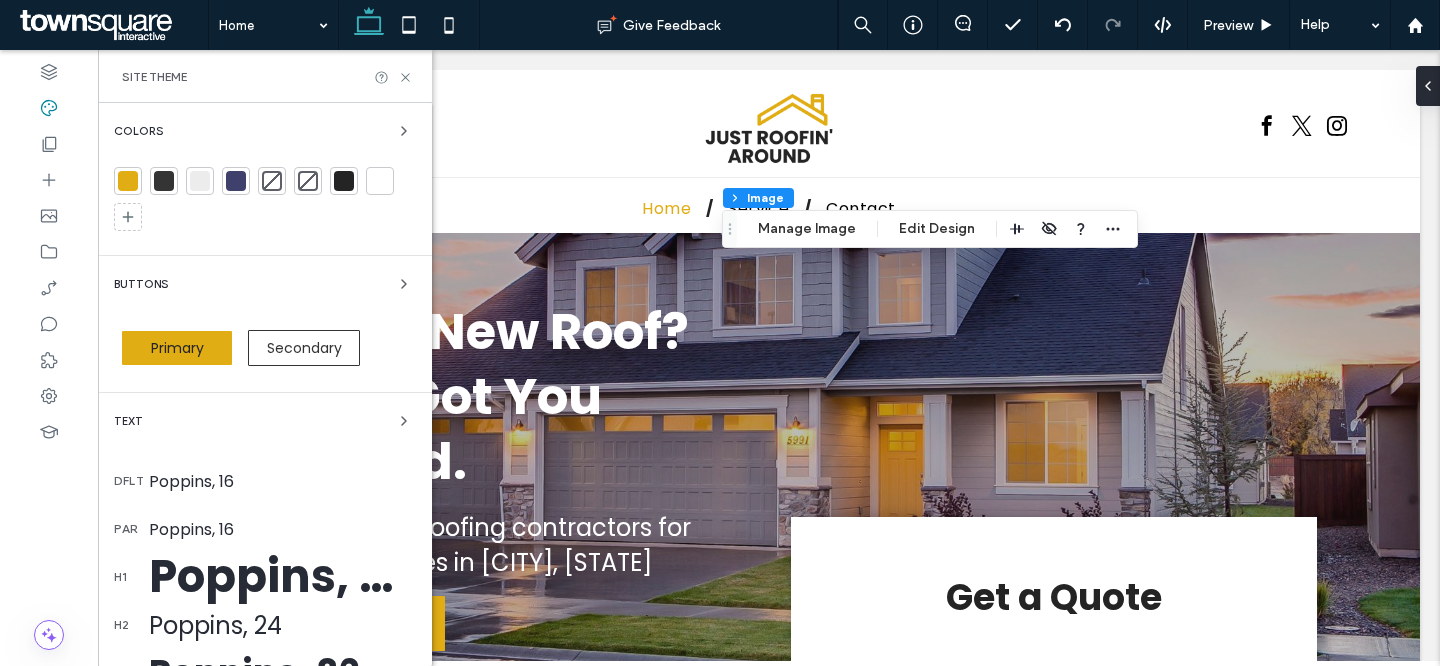 click at bounding box center [128, 181] 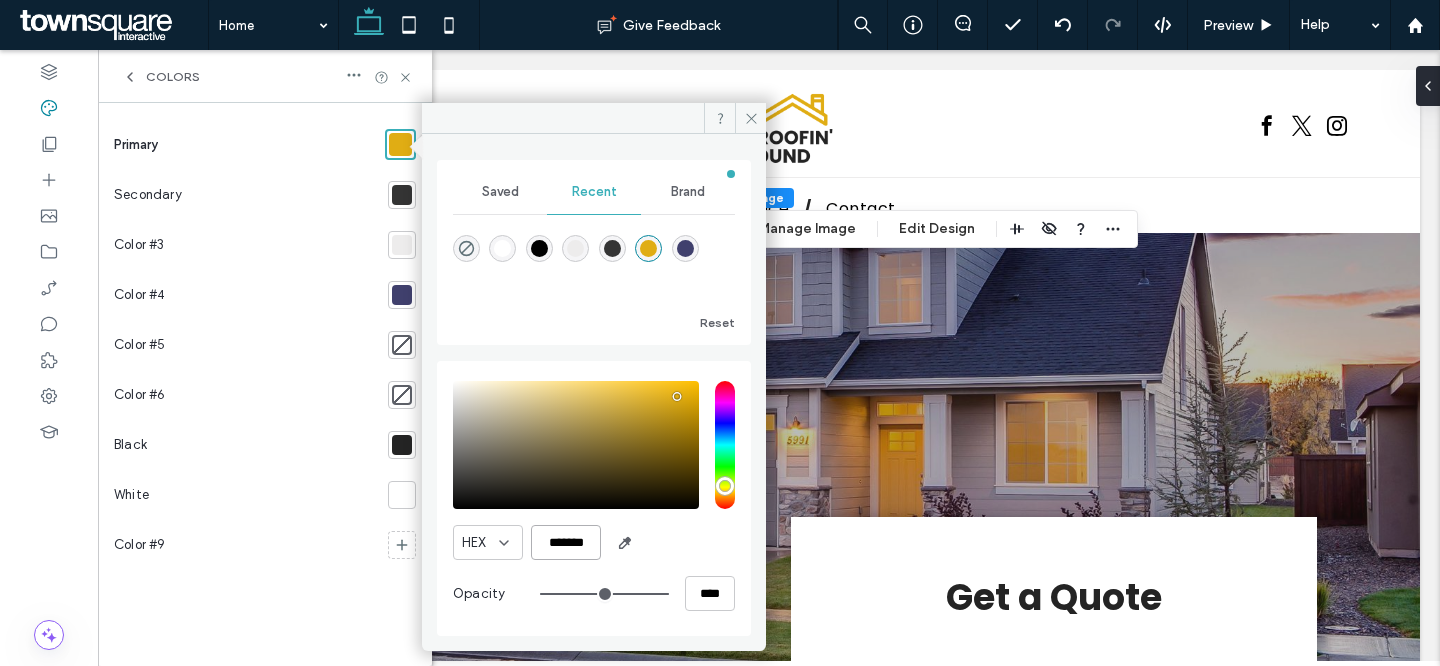drag, startPoint x: 548, startPoint y: 540, endPoint x: 685, endPoint y: 540, distance: 137 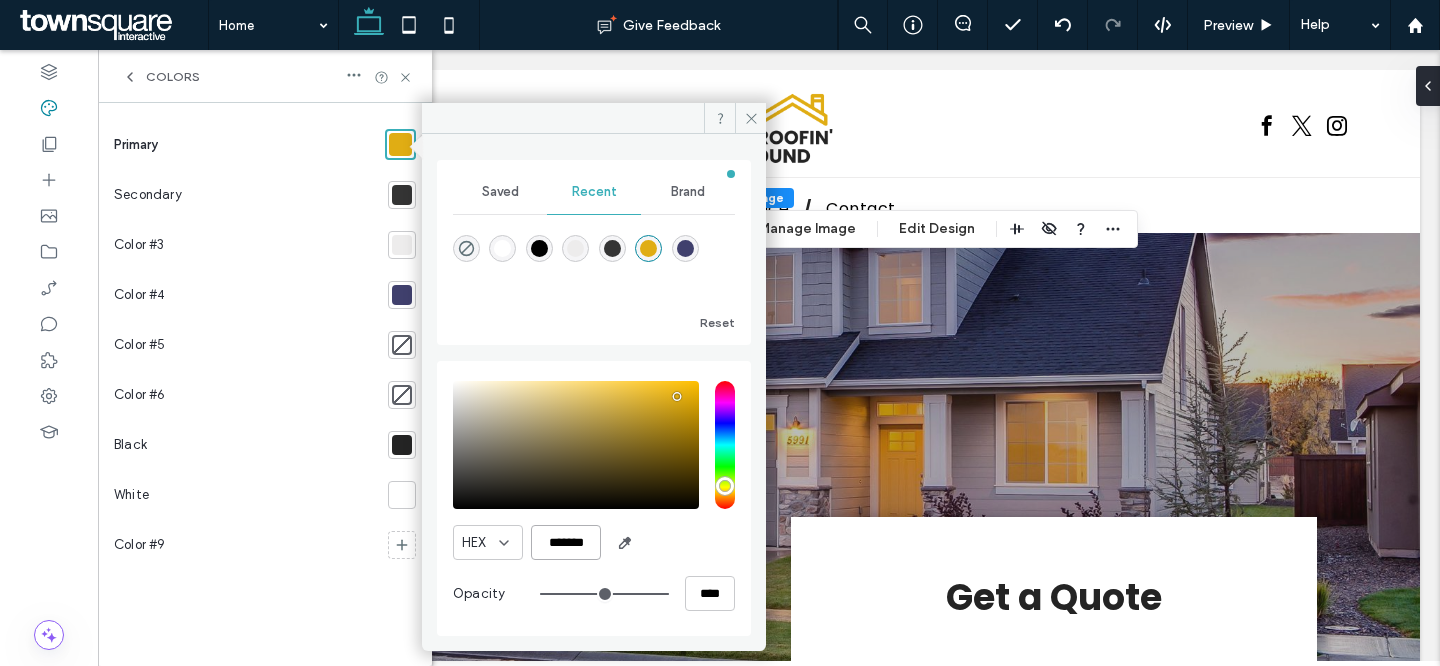 click on "HEX *******" at bounding box center [594, 542] 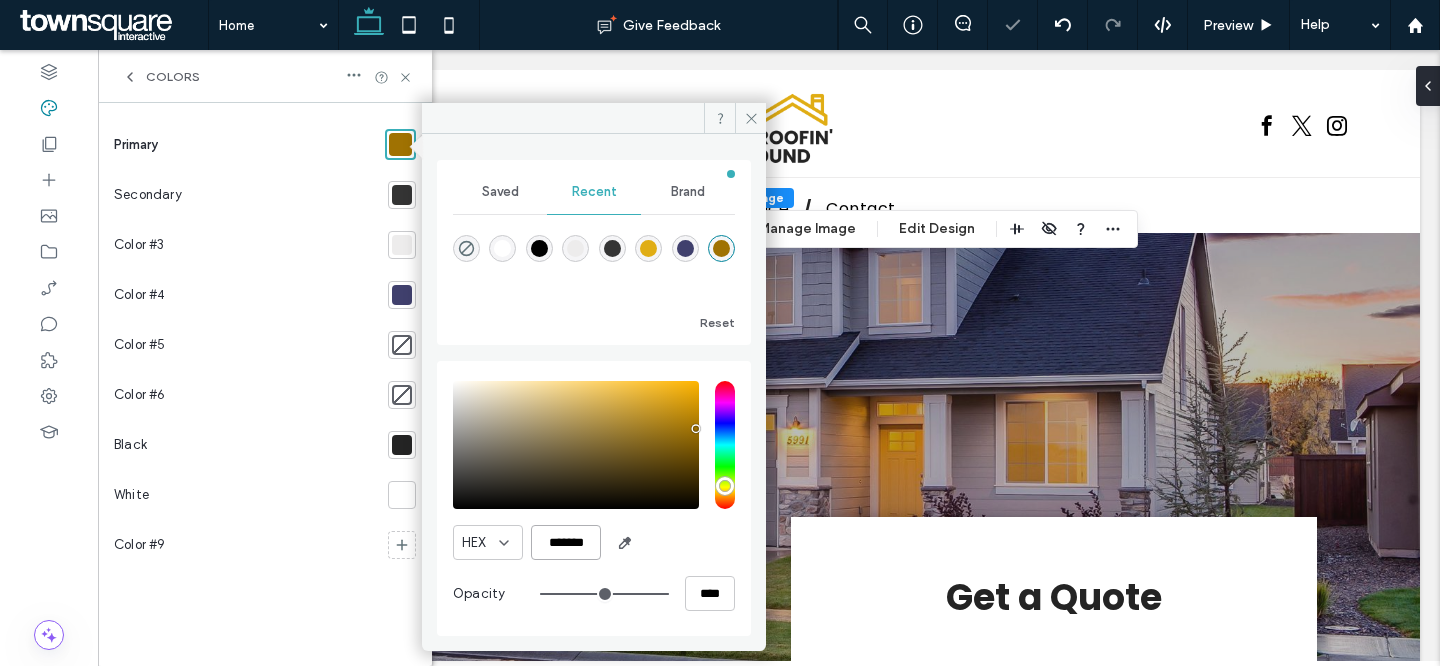 type on "*******" 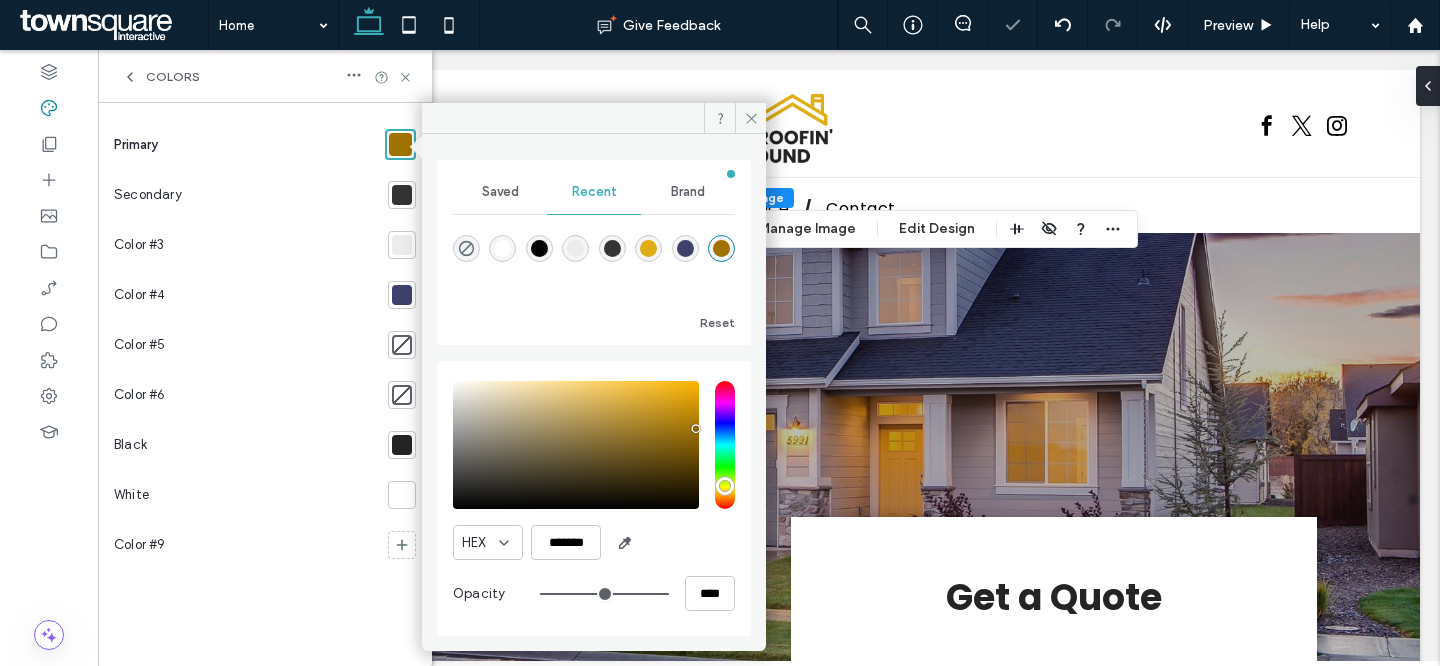 click on "Saved" at bounding box center [500, 192] 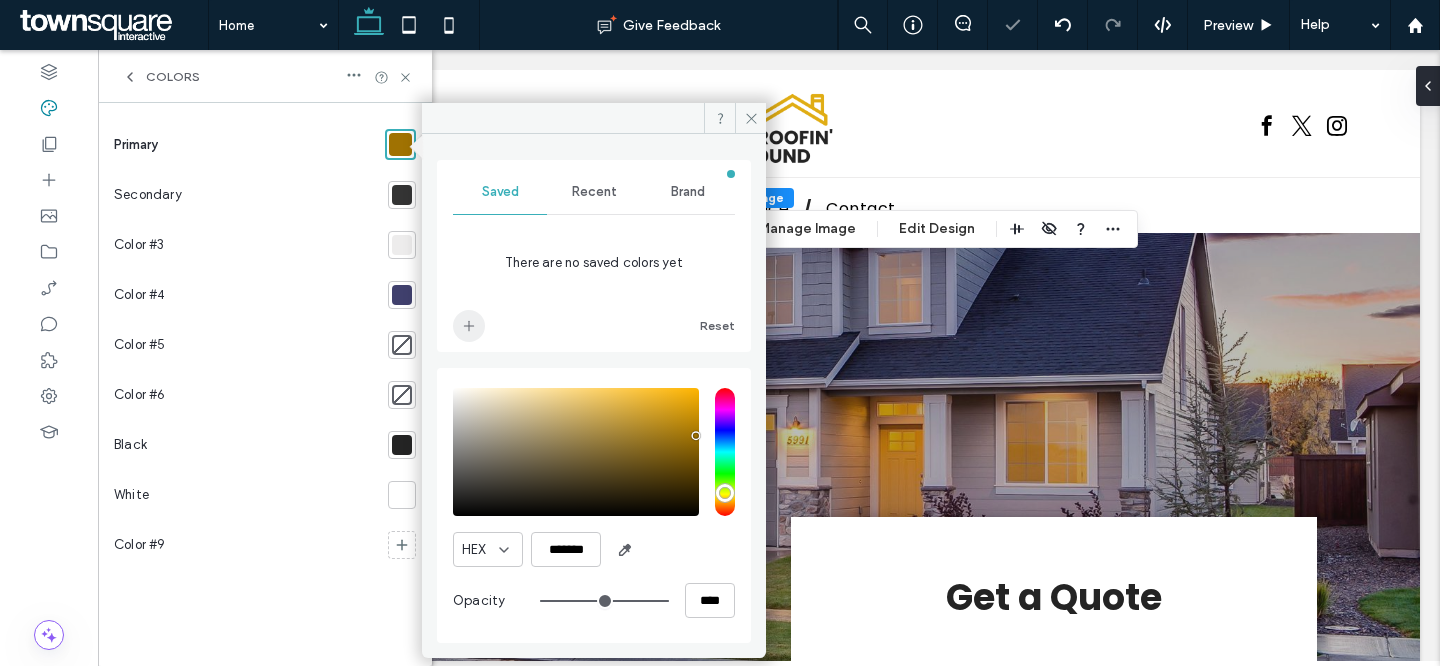 click 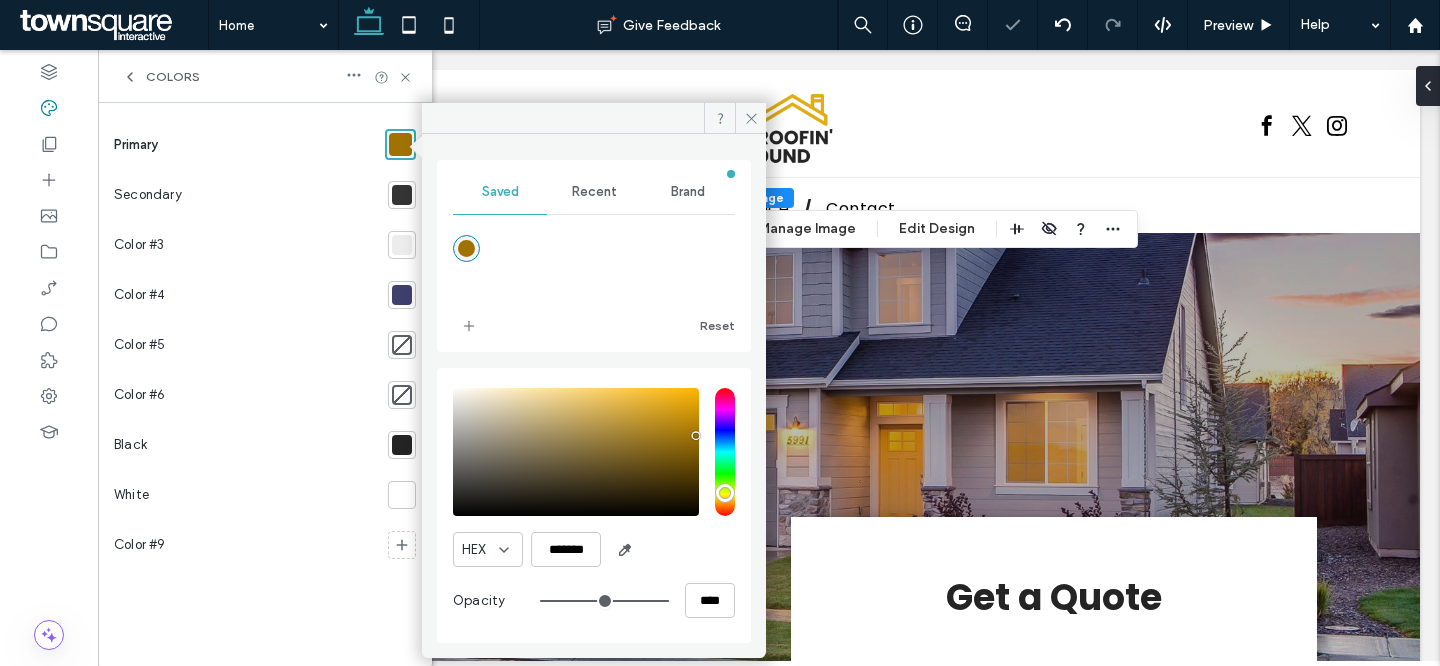 click at bounding box center (402, 295) 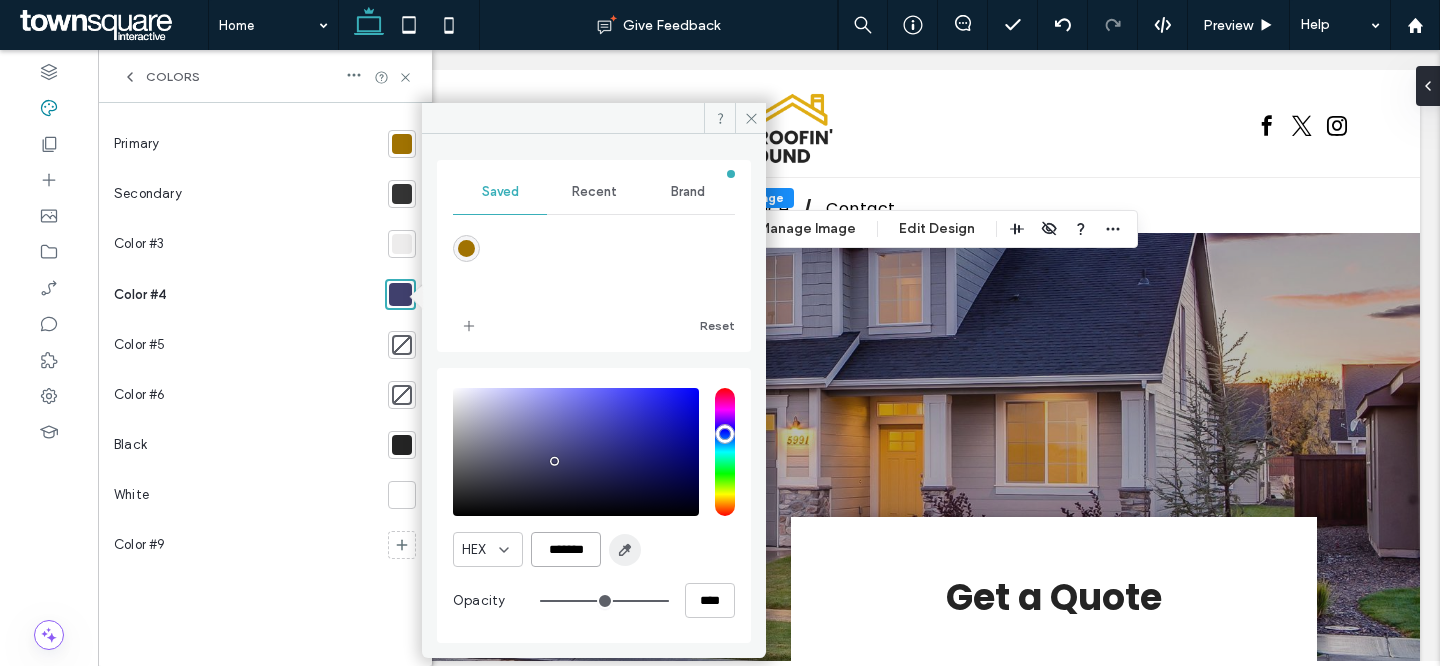 scroll, scrollTop: 0, scrollLeft: 2, axis: horizontal 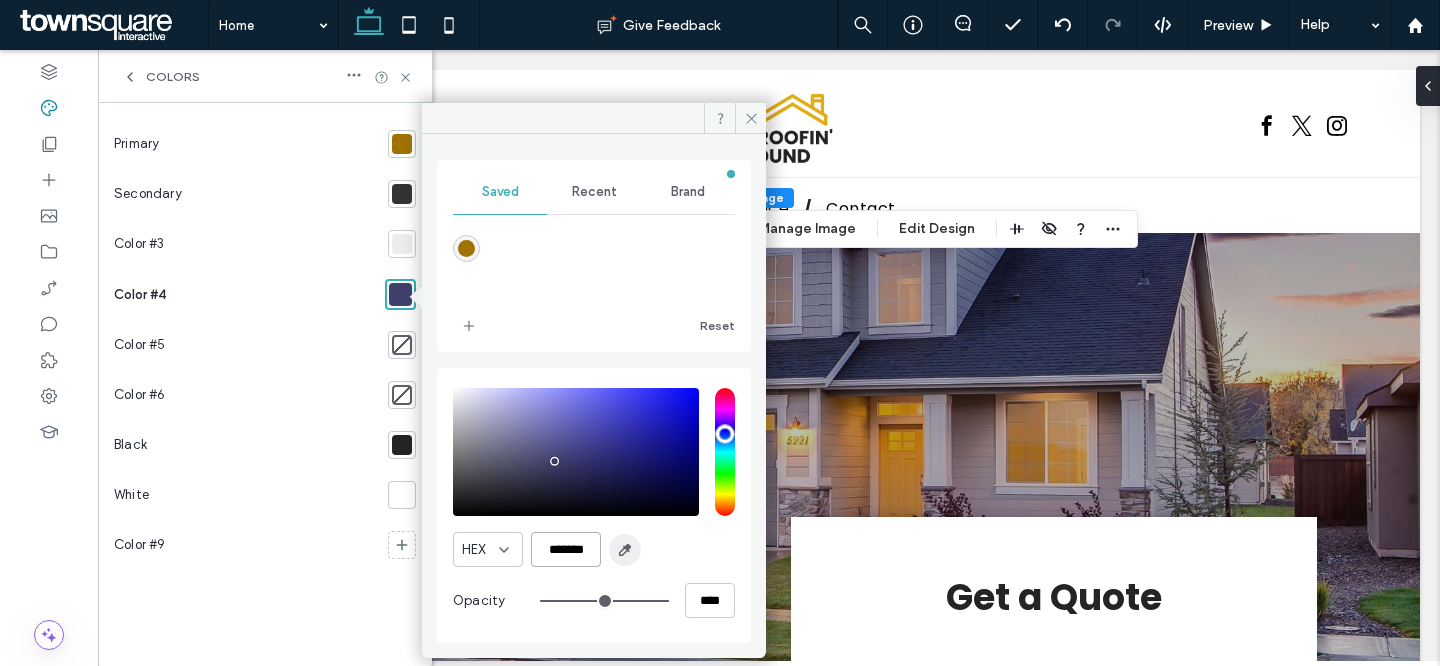 drag, startPoint x: 543, startPoint y: 546, endPoint x: 636, endPoint y: 552, distance: 93.193344 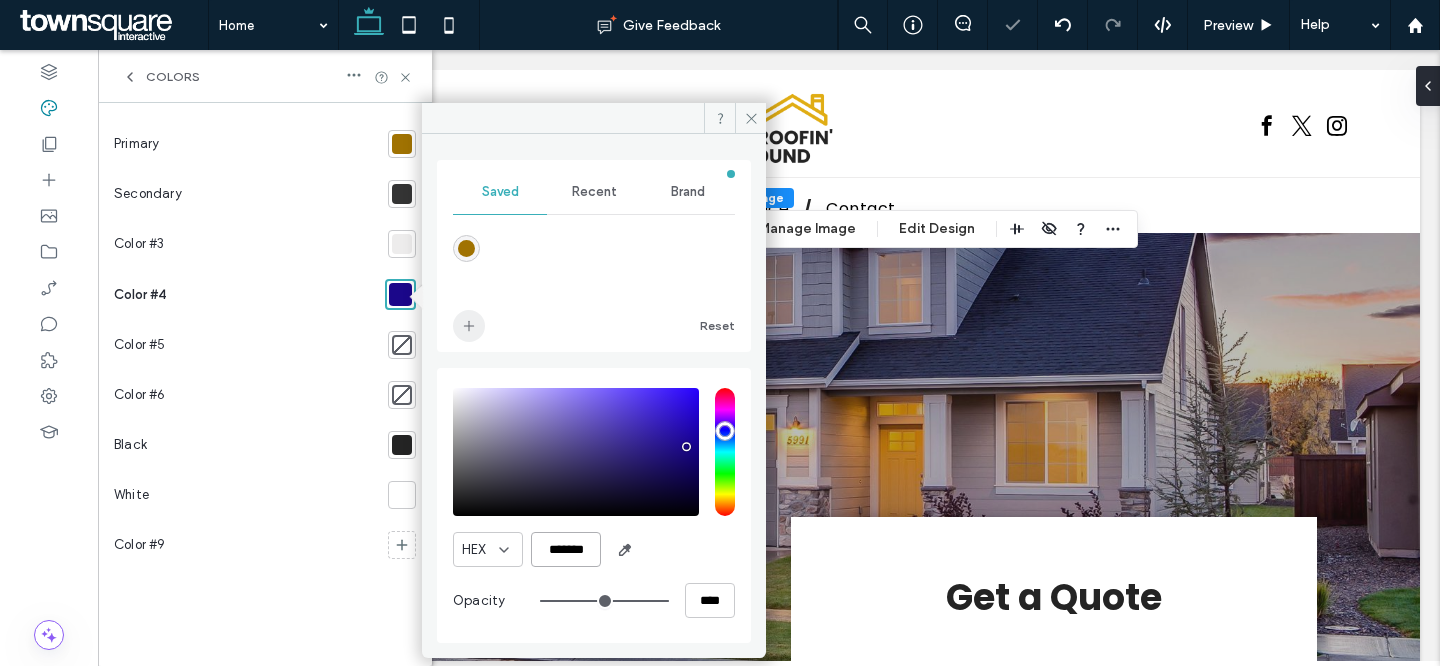 type on "*******" 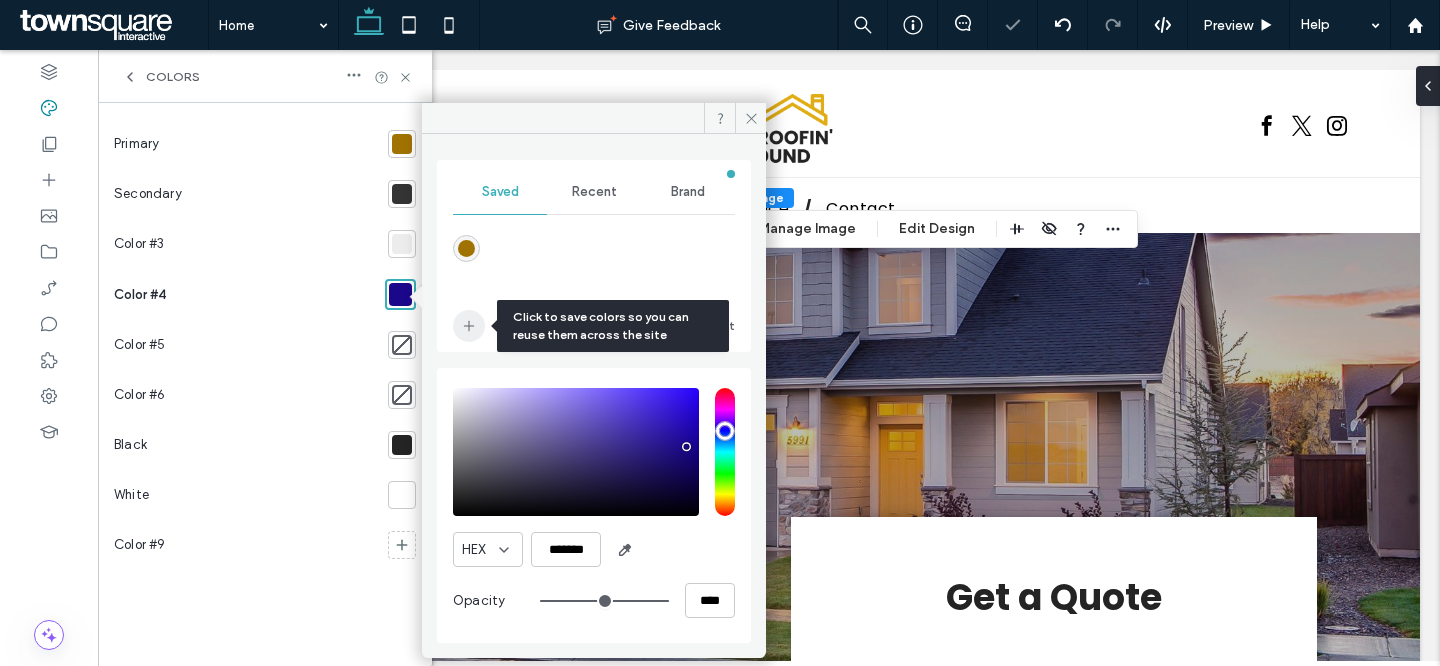 click 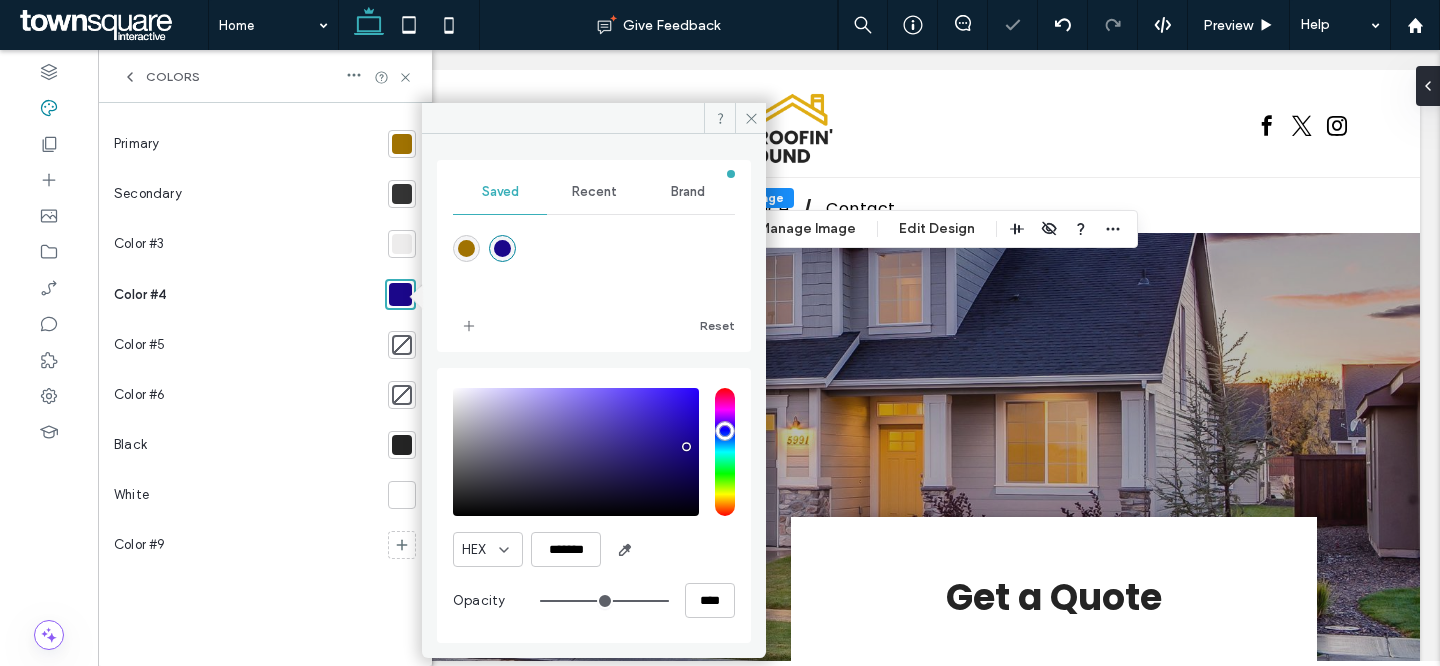 click at bounding box center (402, 194) 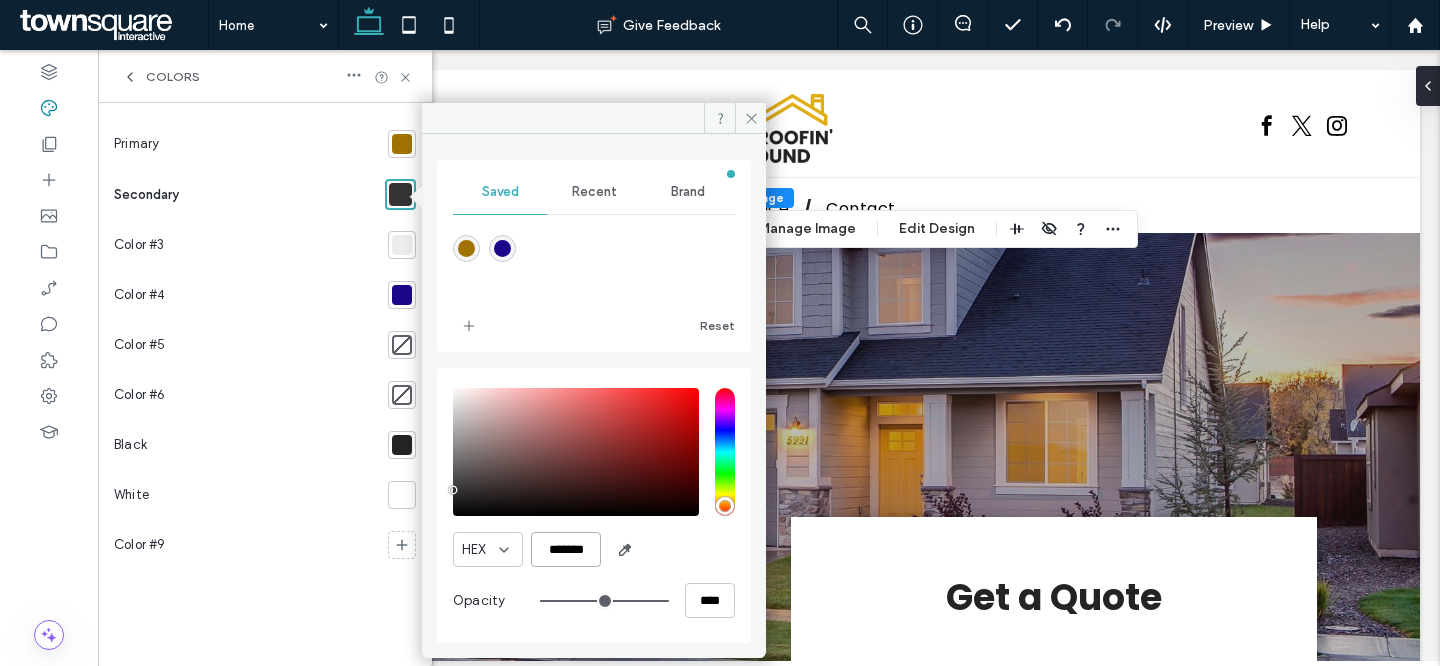 drag, startPoint x: 548, startPoint y: 556, endPoint x: 647, endPoint y: 556, distance: 99 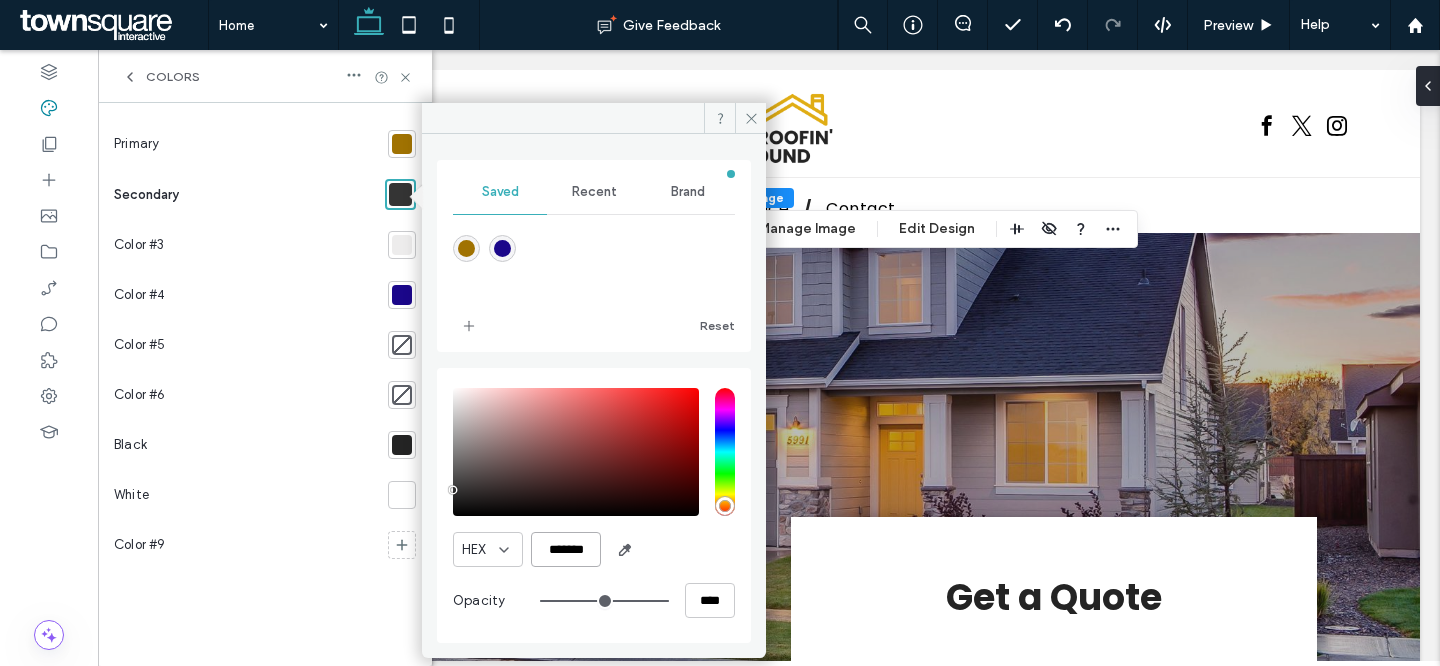 paste 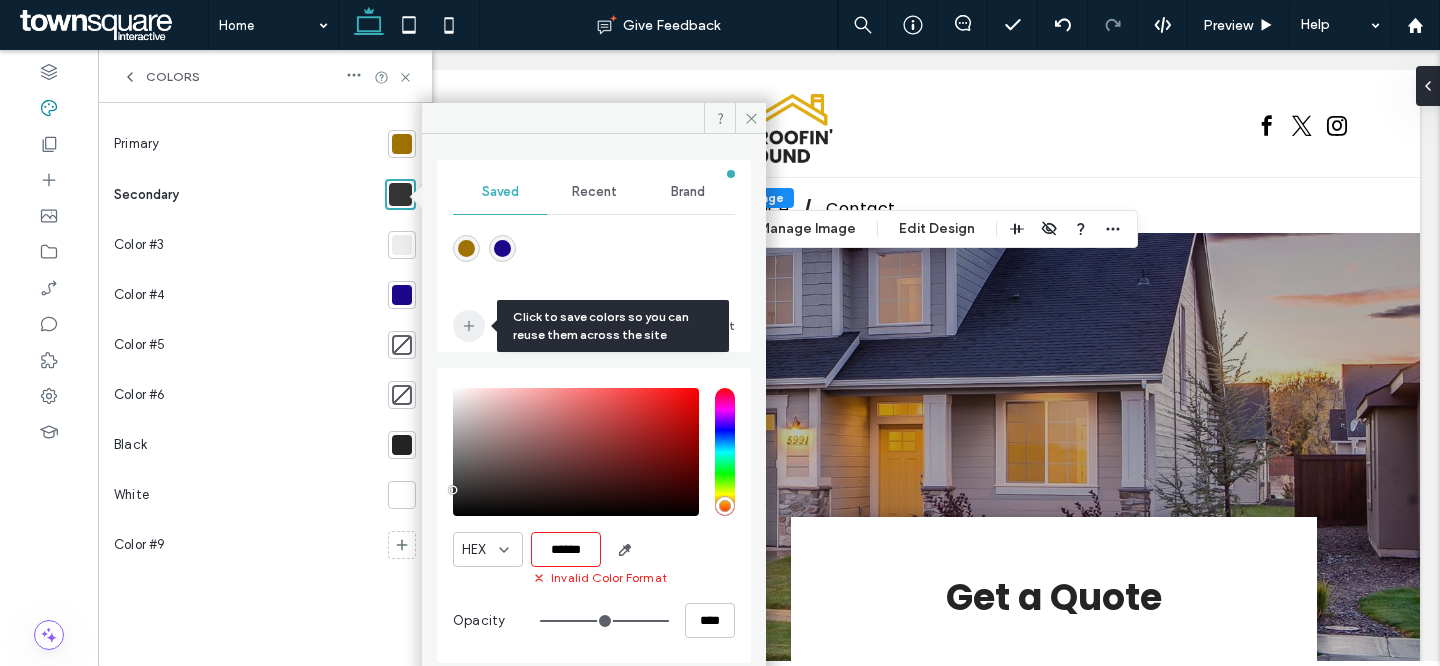 click at bounding box center [469, 326] 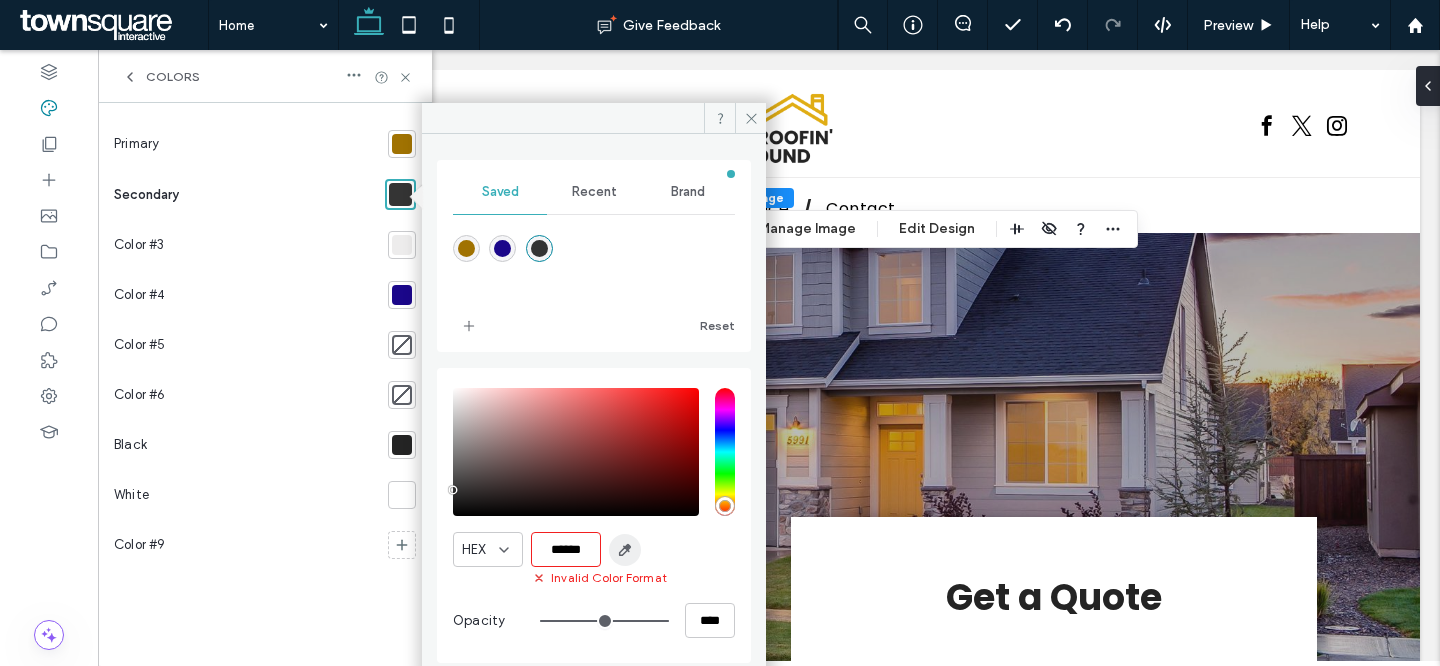 drag, startPoint x: 551, startPoint y: 553, endPoint x: 625, endPoint y: 553, distance: 74 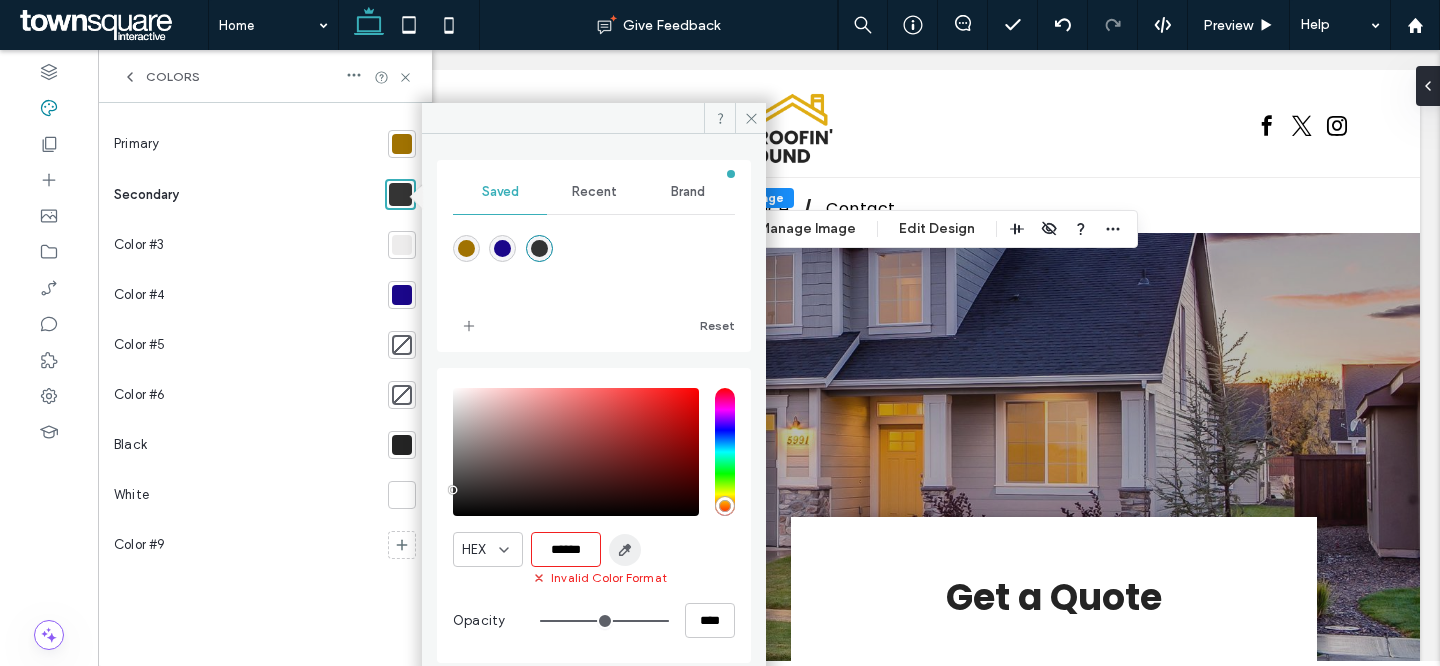 click on "HEX ******" at bounding box center (594, 549) 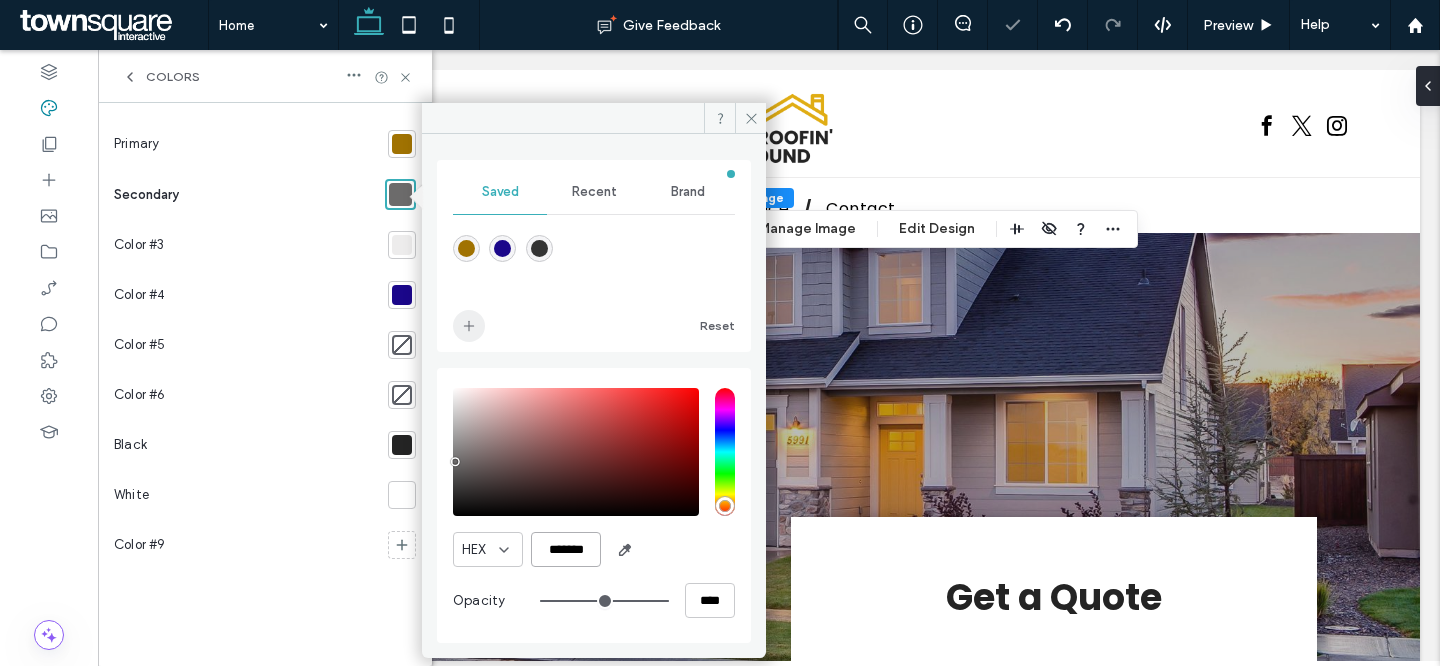 type on "*******" 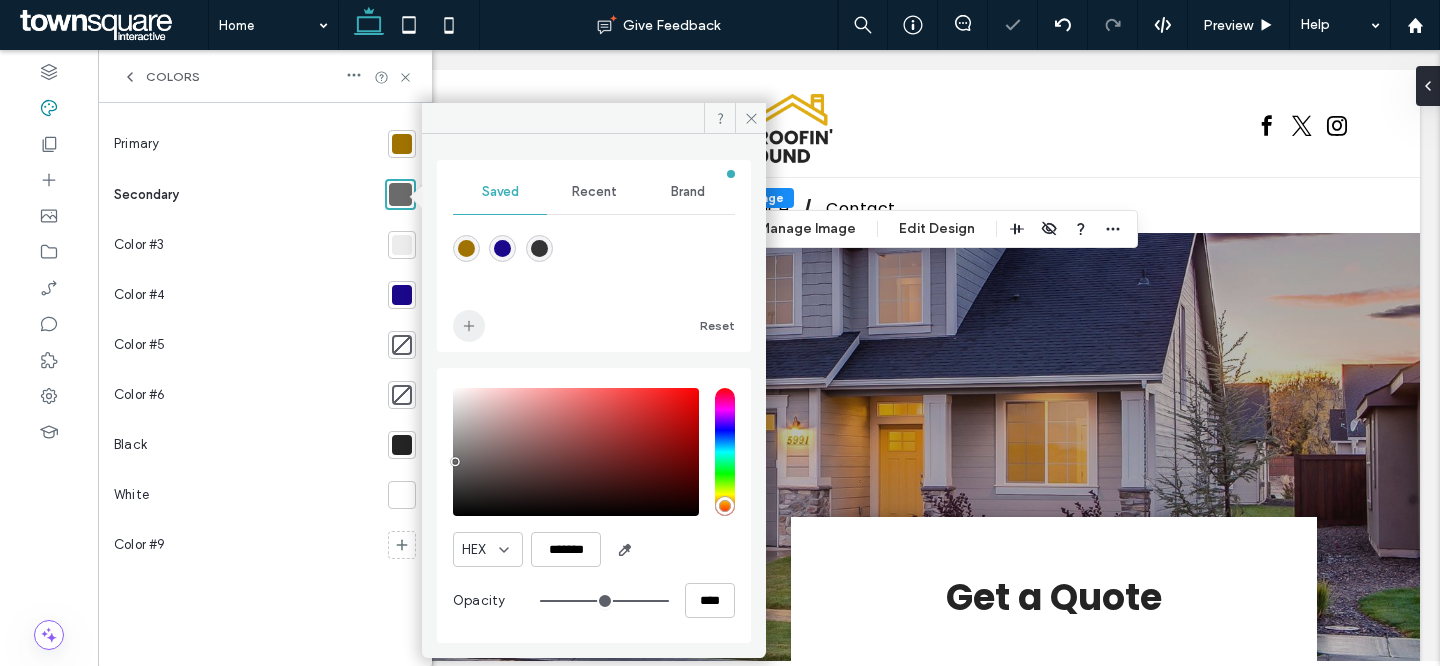 click at bounding box center [469, 326] 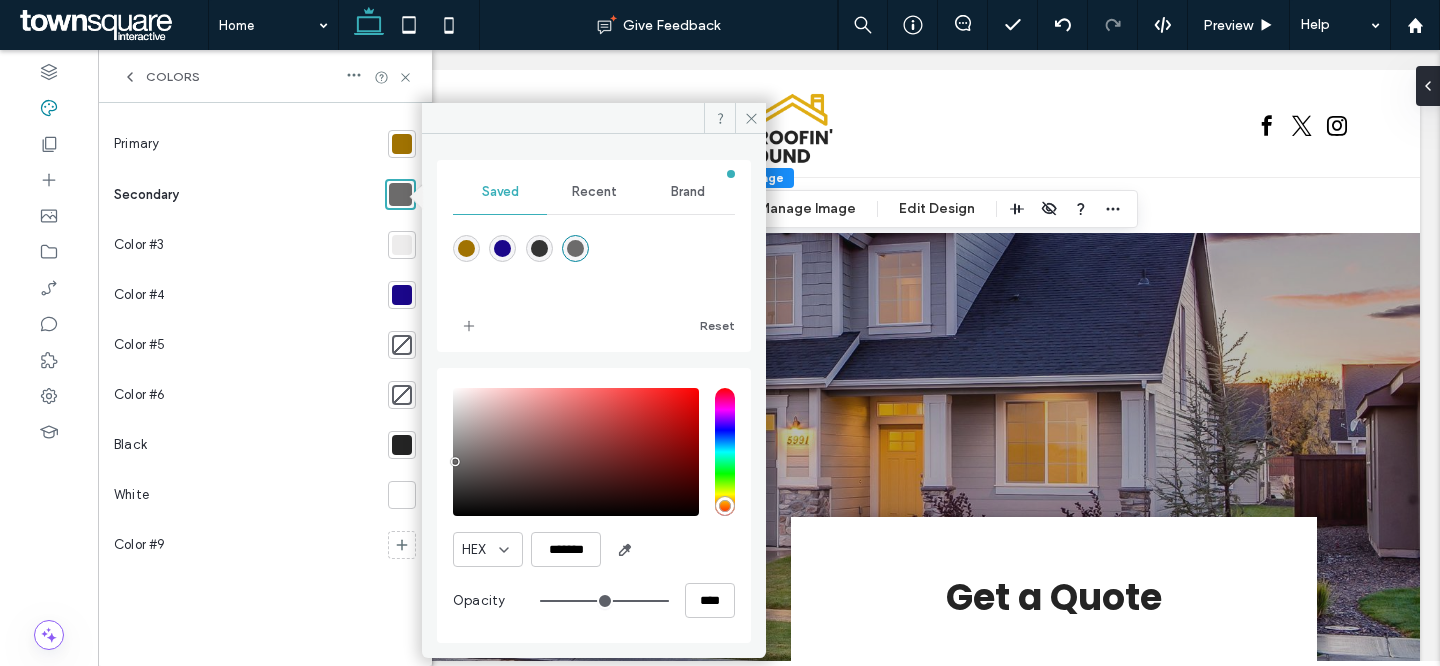 click at bounding box center [402, 245] 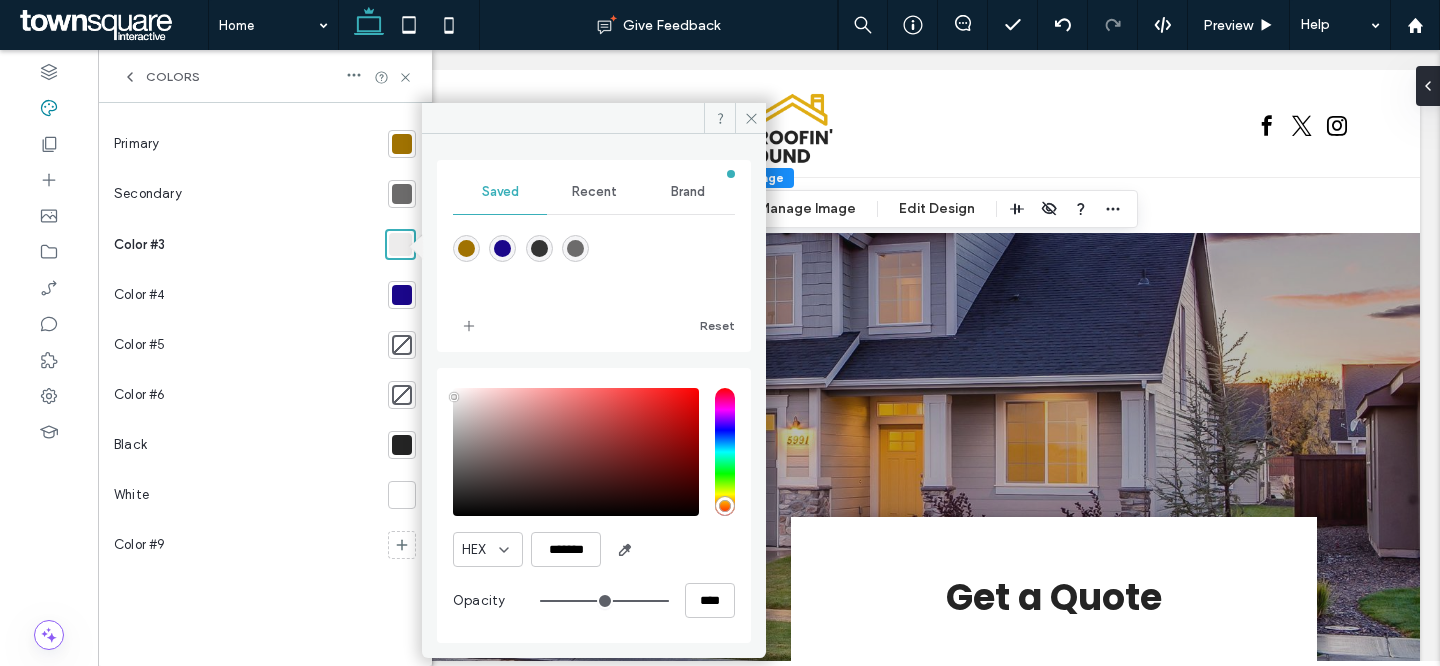 click at bounding box center [575, 248] 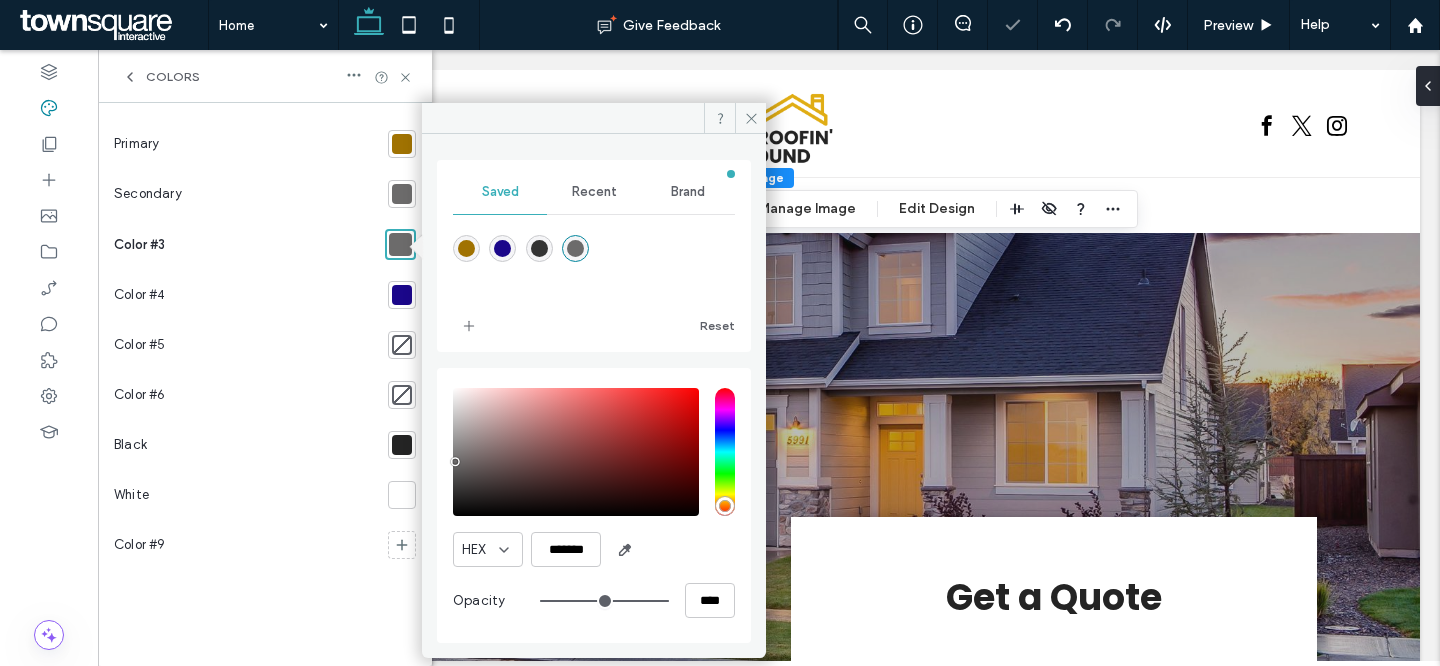 click at bounding box center [402, 194] 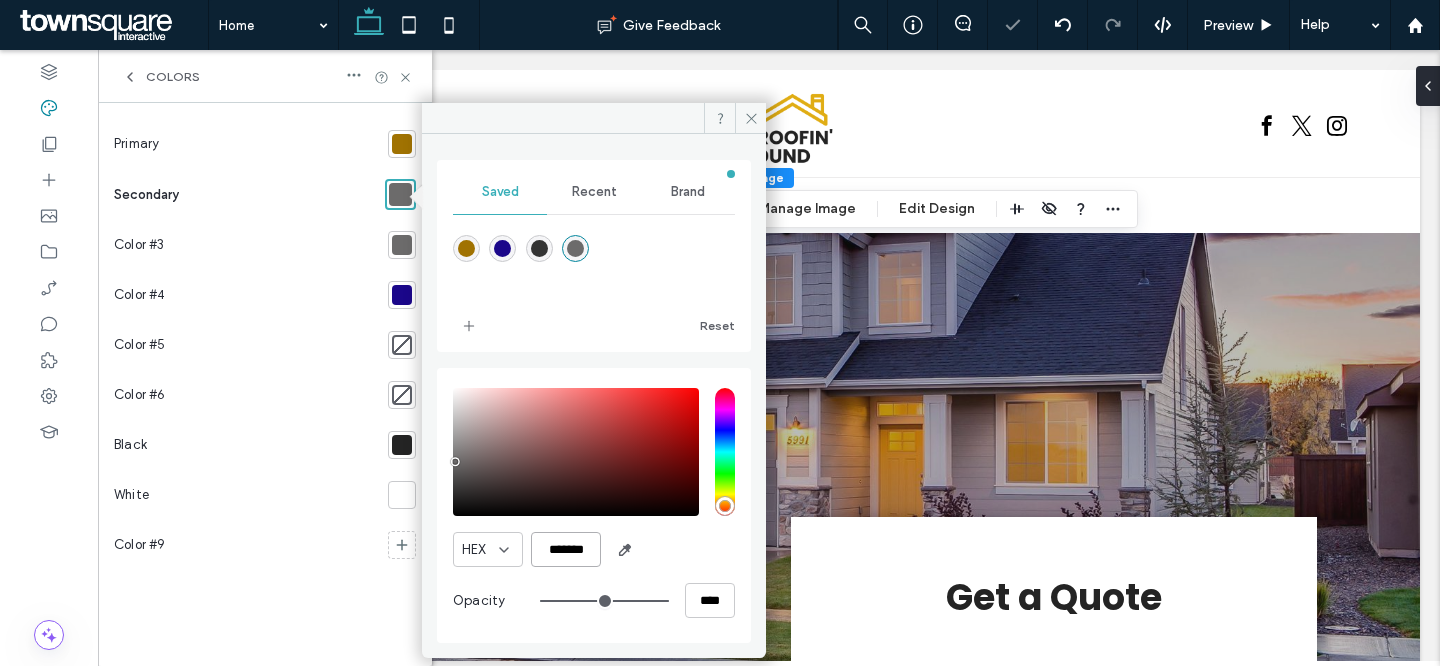 drag, startPoint x: 545, startPoint y: 549, endPoint x: 650, endPoint y: 549, distance: 105 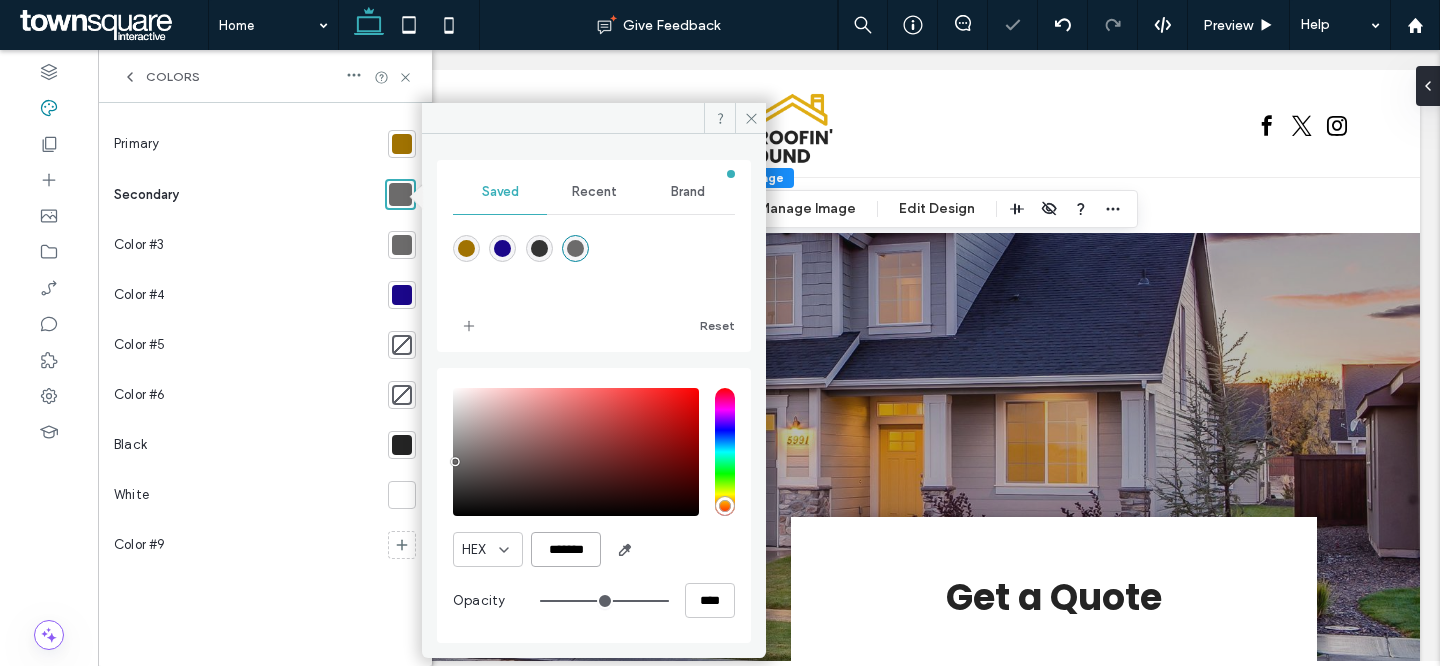 click on "HEX *******" at bounding box center [594, 549] 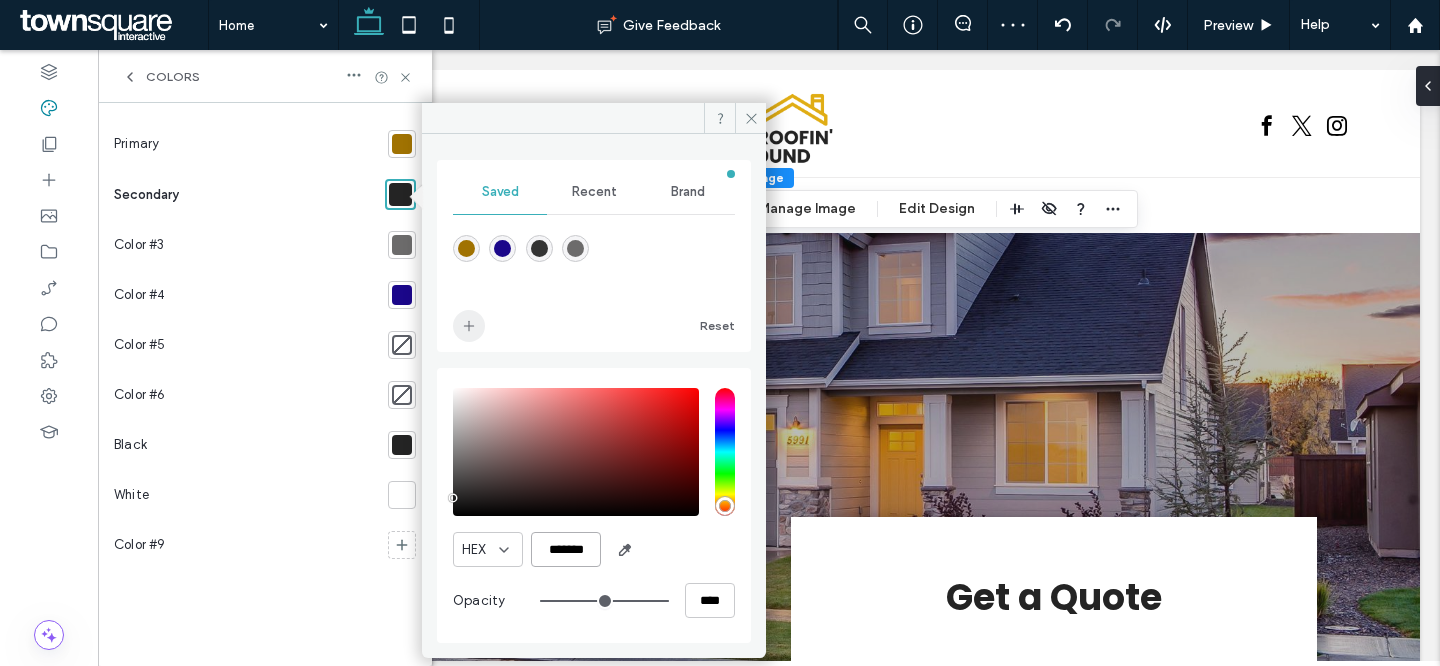 type on "*******" 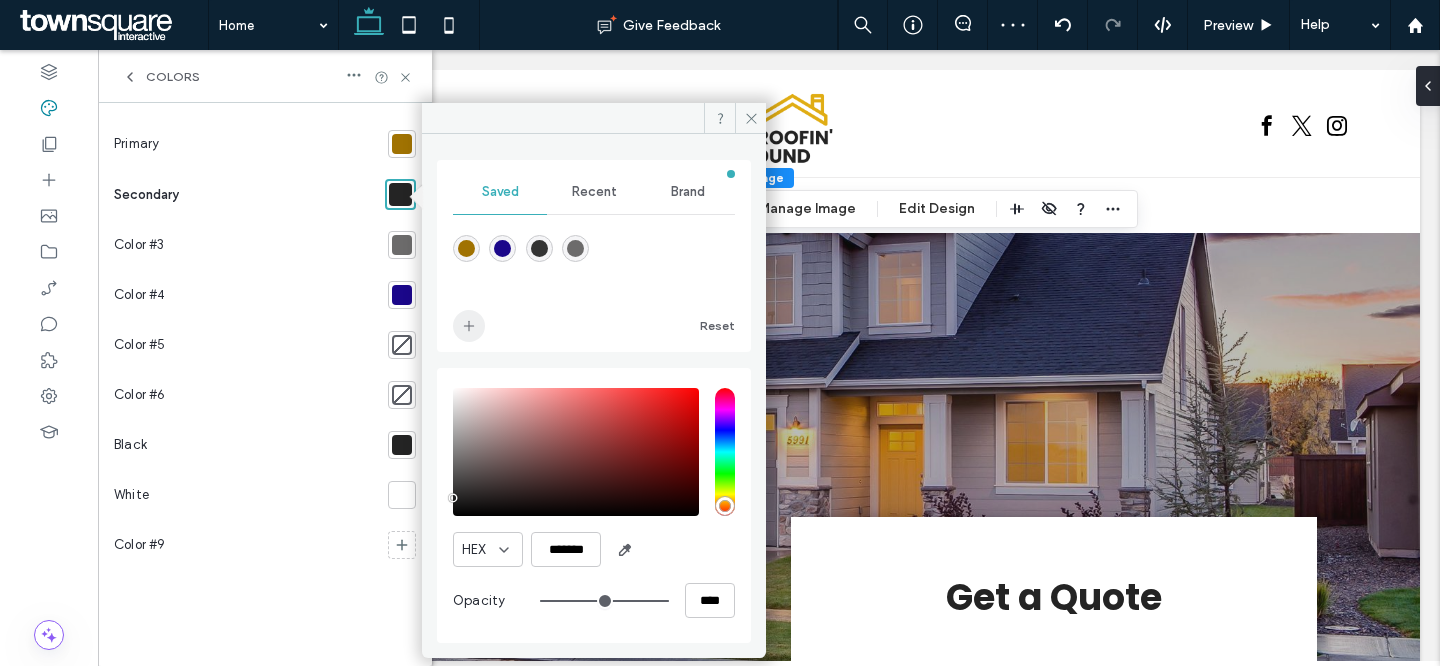 click 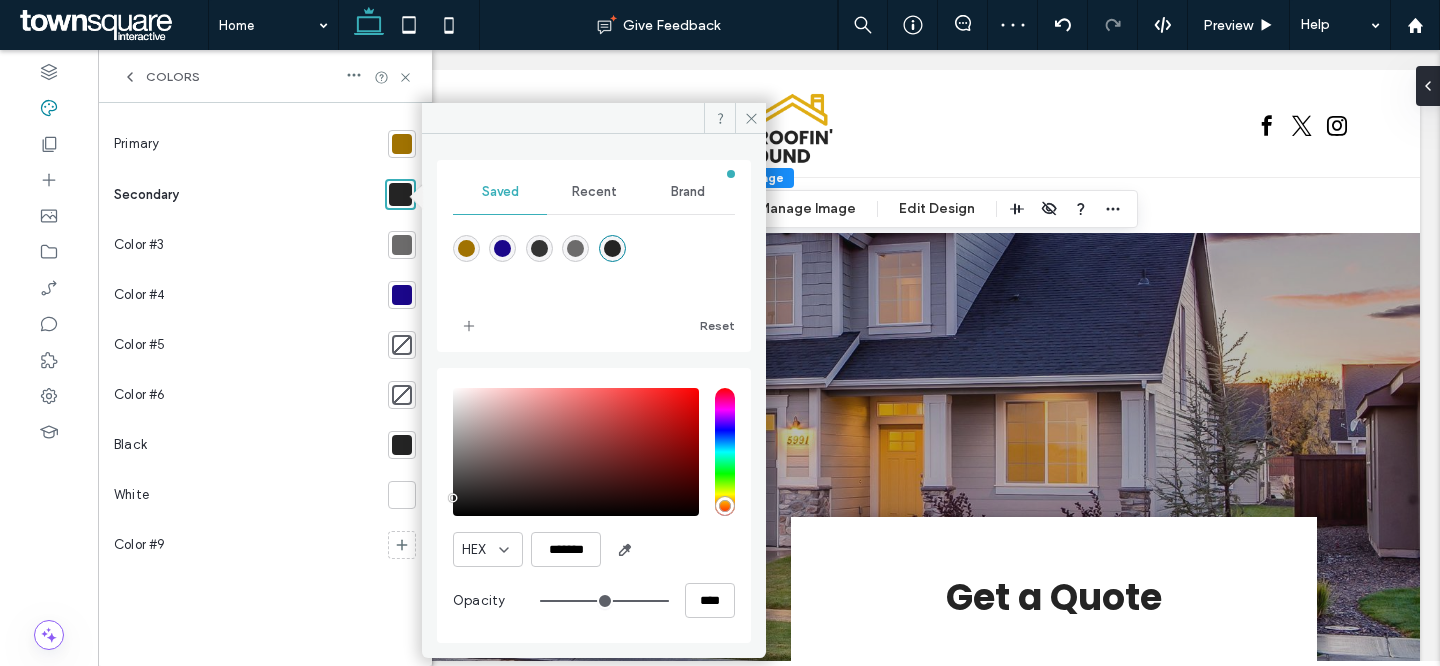 click at bounding box center [402, 445] 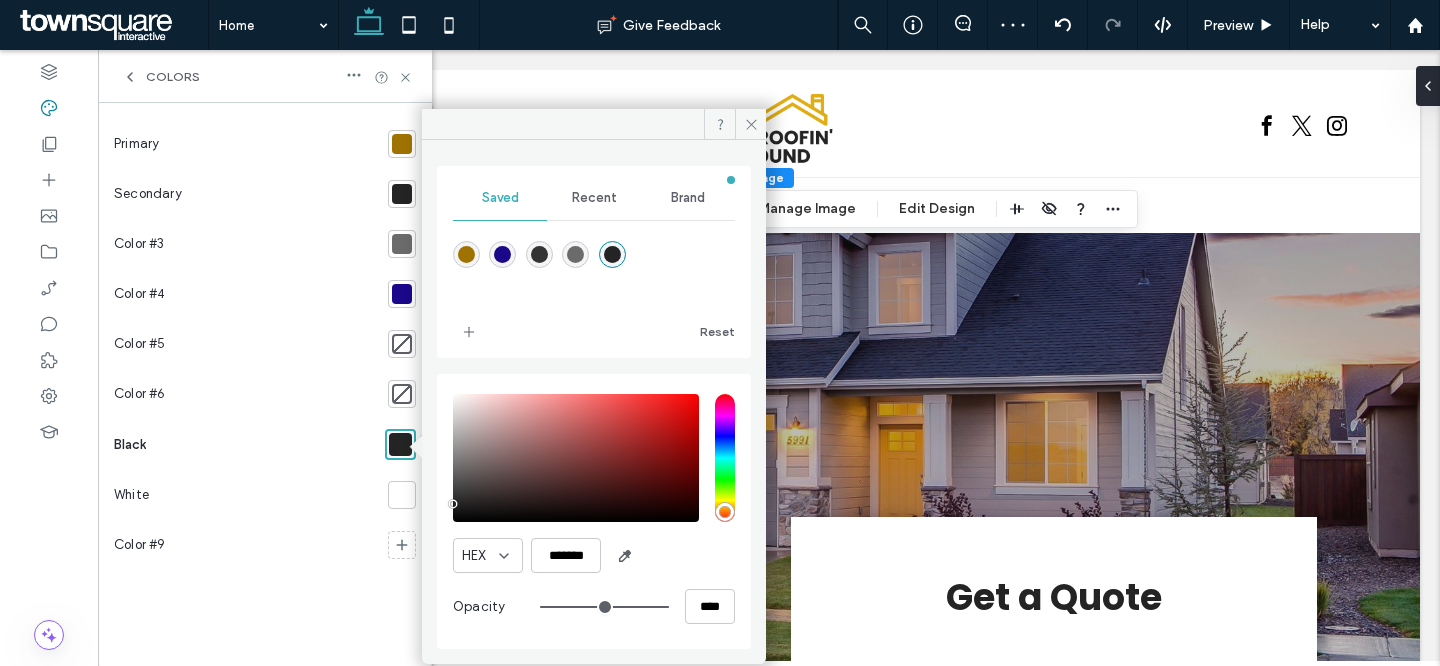 click at bounding box center (612, 254) 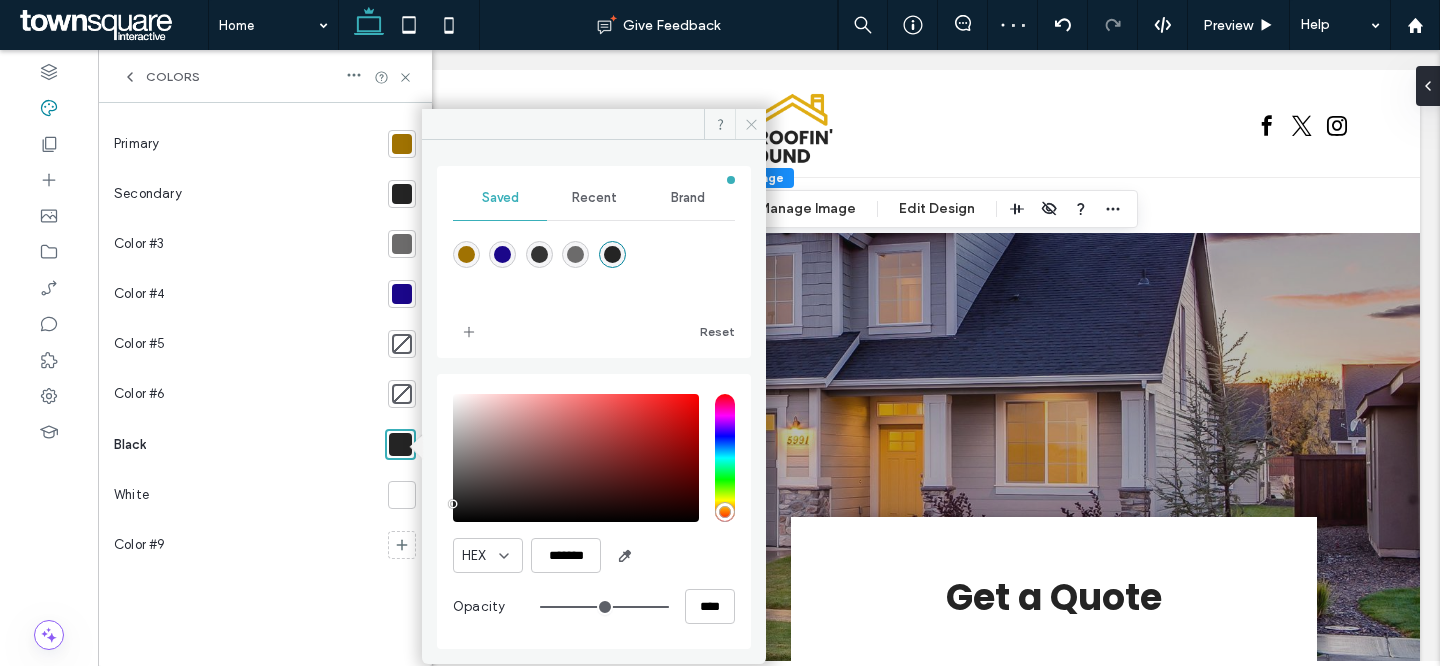 click 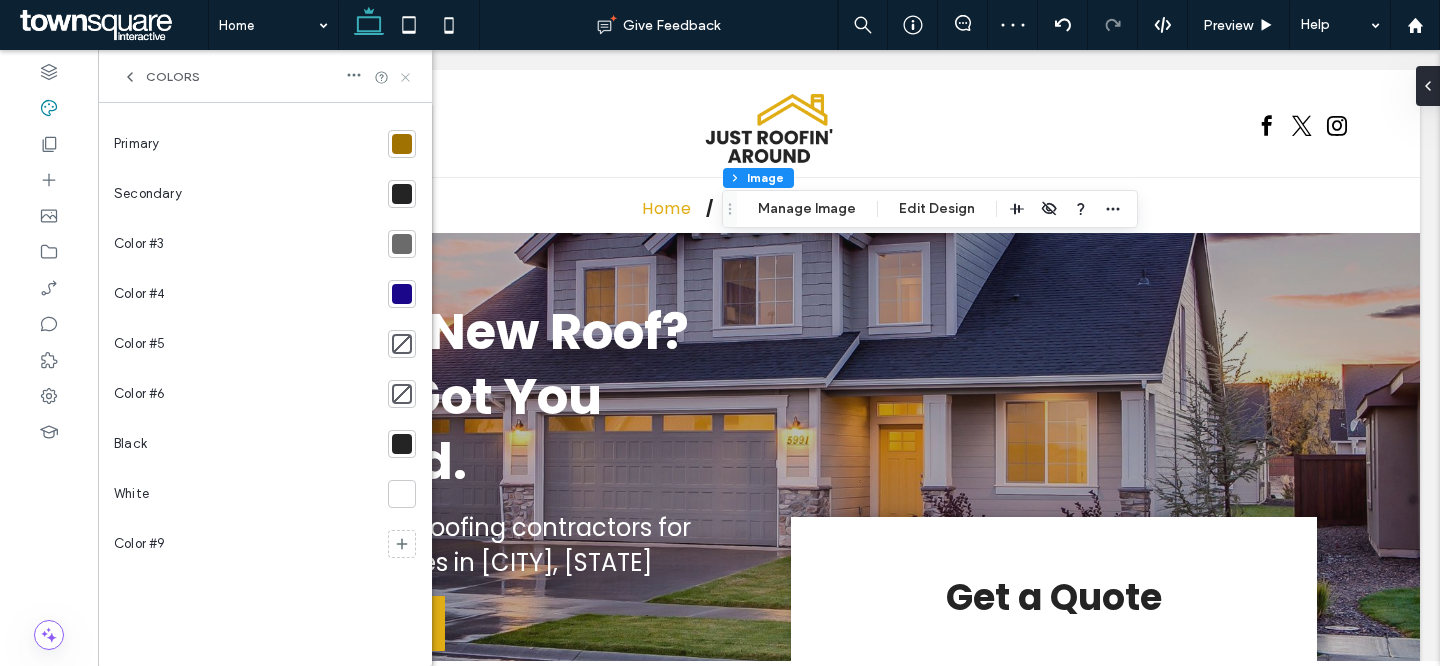 click 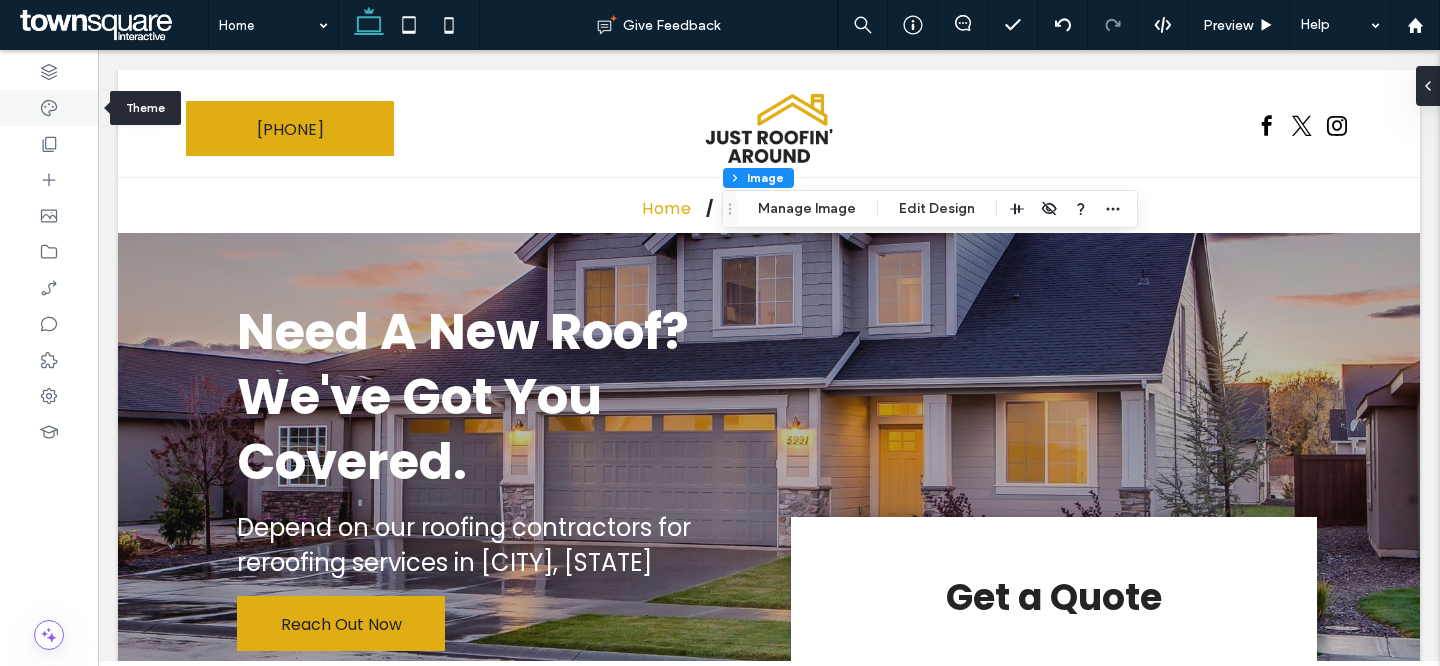 click at bounding box center [49, 108] 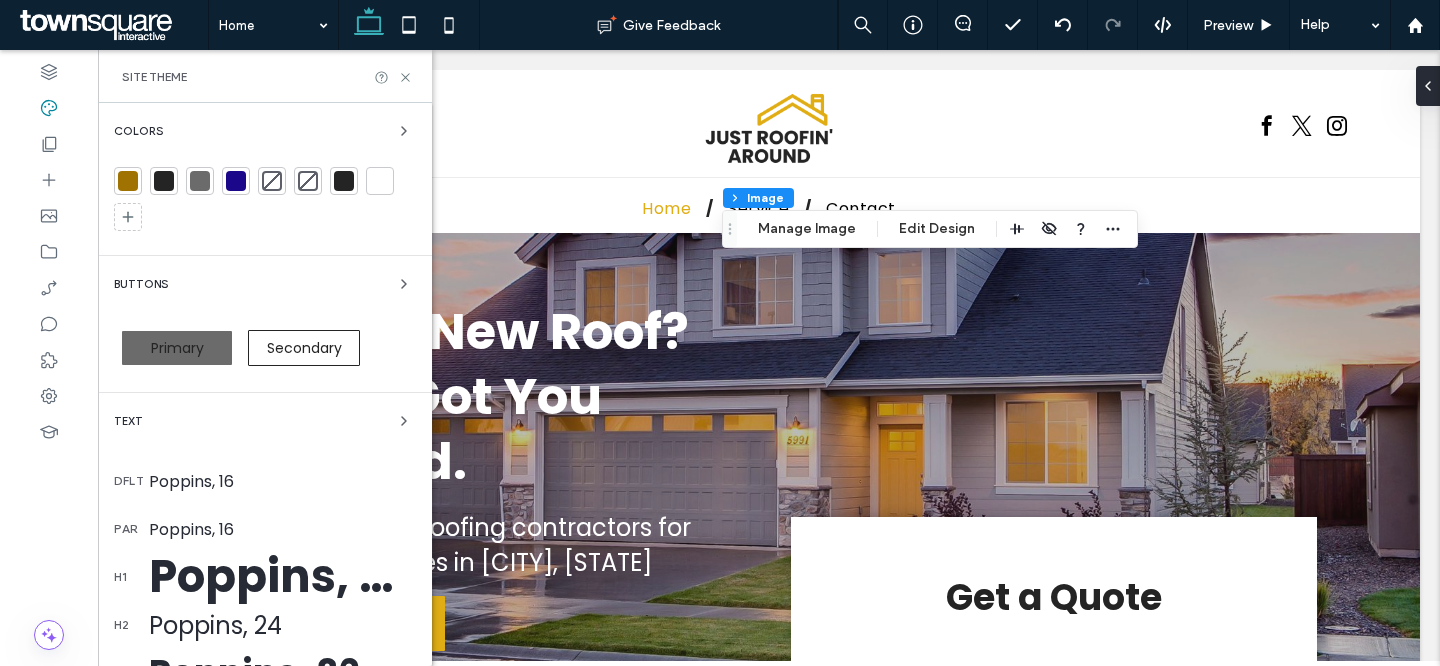 click on "Primary" at bounding box center [177, 348] 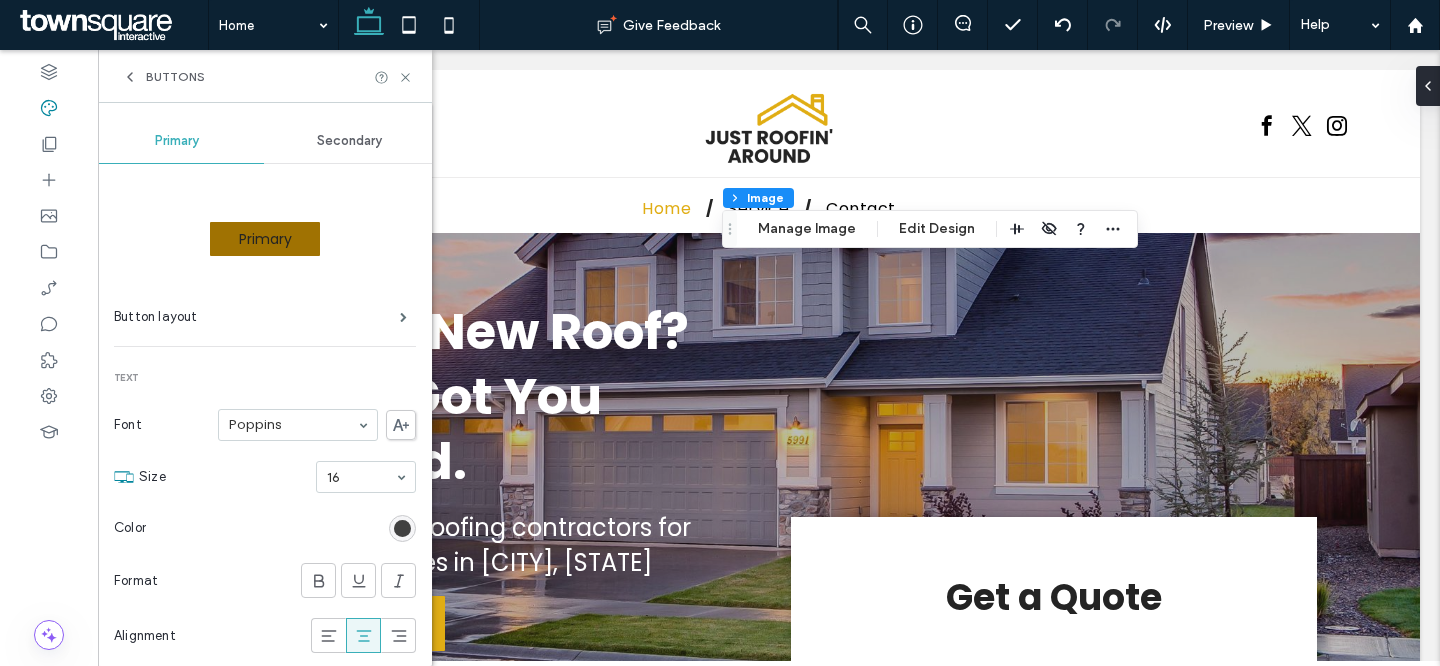 click at bounding box center [402, 528] 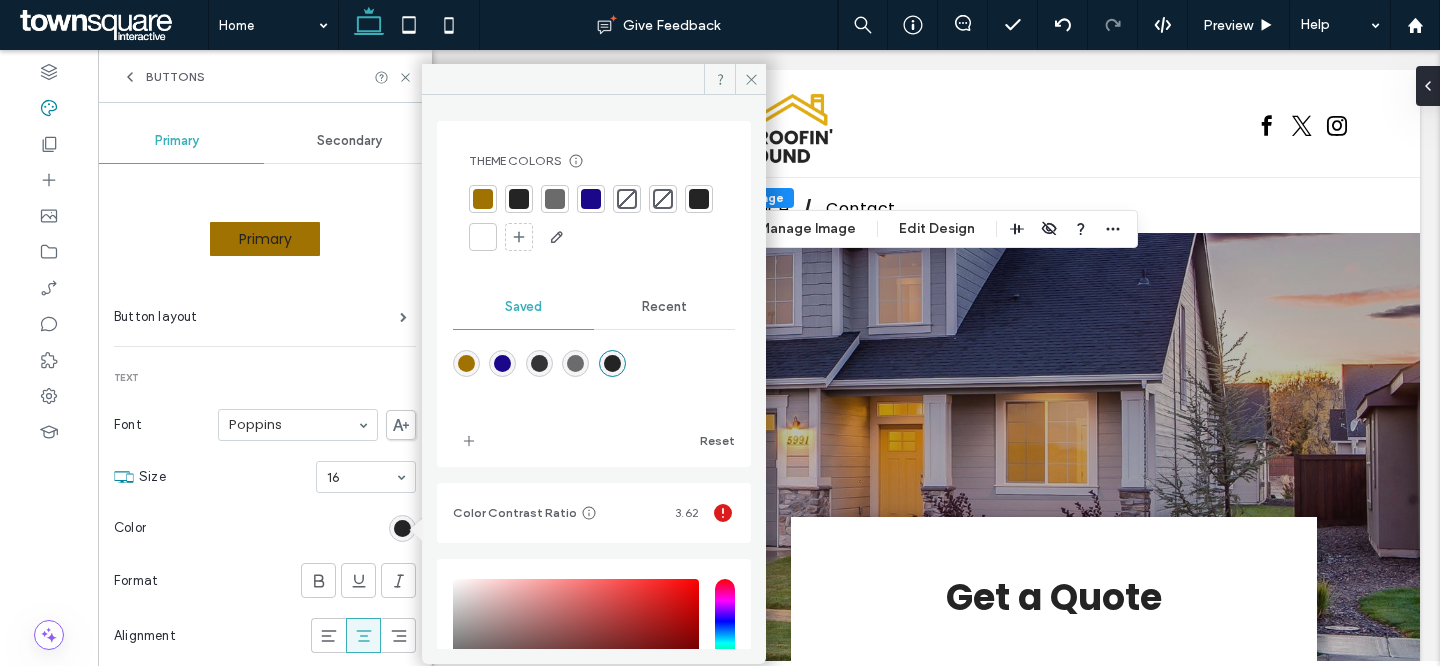 click at bounding box center [483, 237] 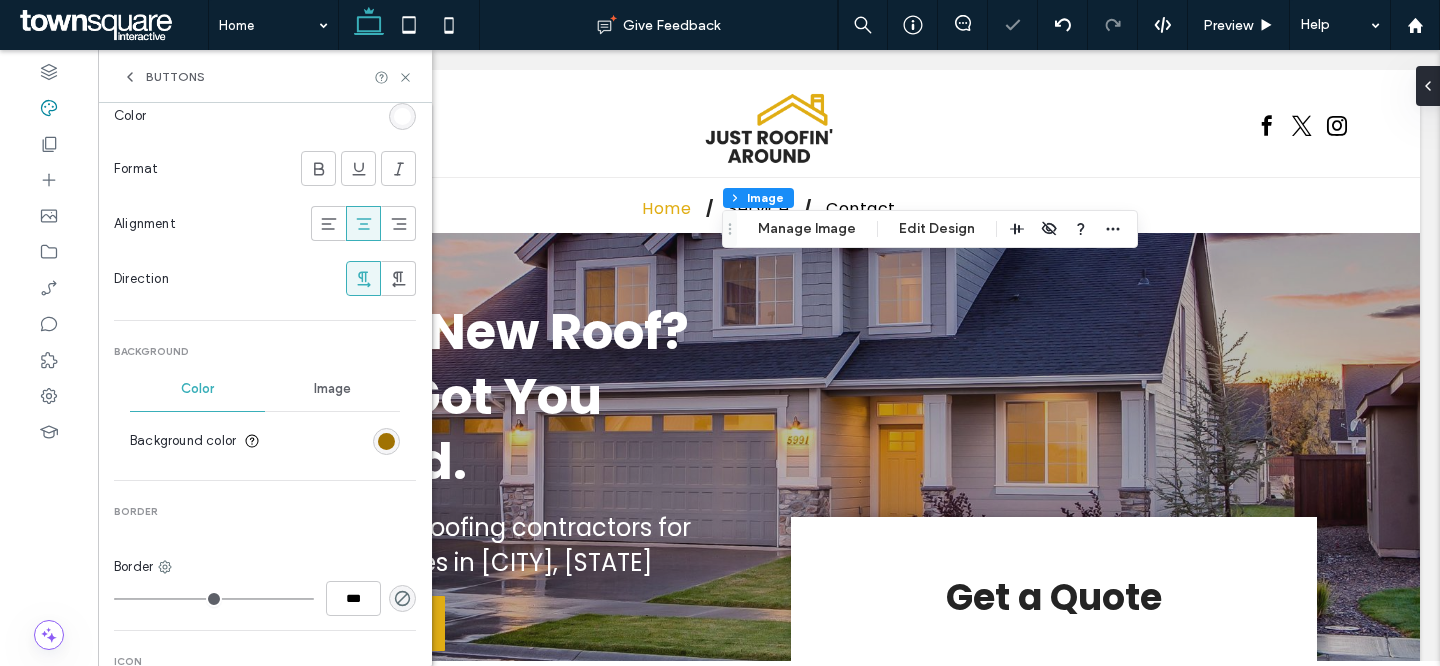 scroll, scrollTop: 977, scrollLeft: 0, axis: vertical 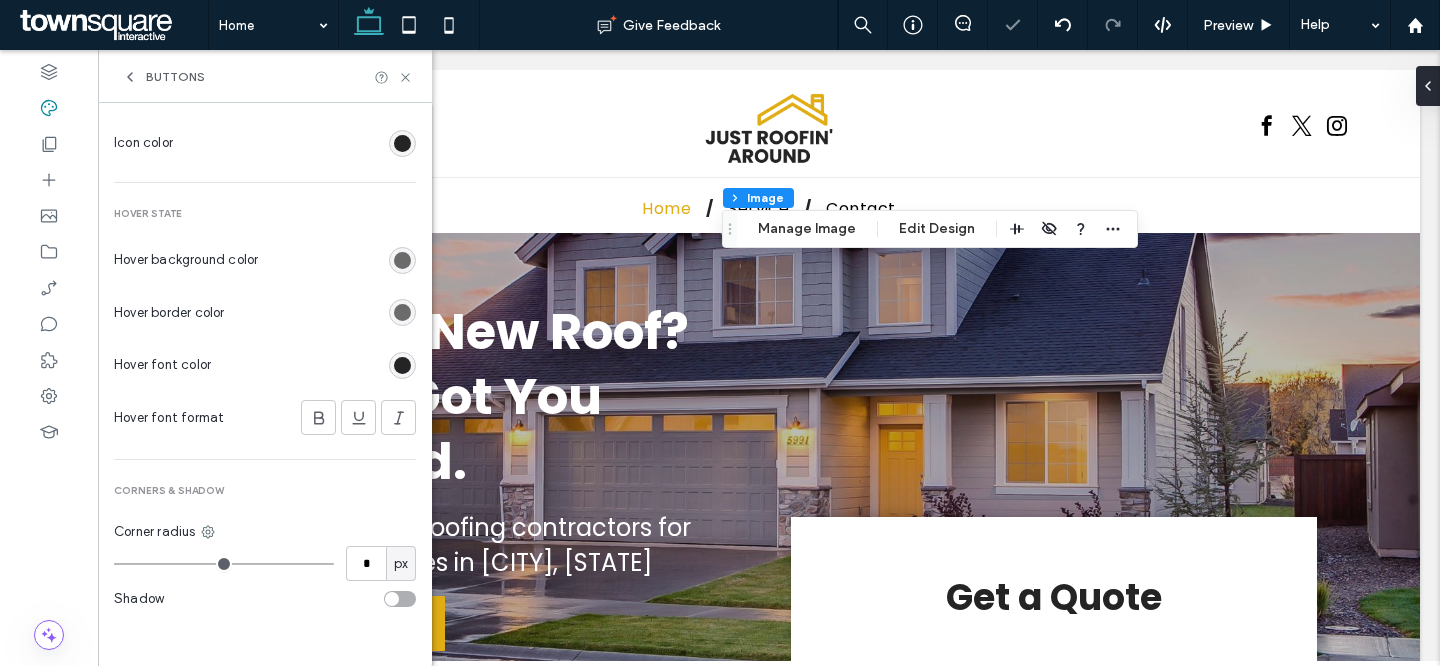 click at bounding box center (402, 260) 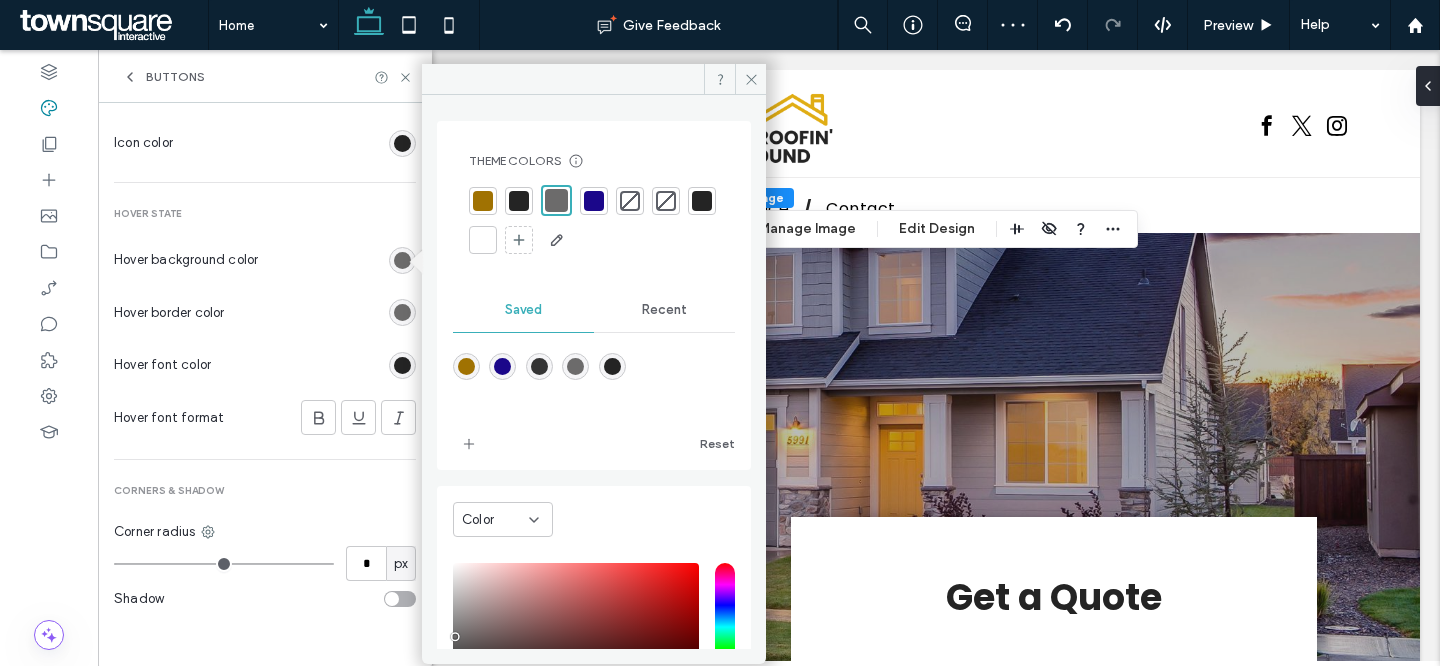 click at bounding box center (594, 201) 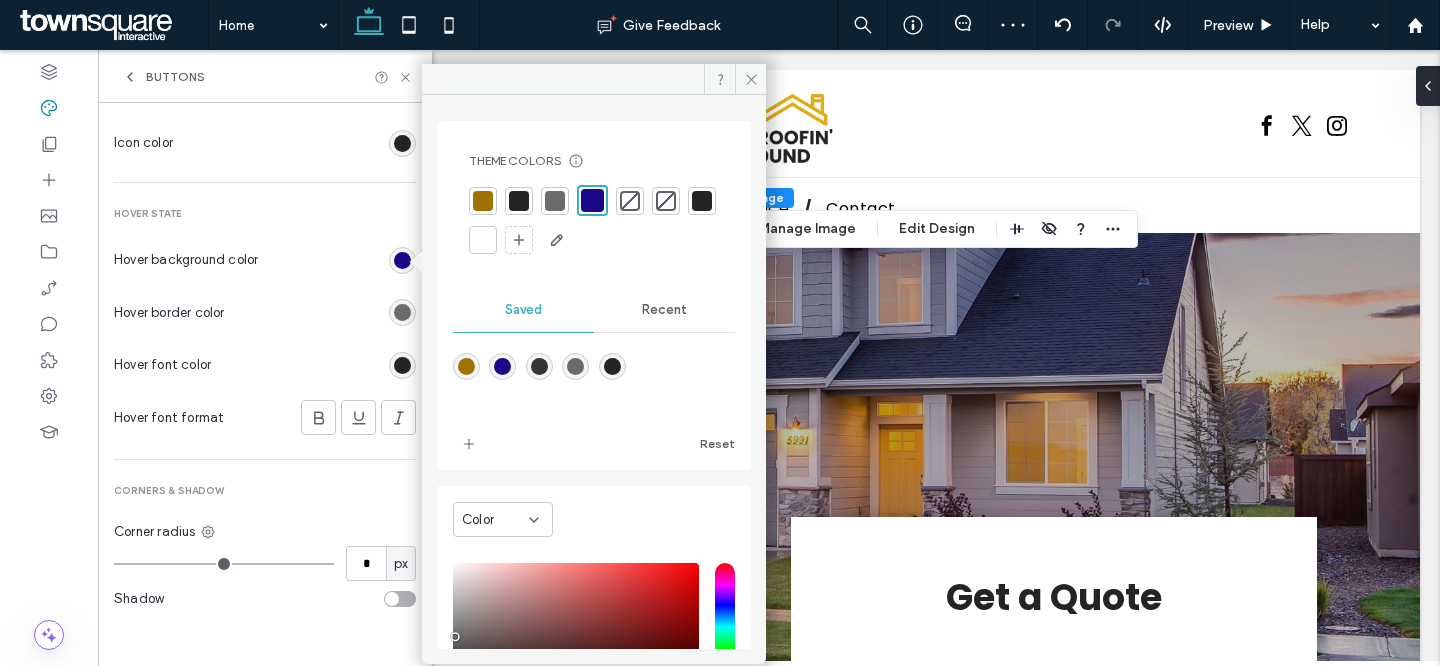 click at bounding box center (402, 312) 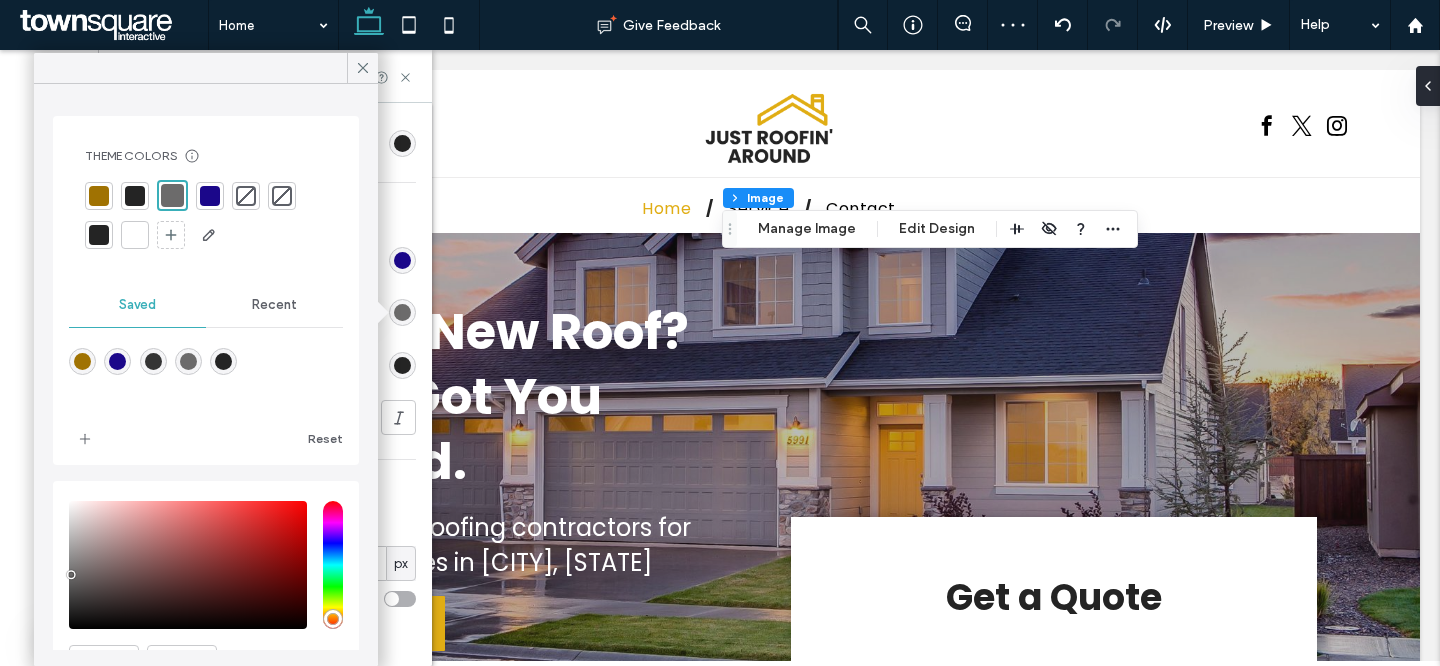click at bounding box center [376, 313] 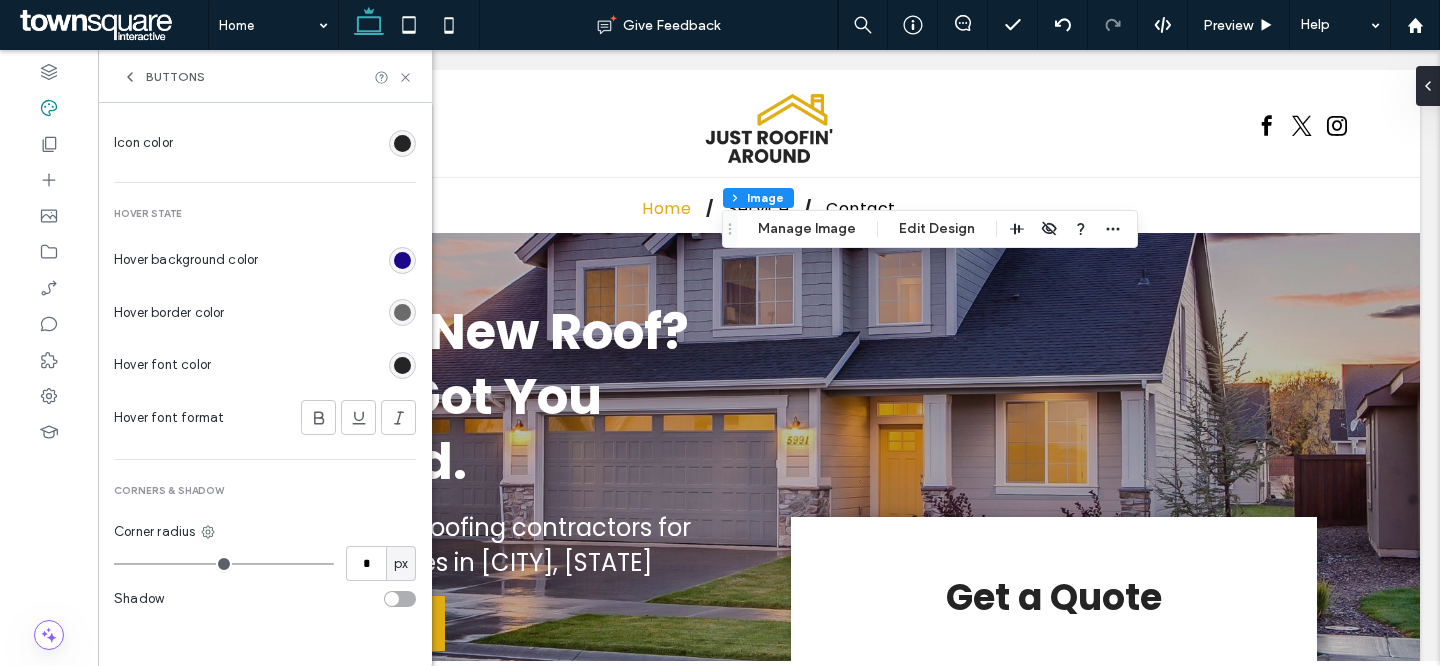 click at bounding box center (402, 312) 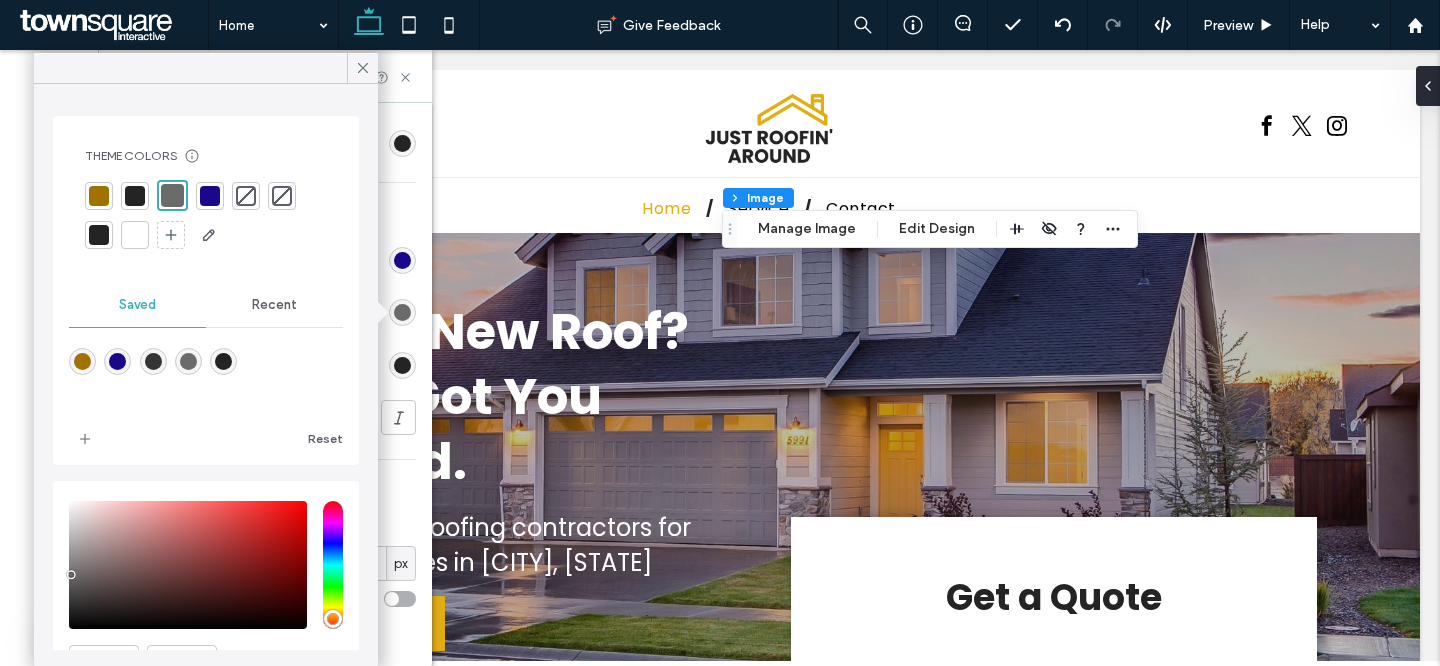 click at bounding box center (210, 196) 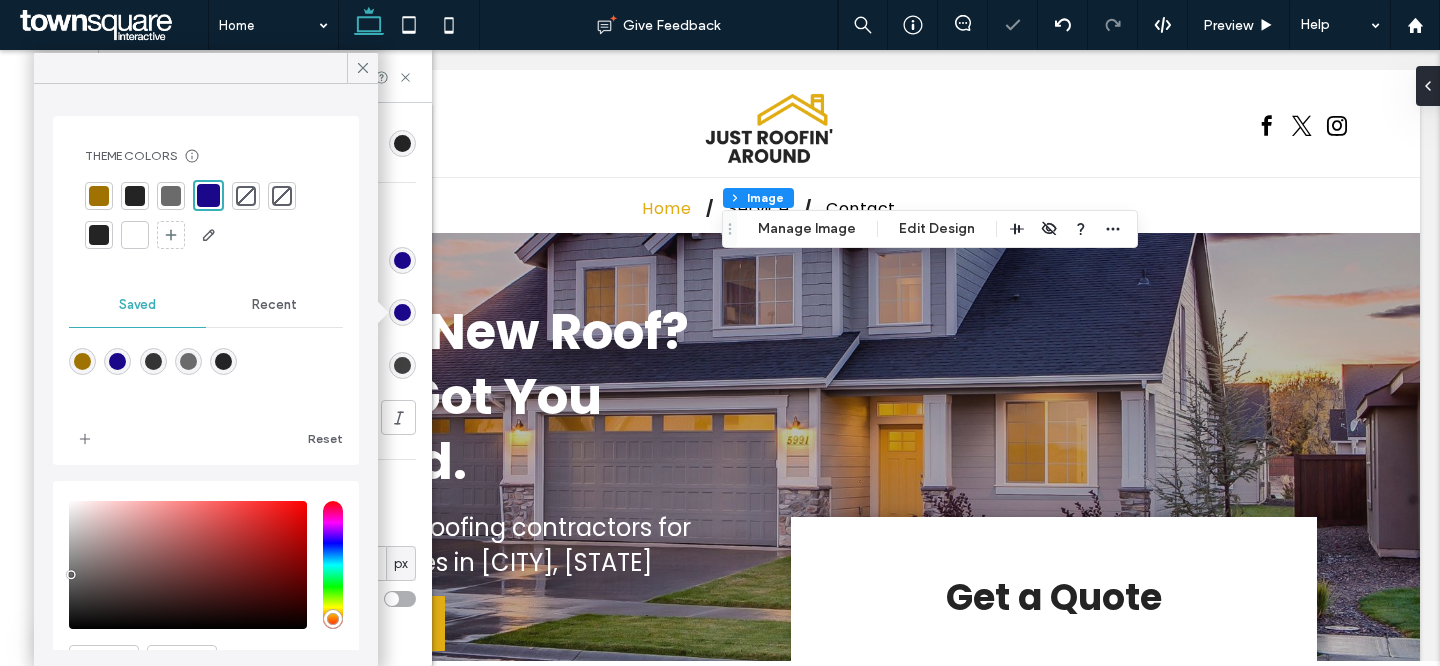 click at bounding box center [402, 365] 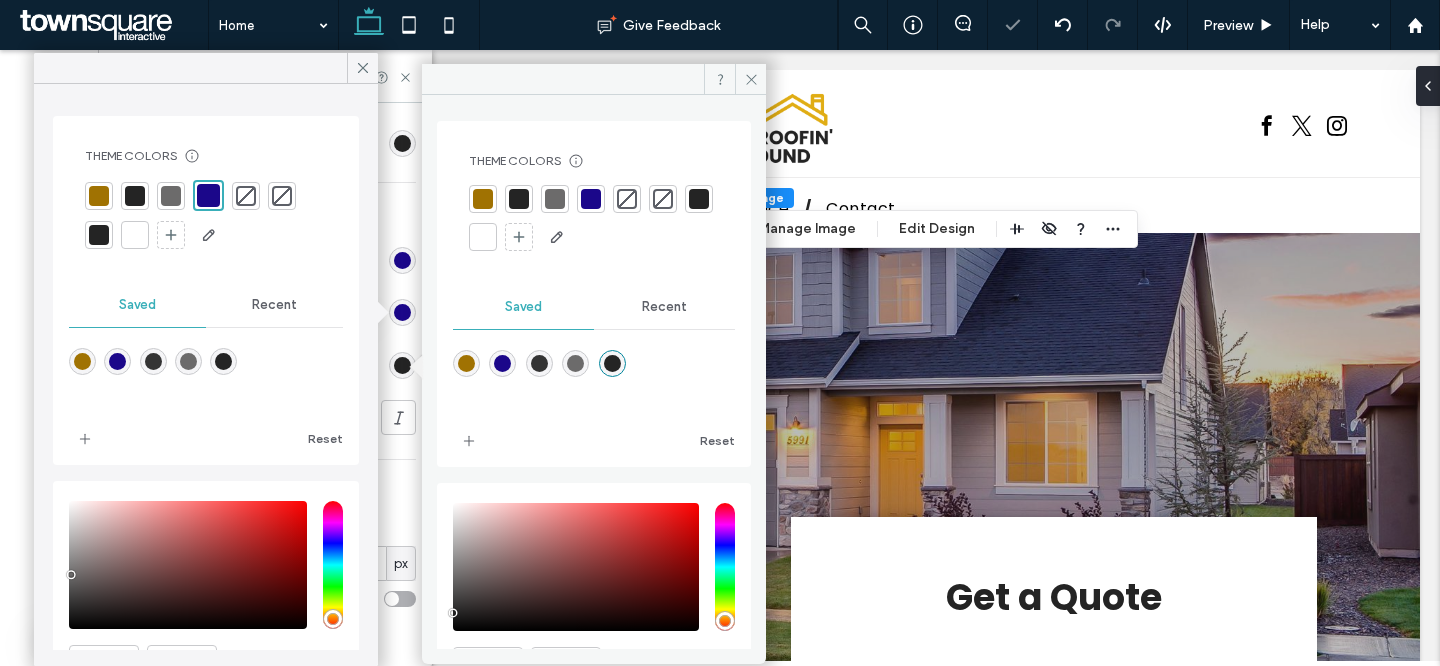 click at bounding box center [483, 237] 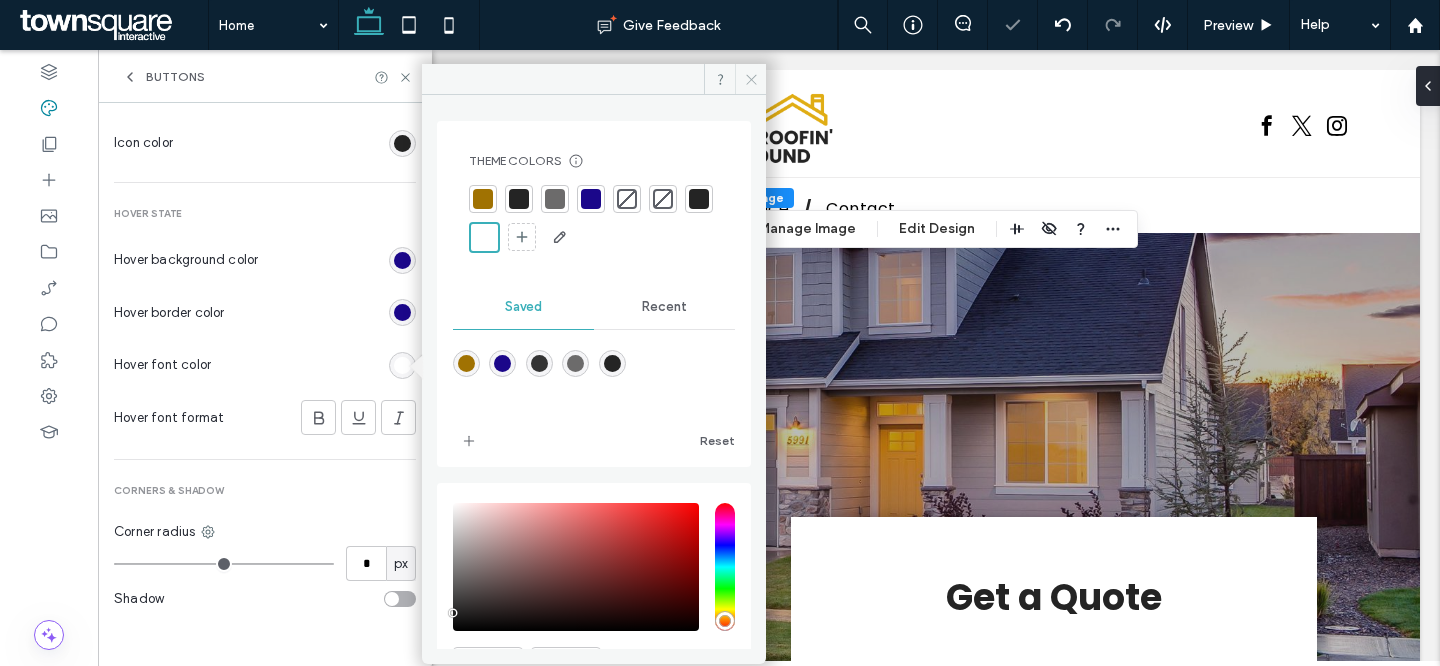 click 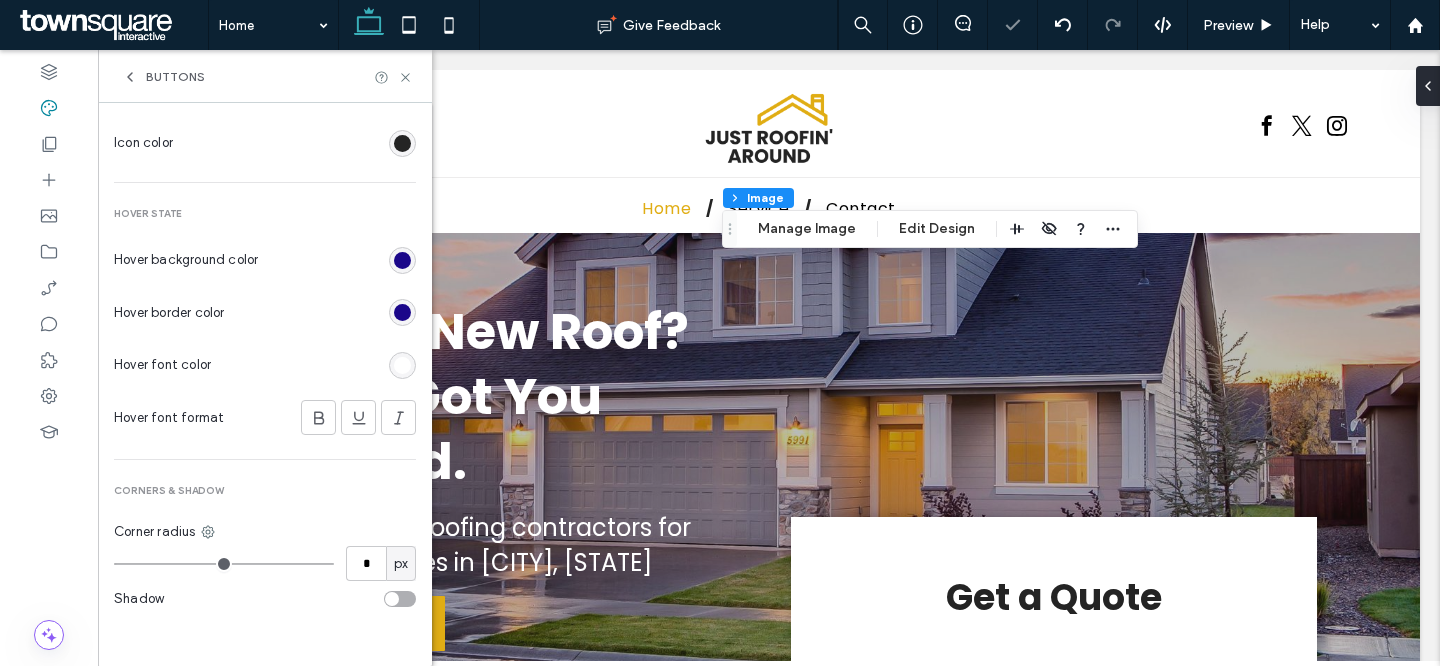 scroll, scrollTop: 0, scrollLeft: 0, axis: both 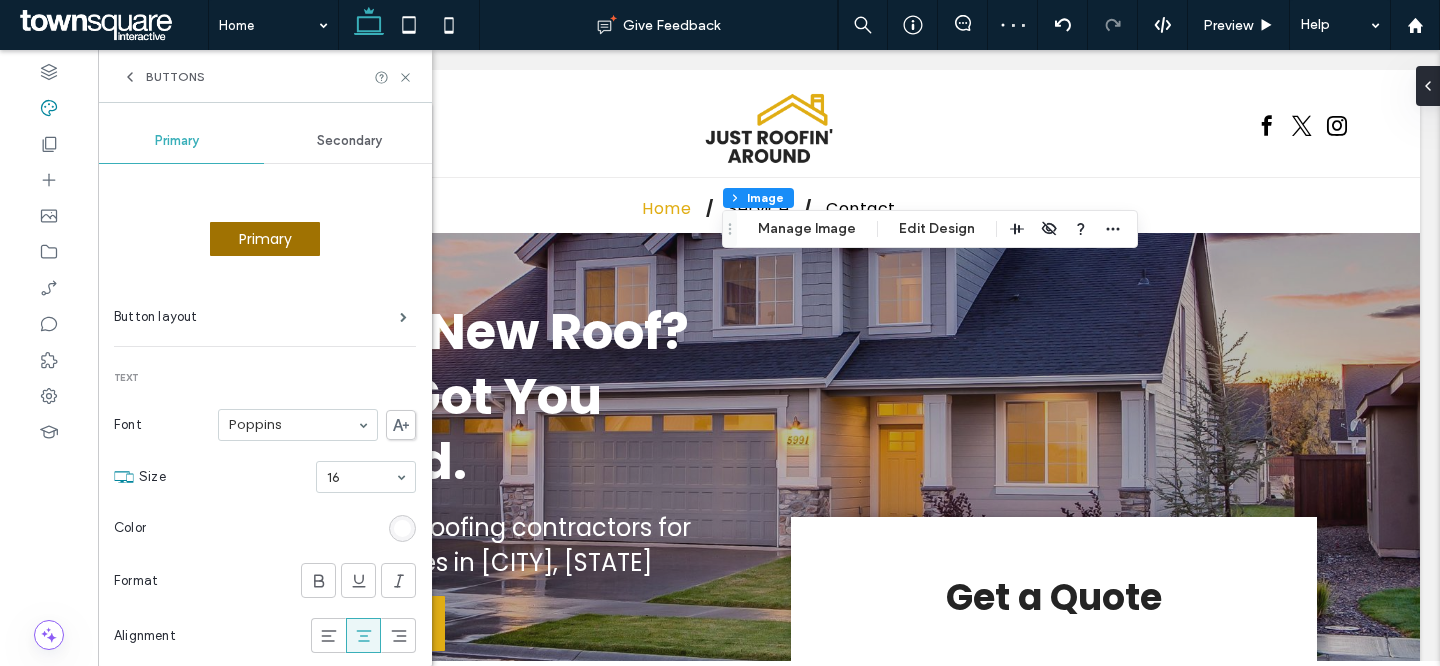 click on "Buttons" at bounding box center [175, 77] 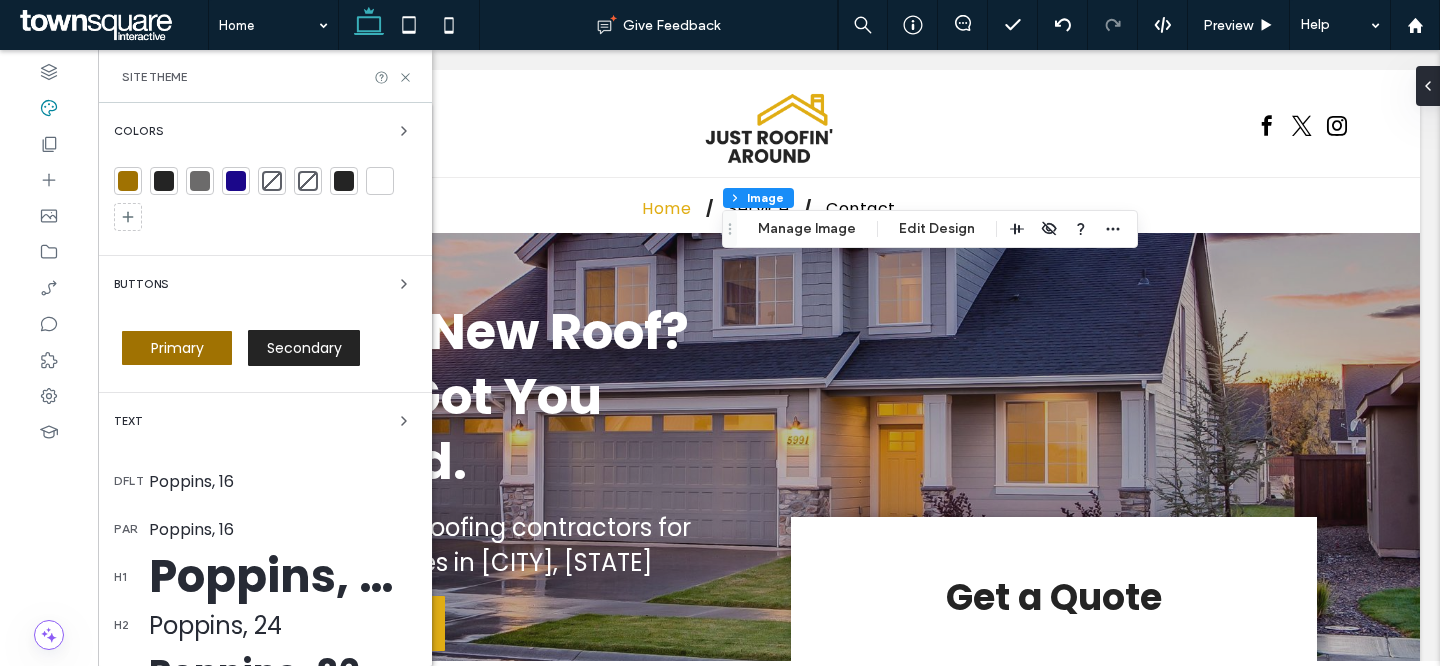 click on "Secondary" at bounding box center [304, 348] 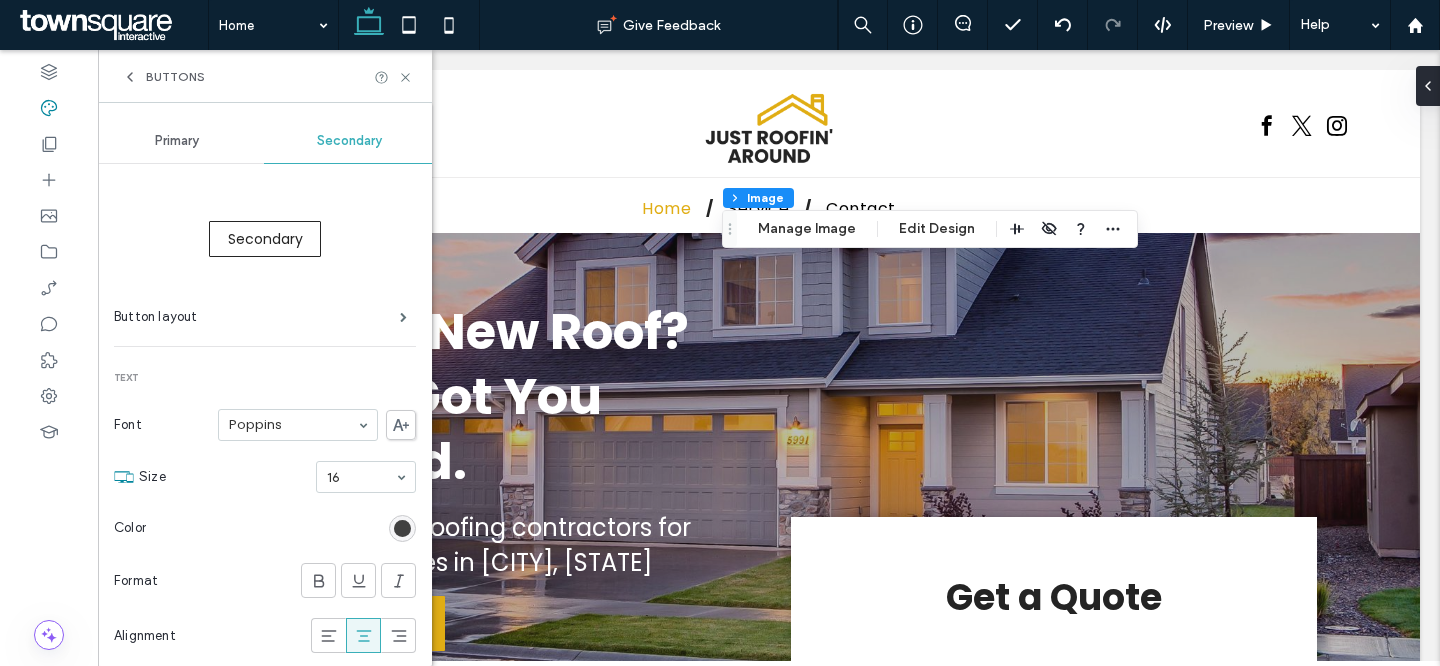 click at bounding box center [402, 528] 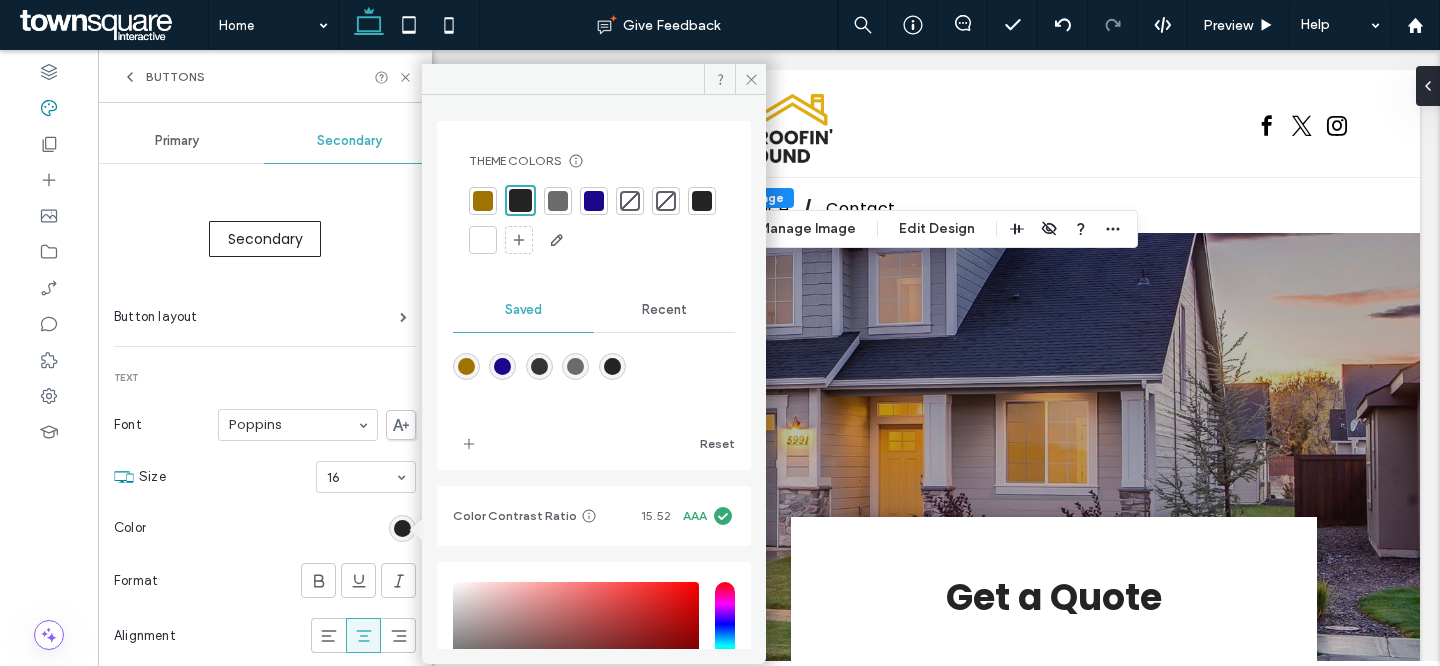 click at bounding box center (520, 200) 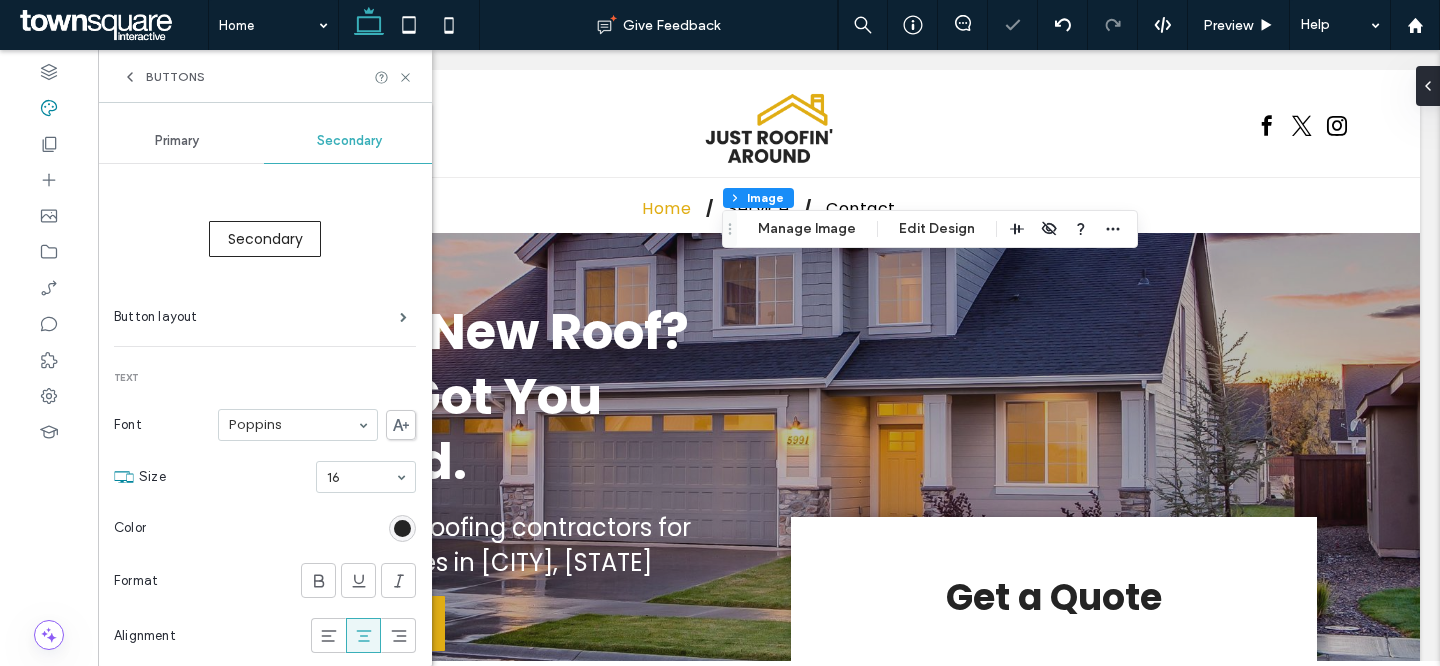 scroll, scrollTop: 608, scrollLeft: 0, axis: vertical 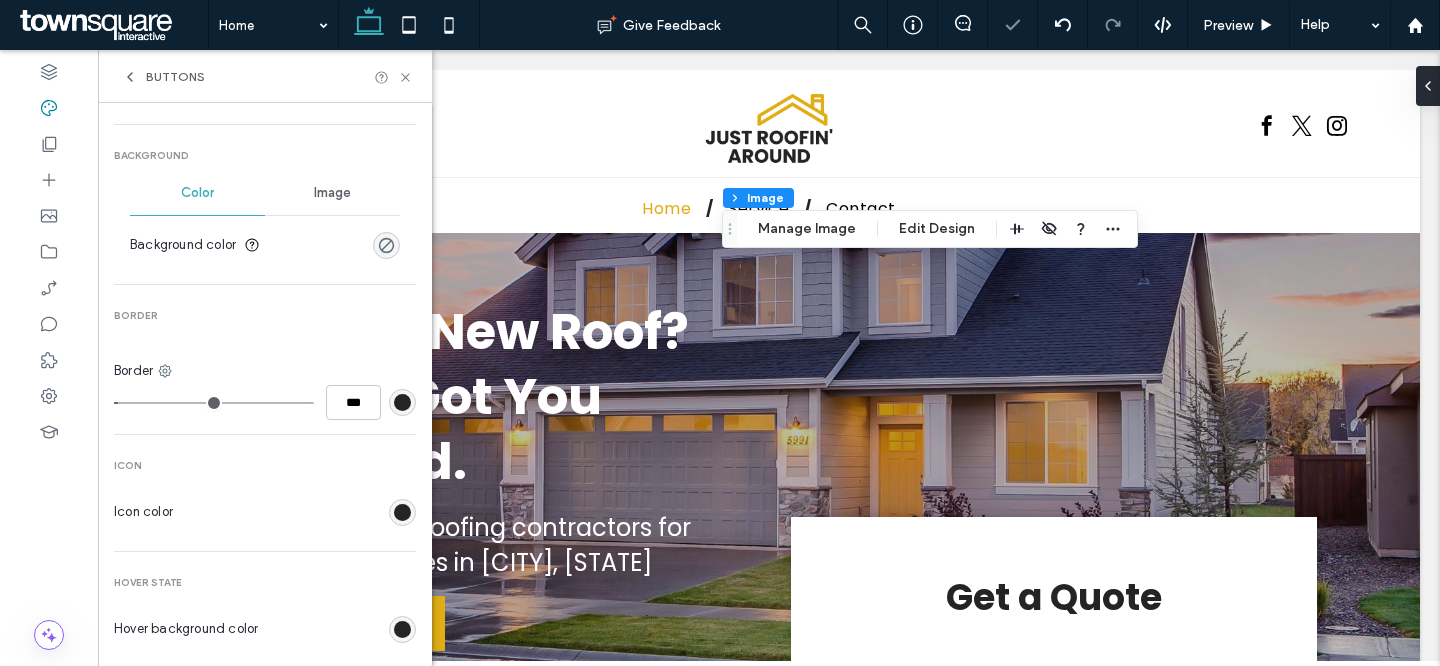 click on "Secondary Button layout Text Font Poppins Size 16 Color Format Alignment Direction Background Color Image Background color Border Border *** Icon Icon color Hover State Hover background color Hover border color Hover font color Hover font format Corners & Shadow Corner radius * px Shadow" at bounding box center (265, 275) 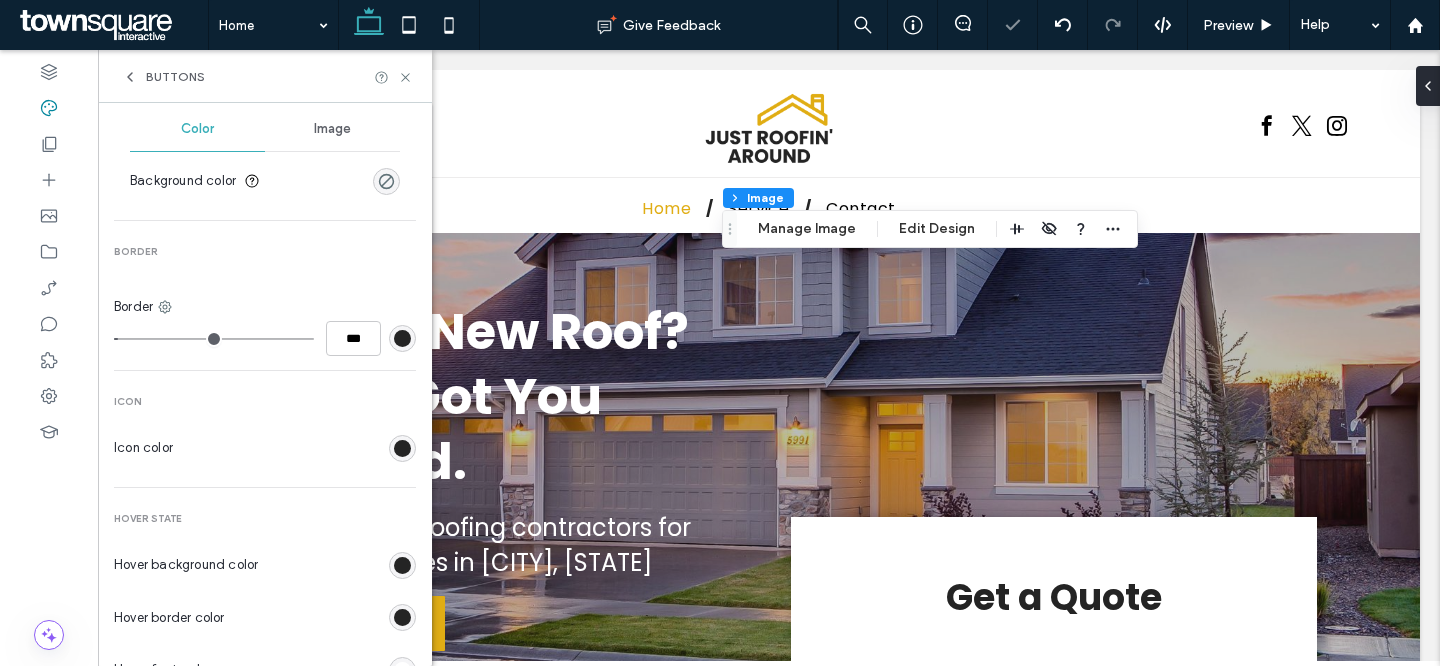 scroll, scrollTop: 850, scrollLeft: 0, axis: vertical 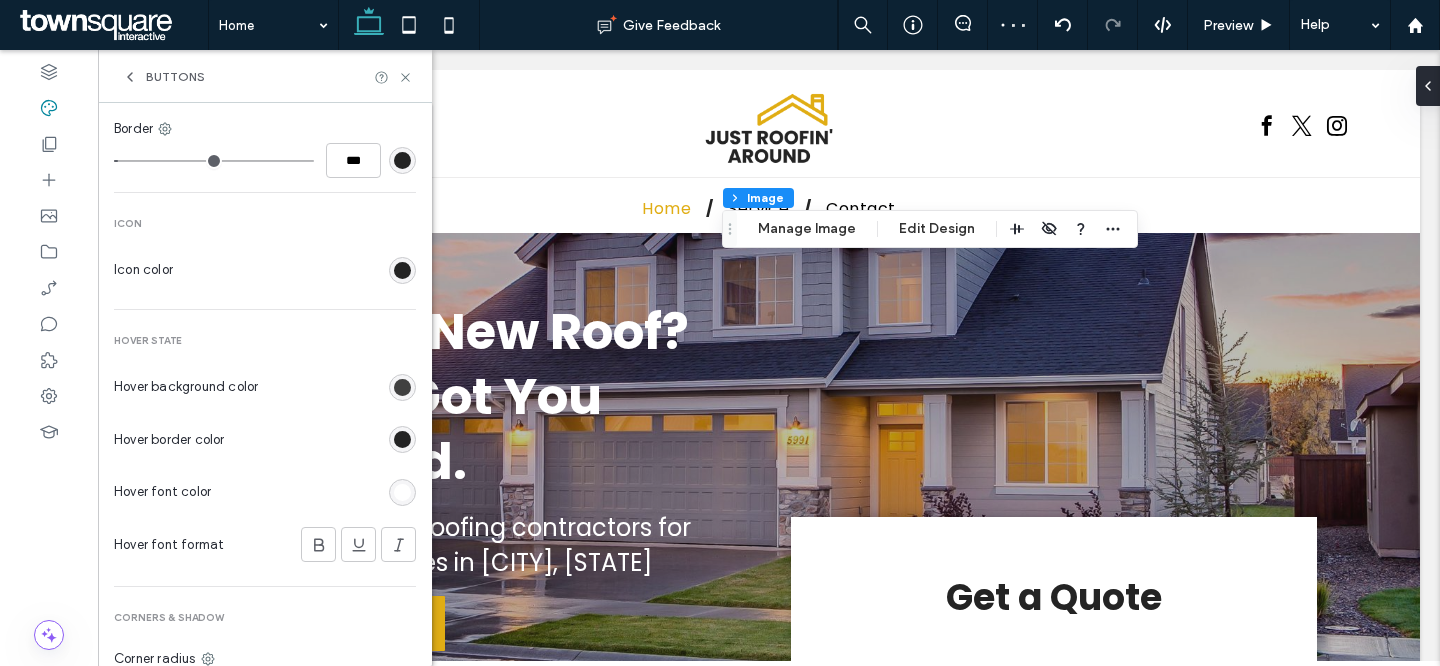 click at bounding box center (402, 387) 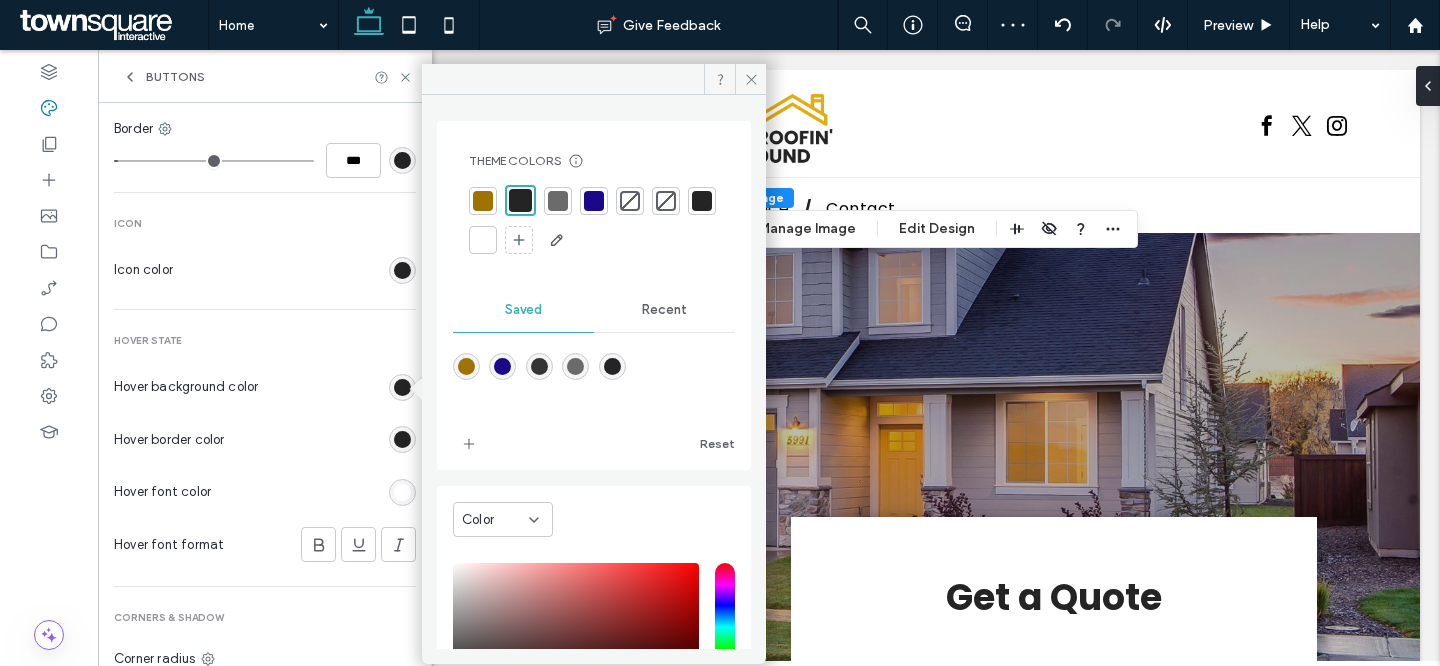 click at bounding box center (594, 220) 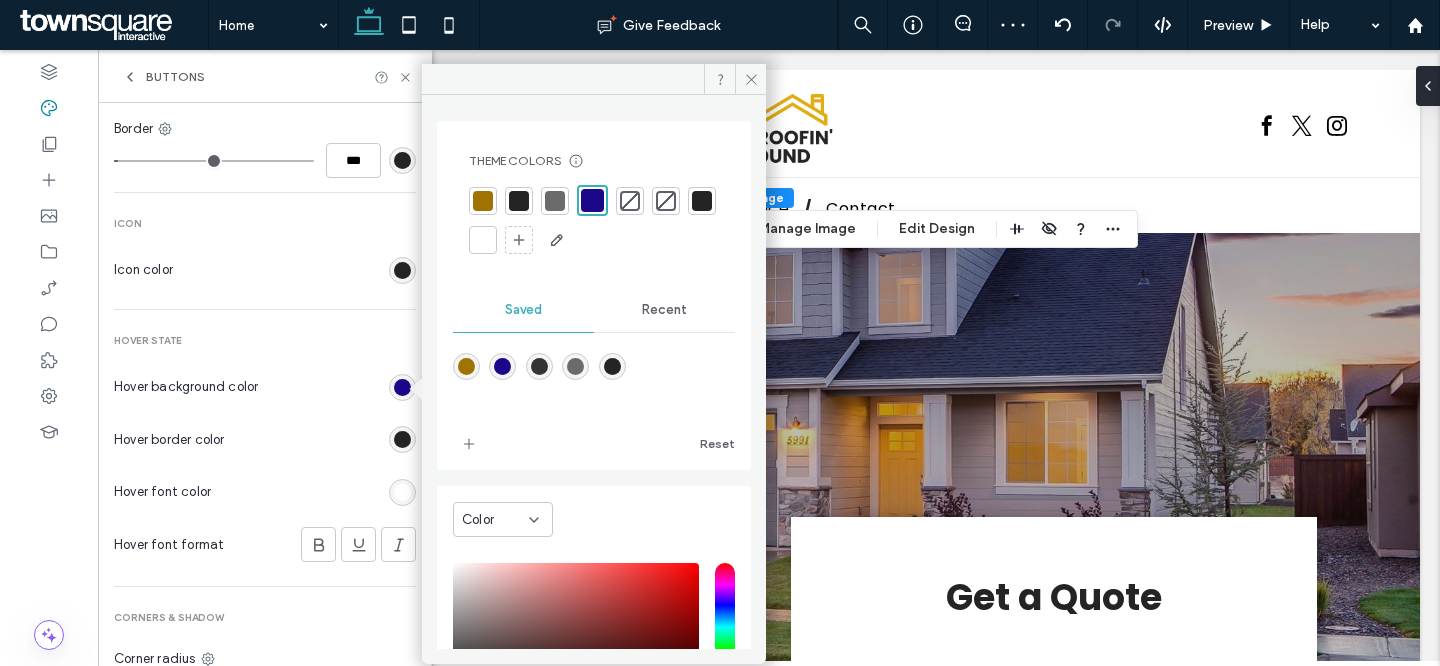 click at bounding box center [402, 439] 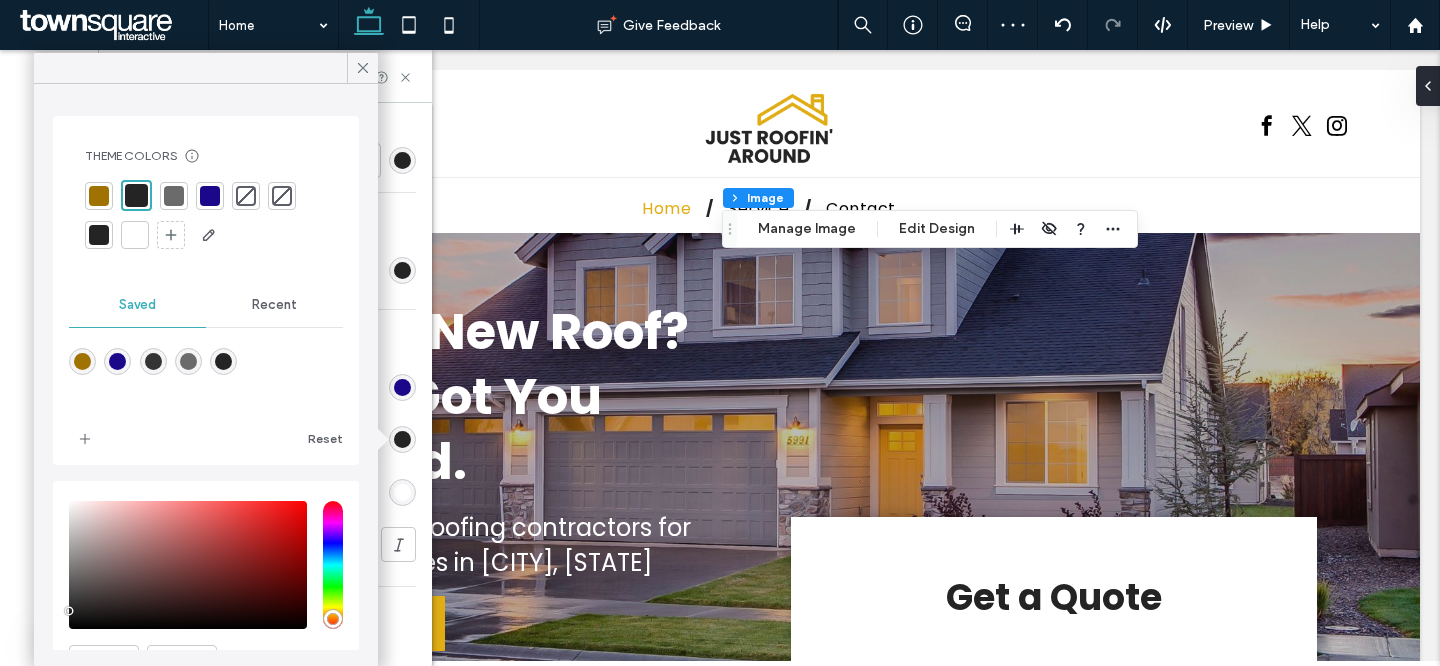 click at bounding box center (210, 196) 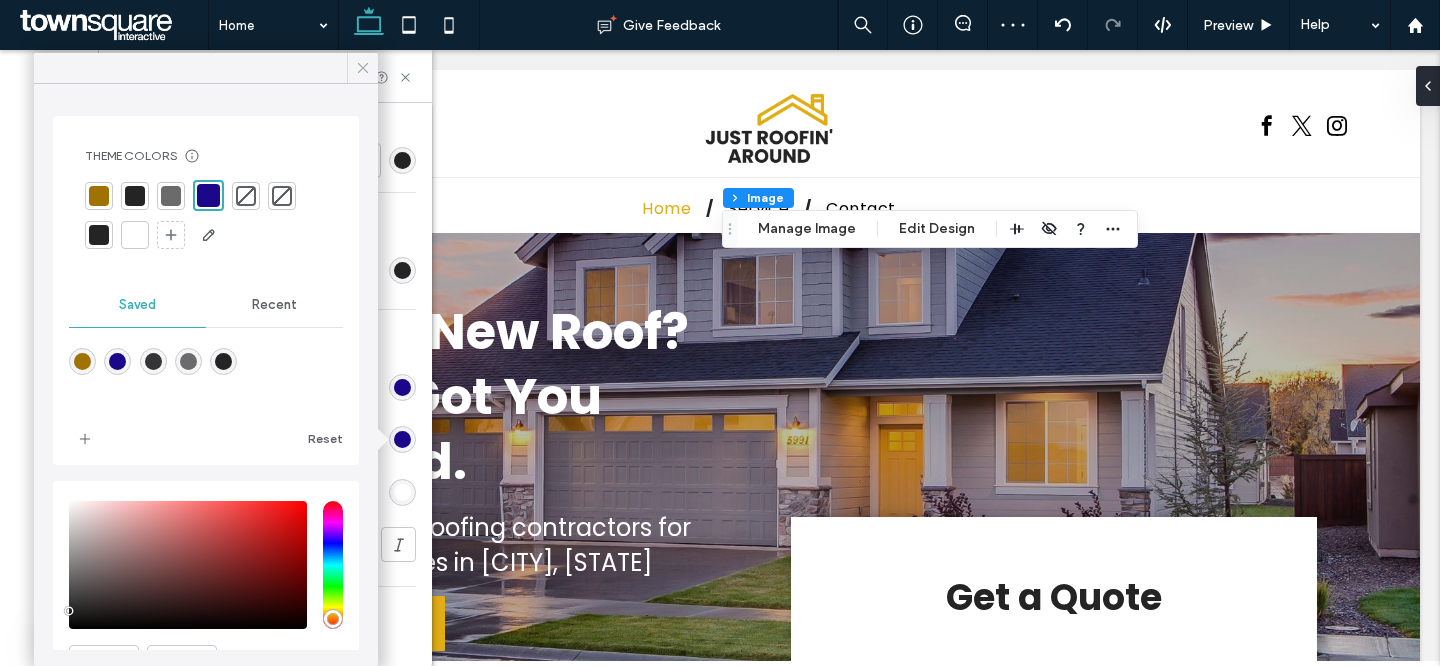 click 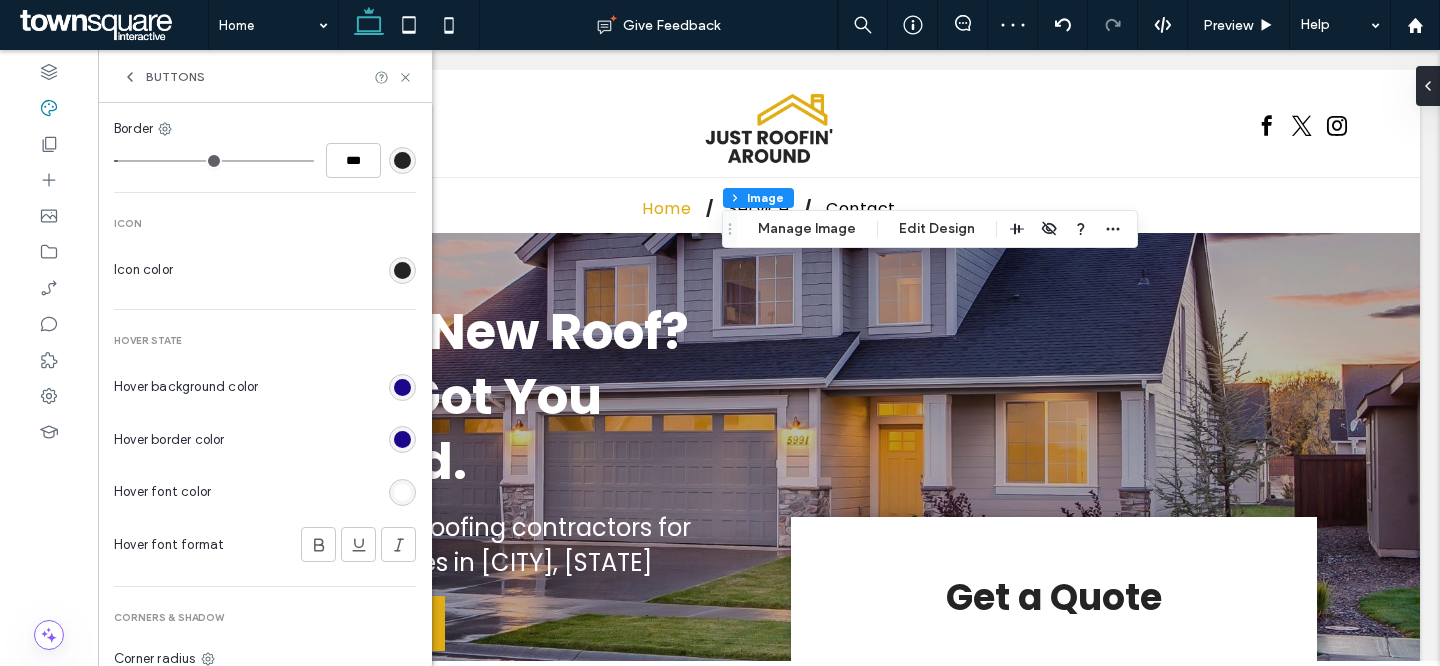 click on "Buttons" at bounding box center (175, 77) 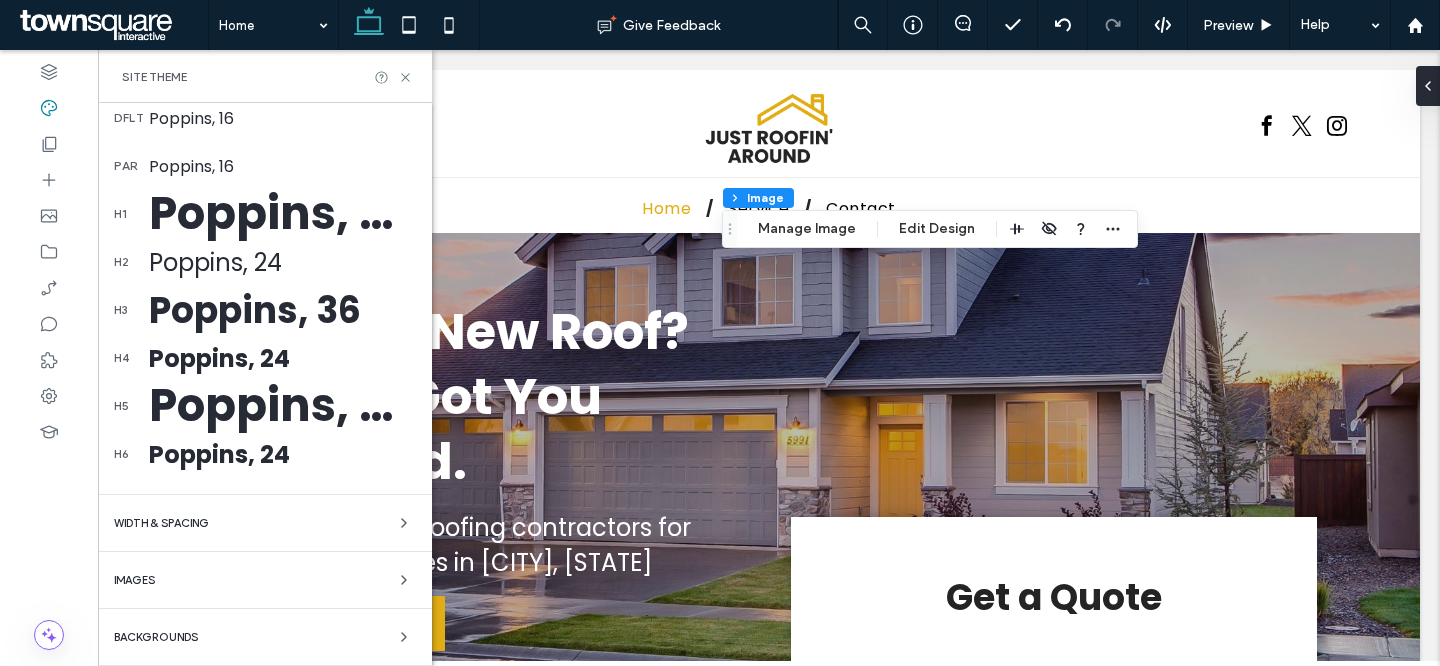 scroll, scrollTop: 0, scrollLeft: 0, axis: both 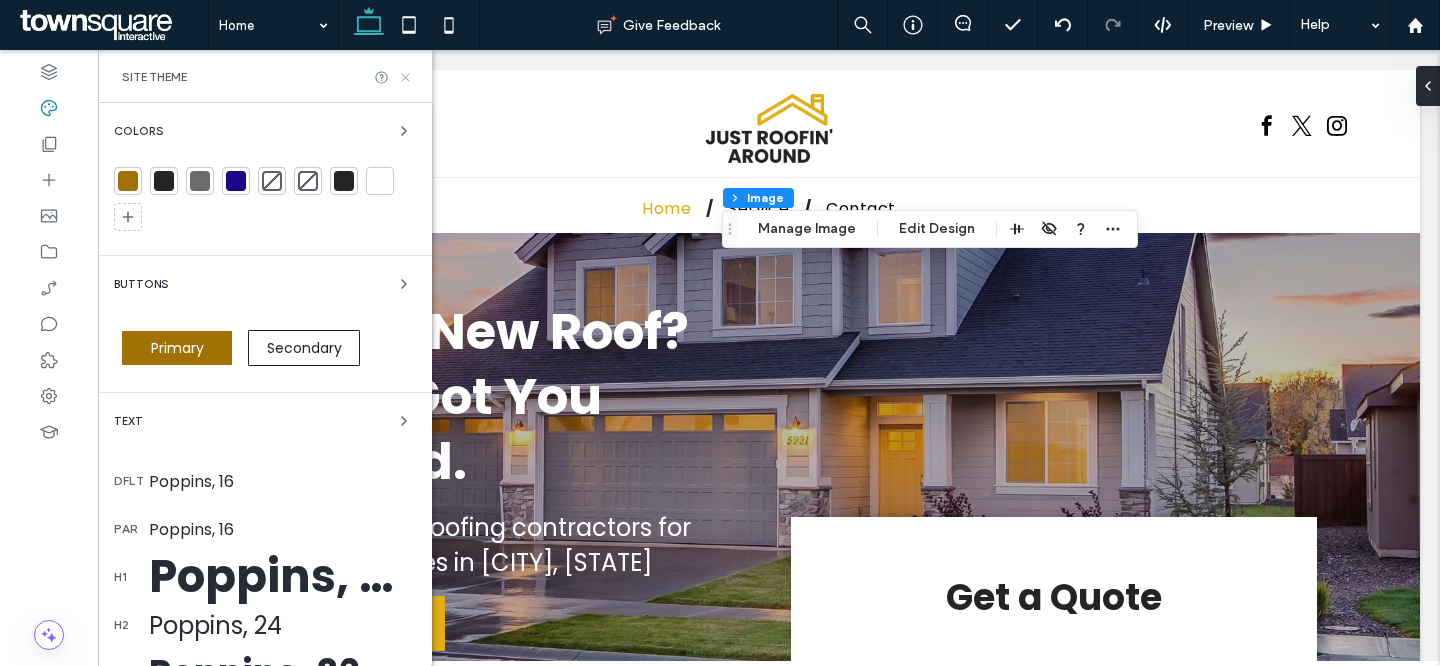 click 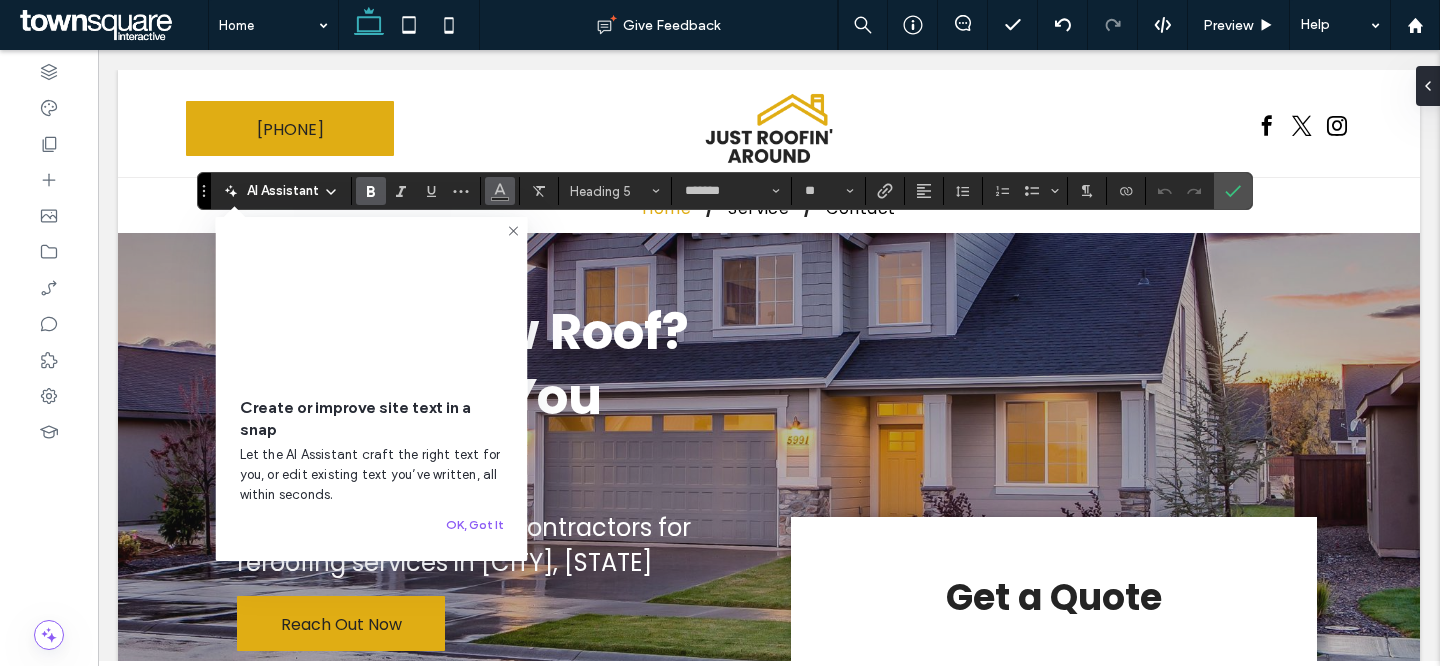 click 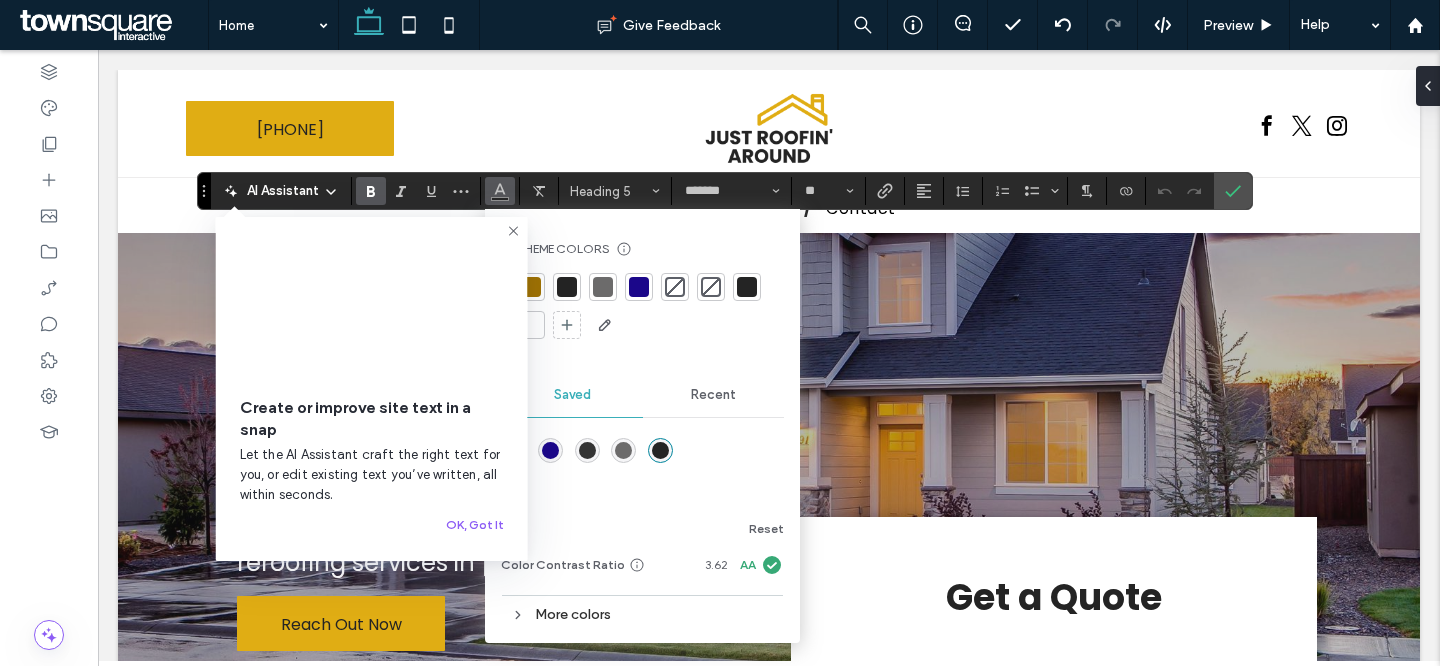 click at bounding box center [531, 325] 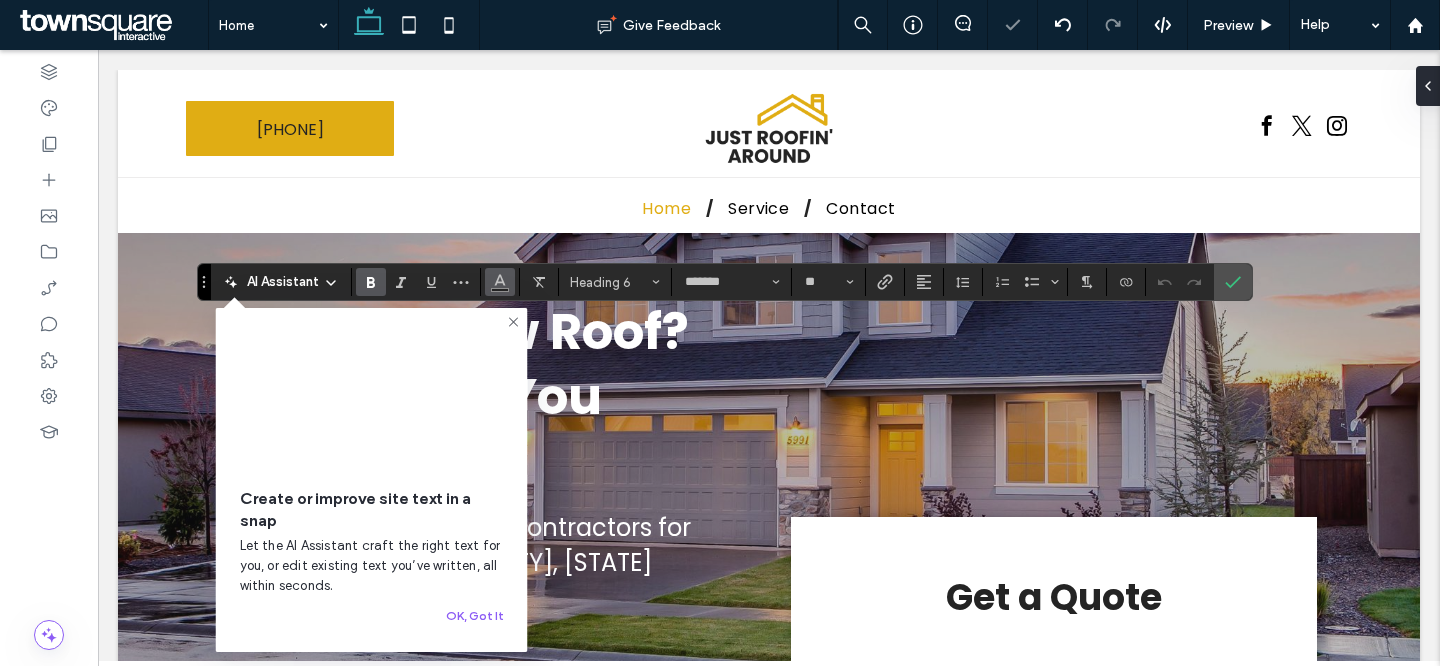 click at bounding box center (500, 282) 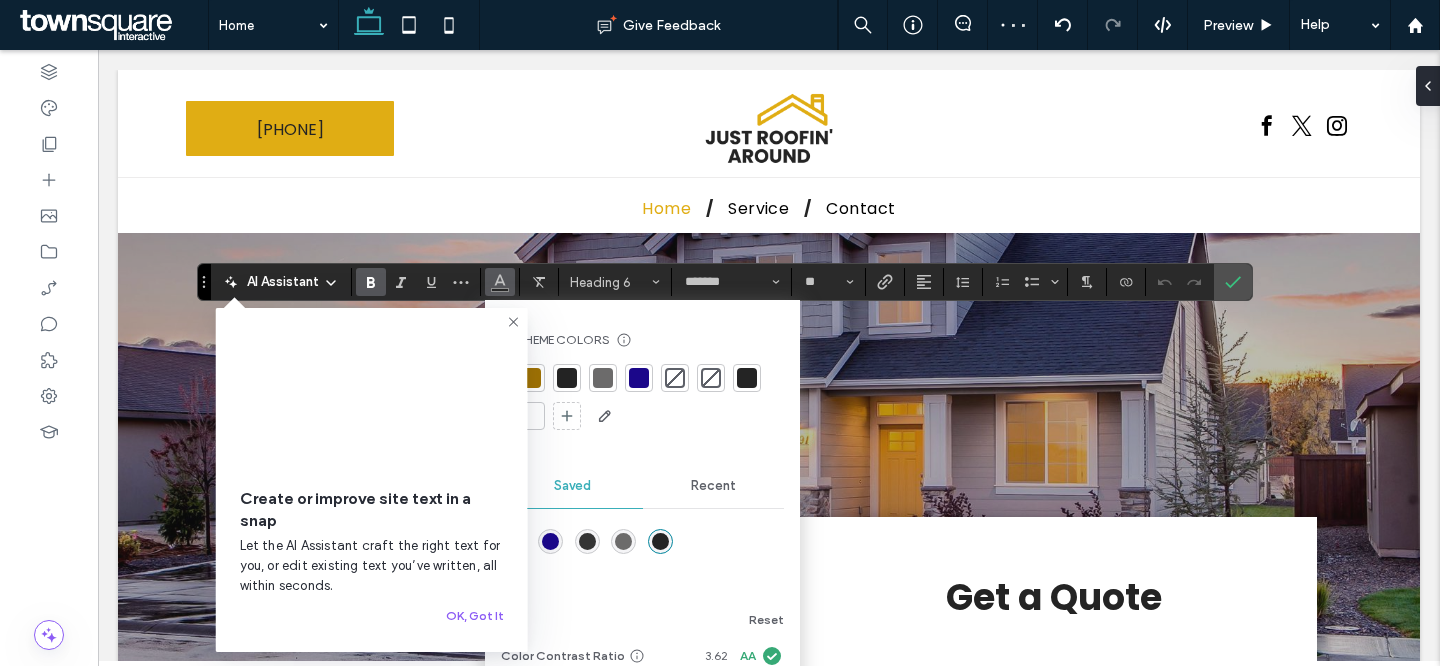 click at bounding box center (531, 416) 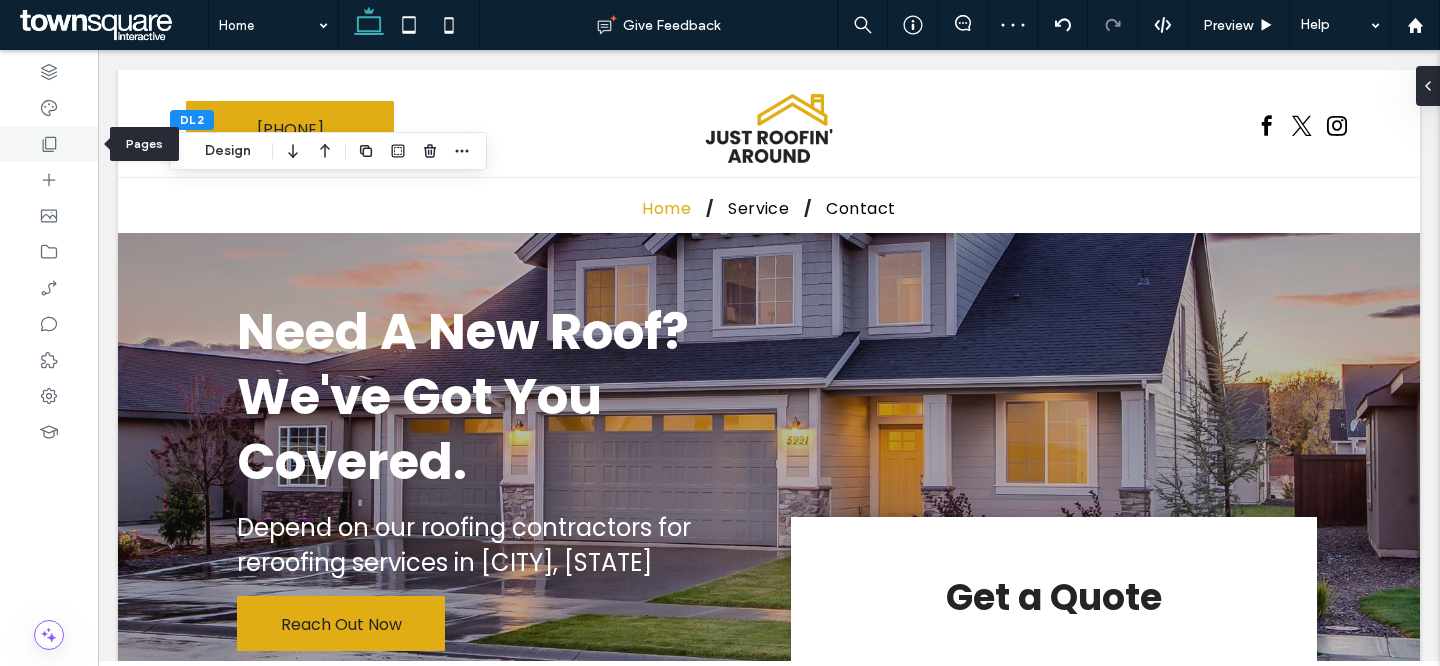 click at bounding box center [49, 144] 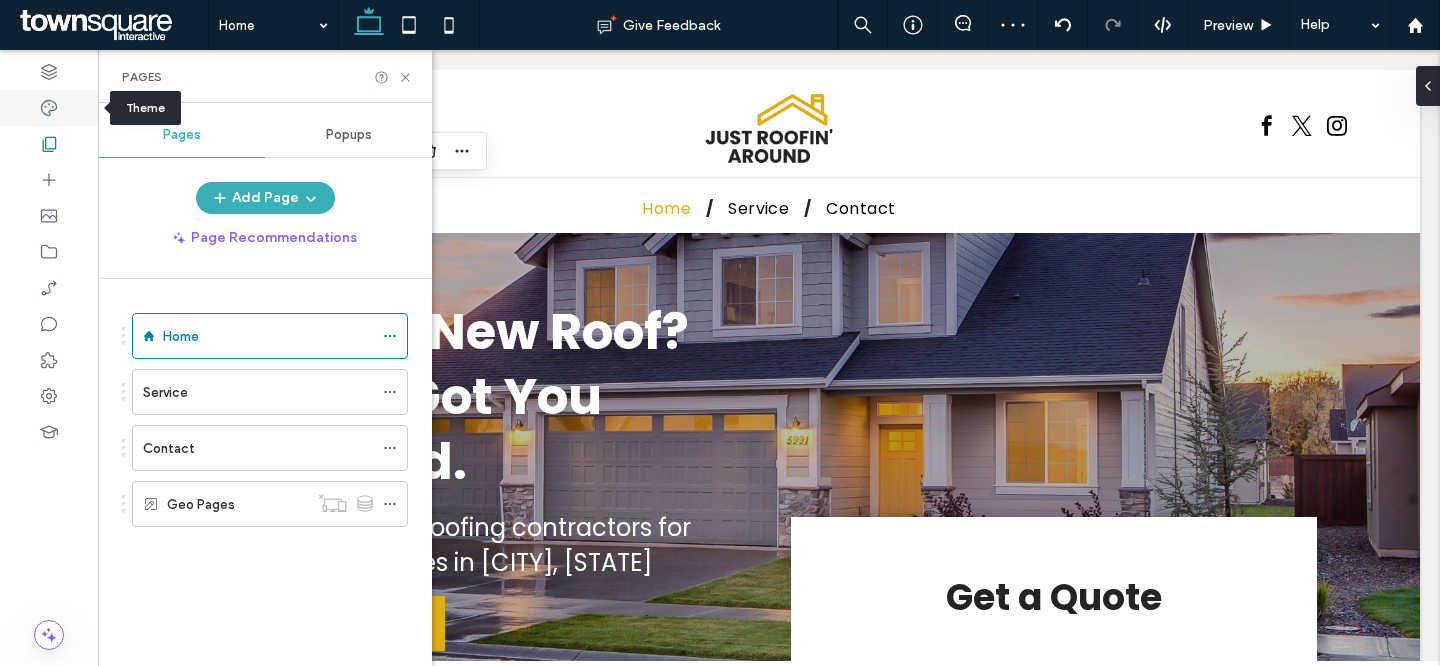 click at bounding box center [49, 108] 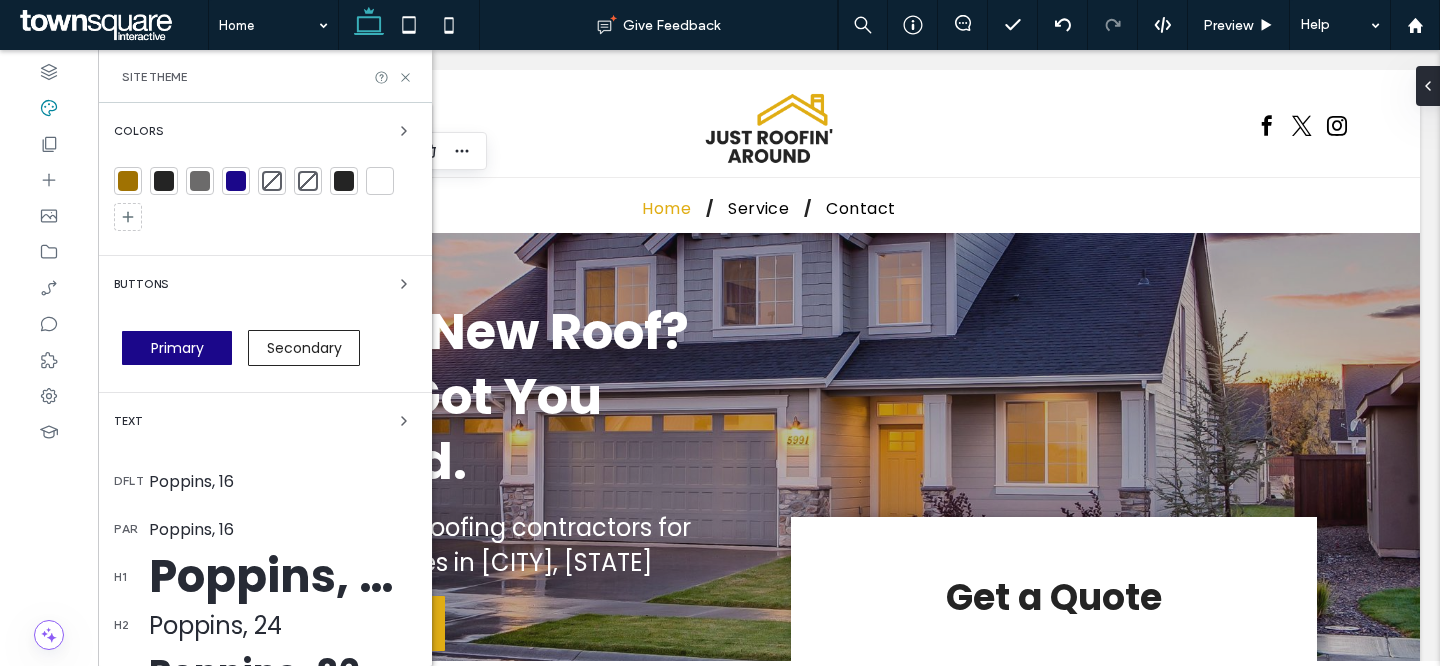 click on "Primary" at bounding box center [177, 348] 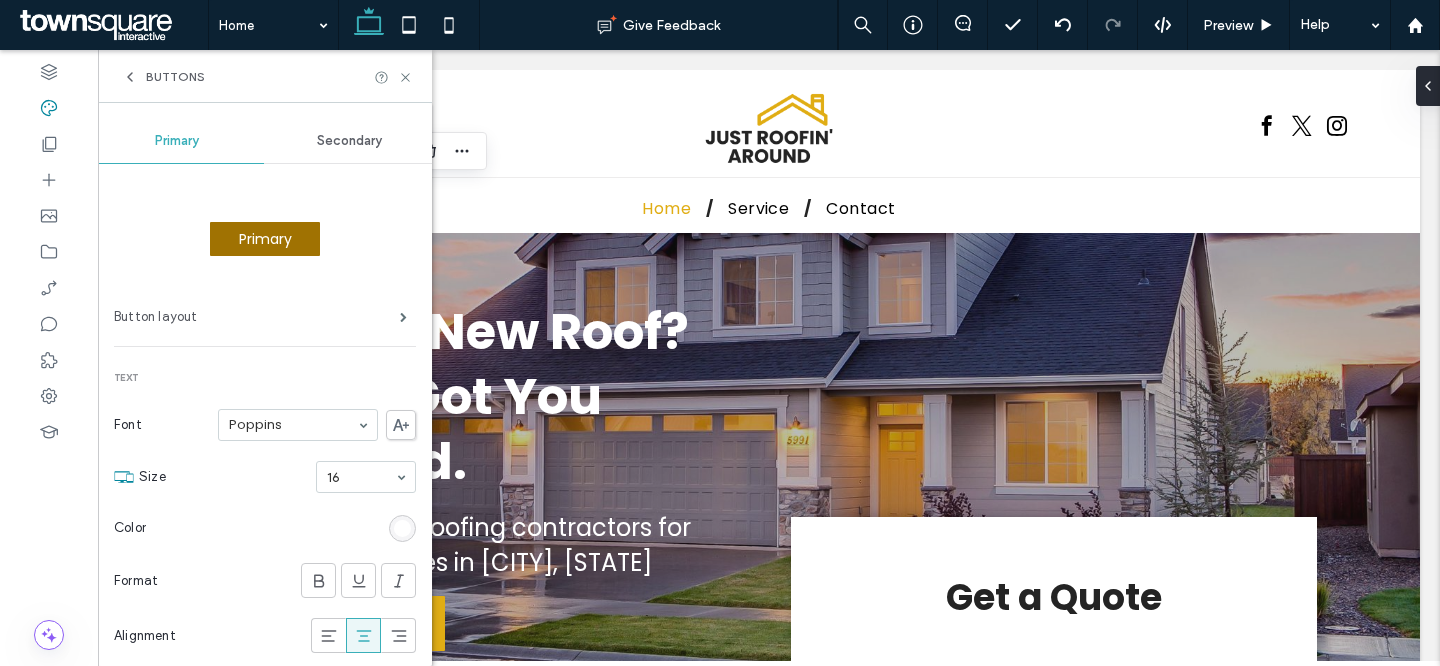 scroll, scrollTop: 458, scrollLeft: 0, axis: vertical 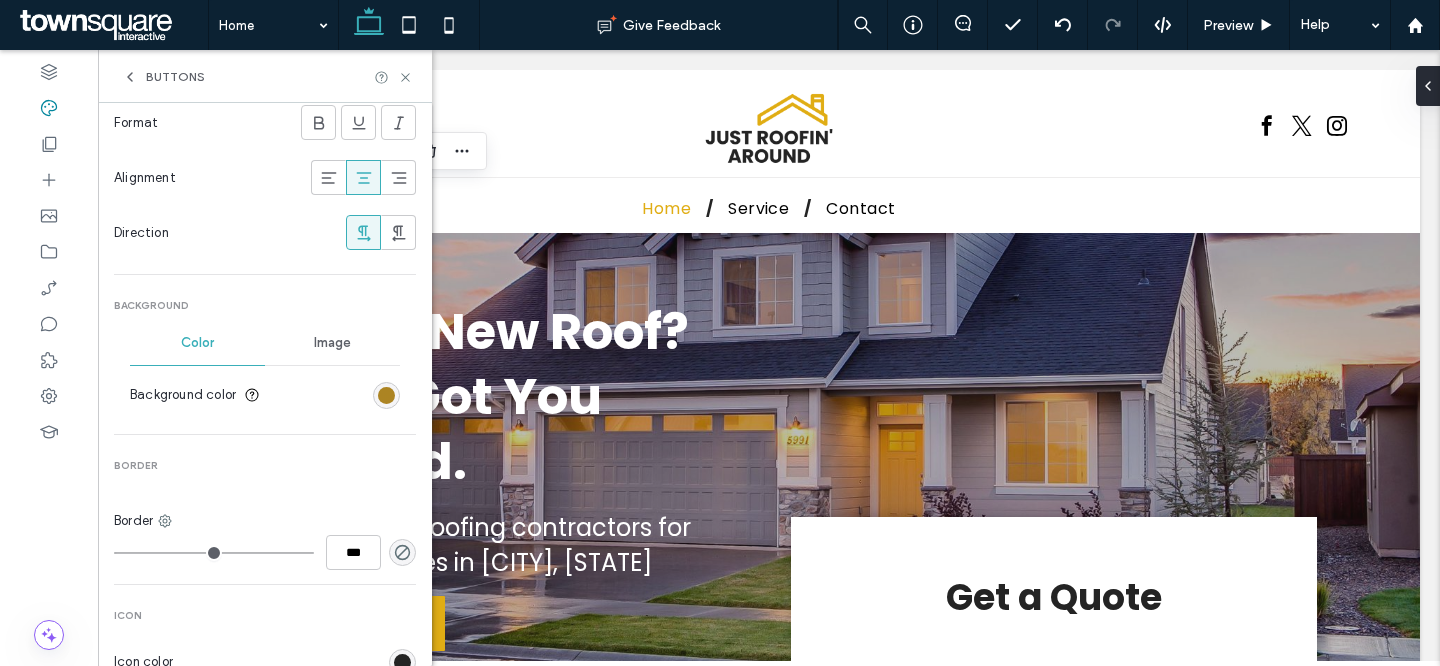 click at bounding box center (386, 395) 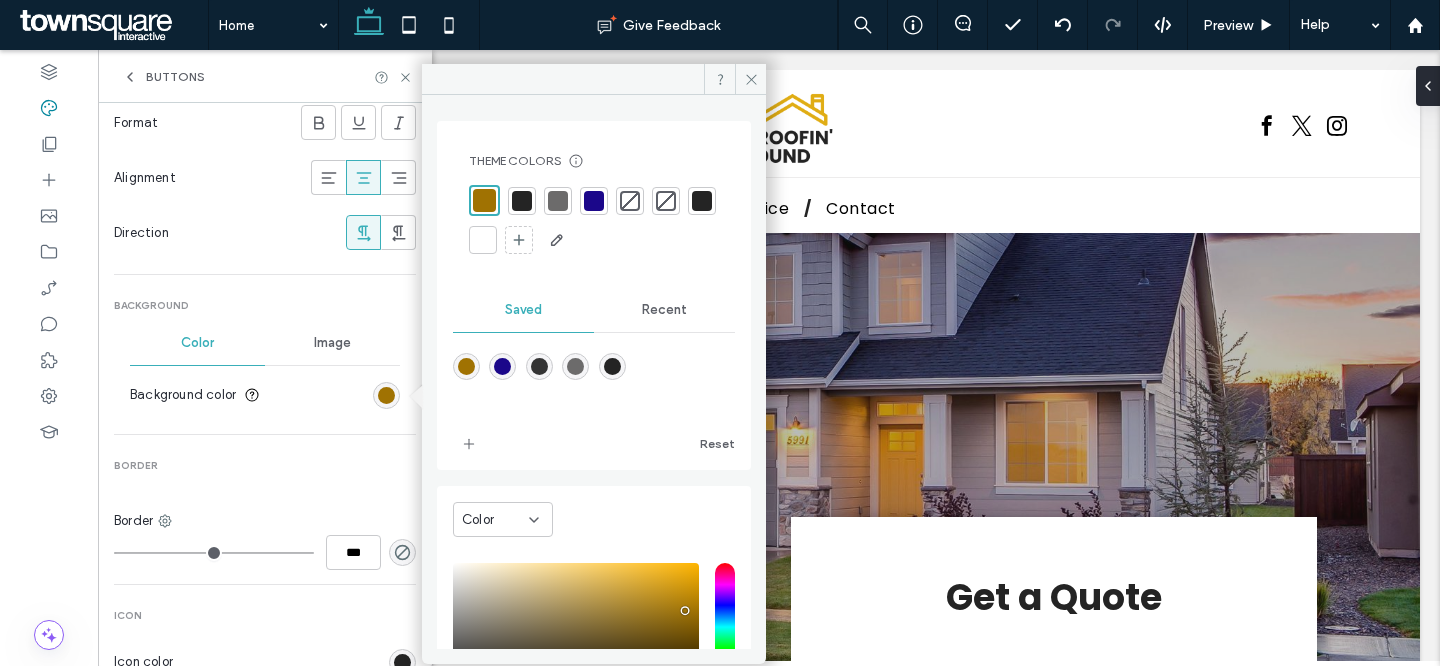 click at bounding box center [594, 201] 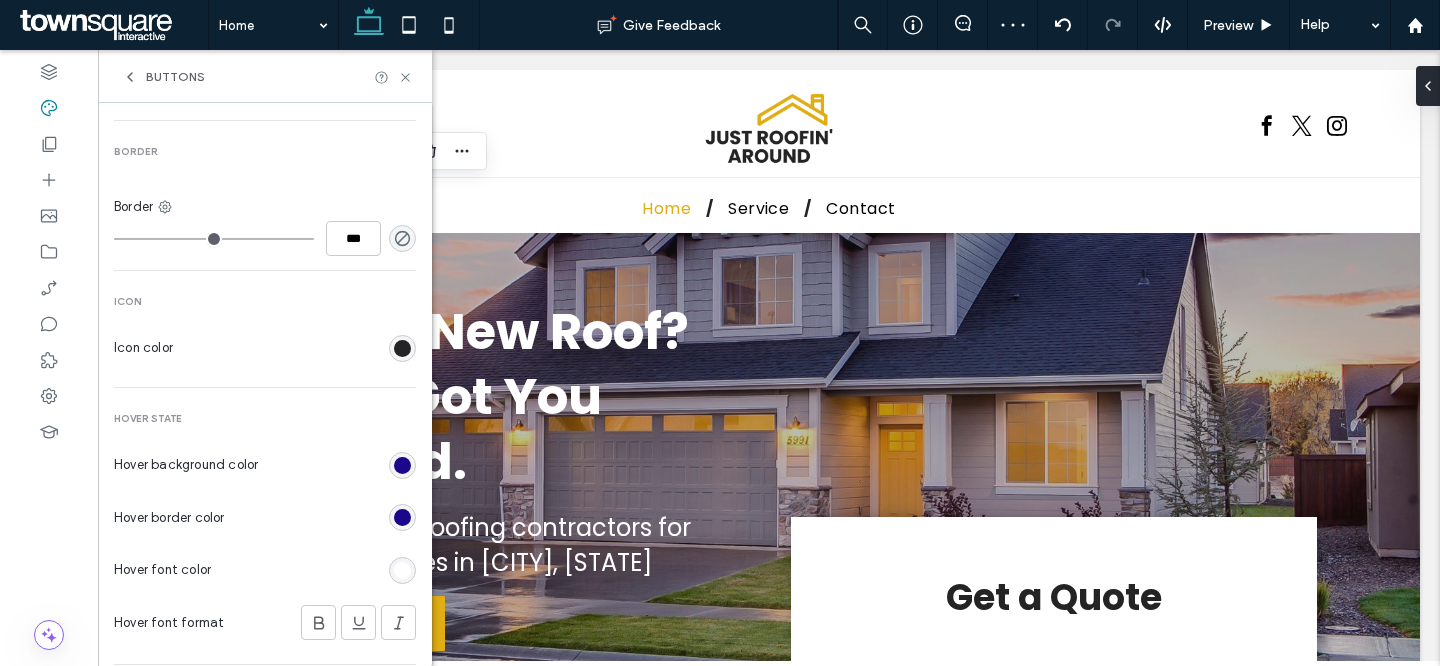 scroll, scrollTop: 855, scrollLeft: 0, axis: vertical 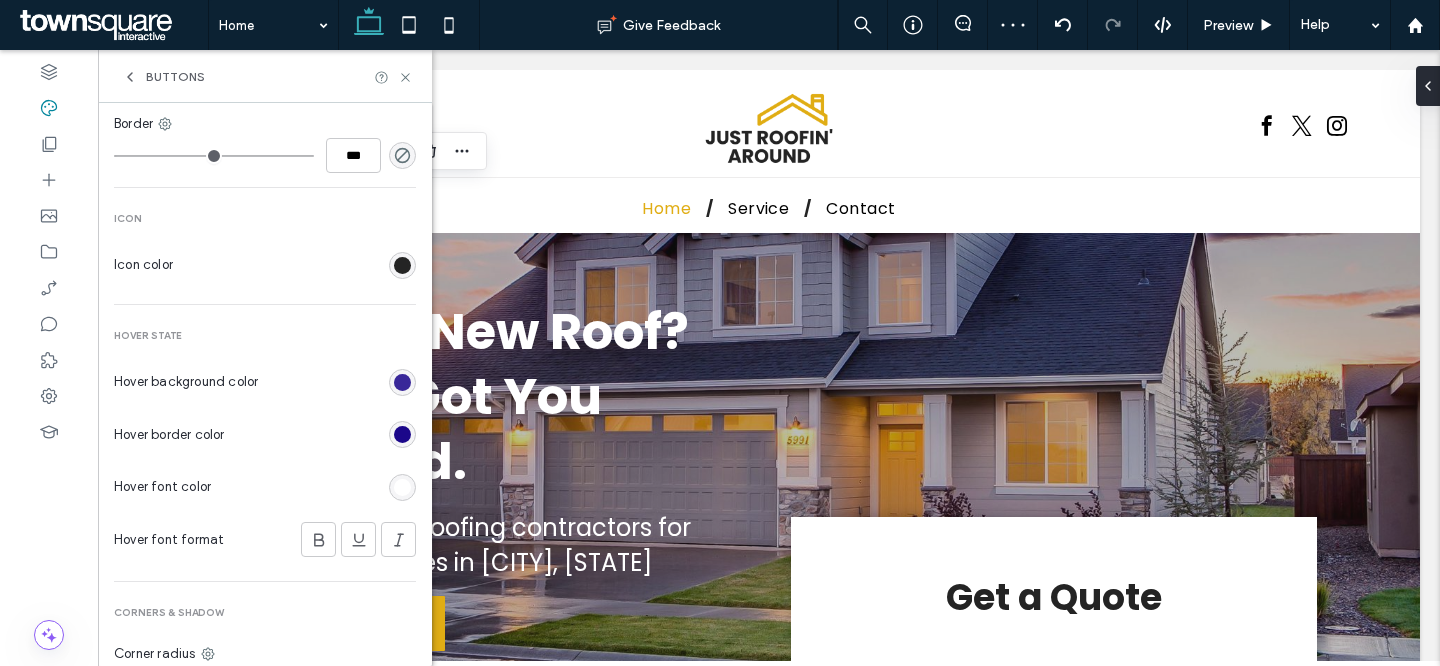 click at bounding box center (402, 382) 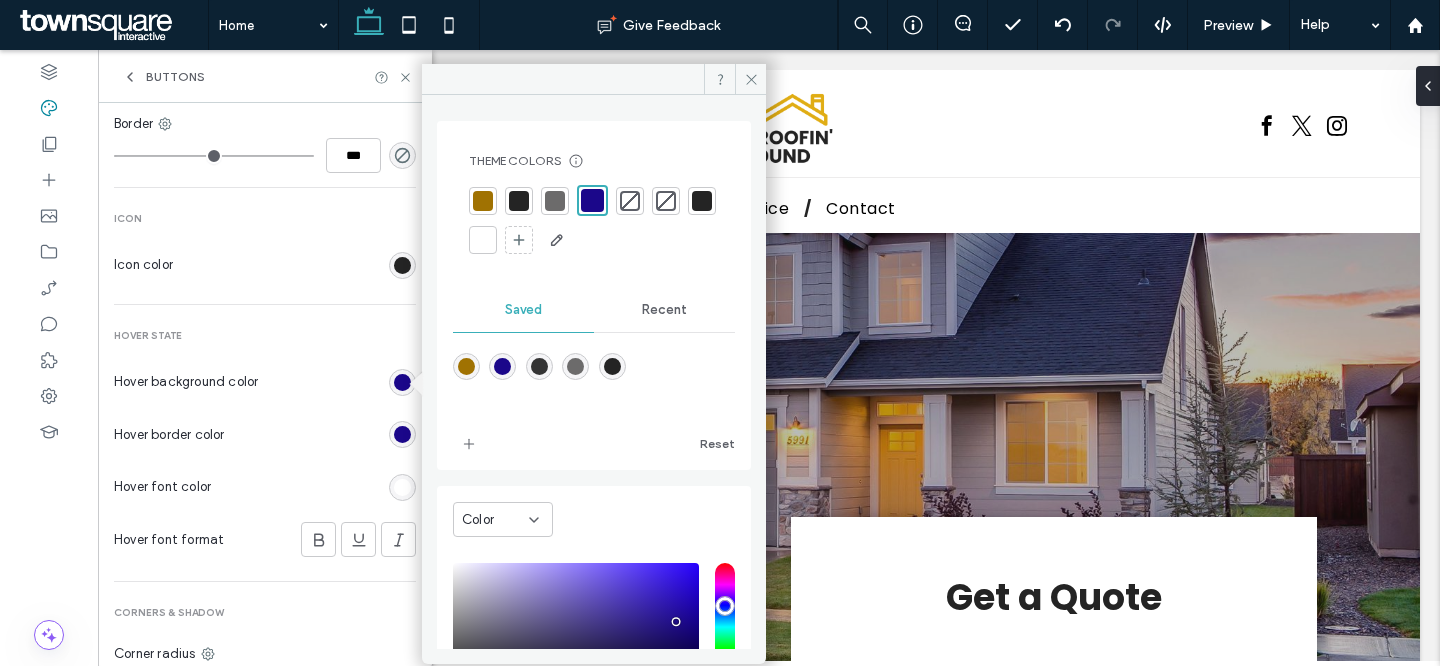 click at bounding box center (594, 220) 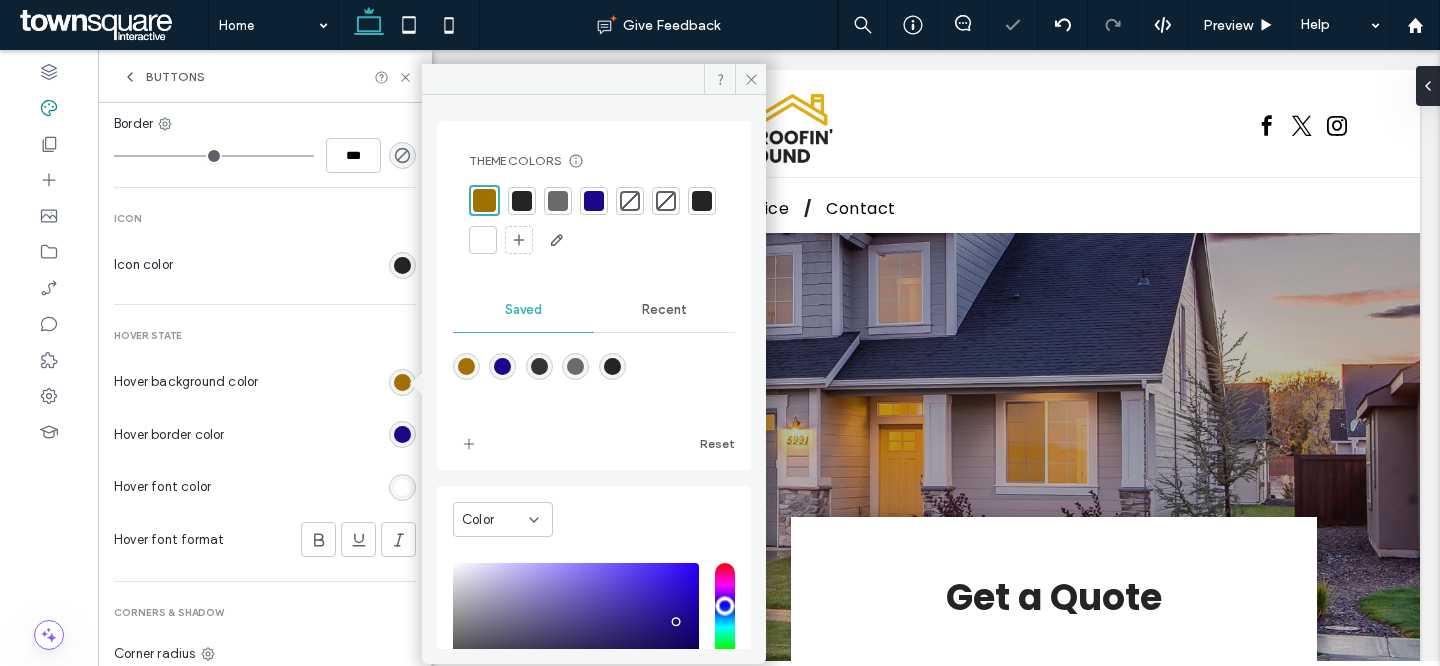 click at bounding box center [402, 434] 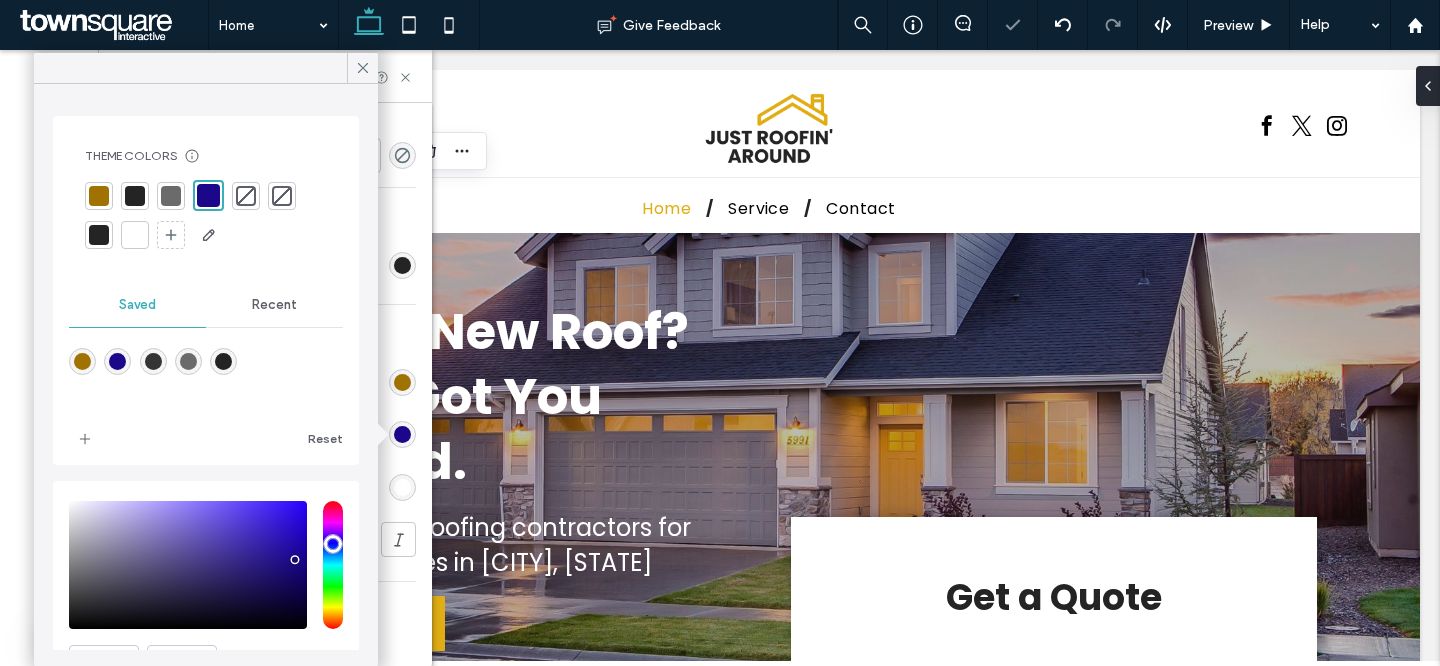 click on "Theme Colors Save time with Theme Colors Create a color palette to instantly add or change colors of connected site elements.    Learn more" at bounding box center (206, 199) 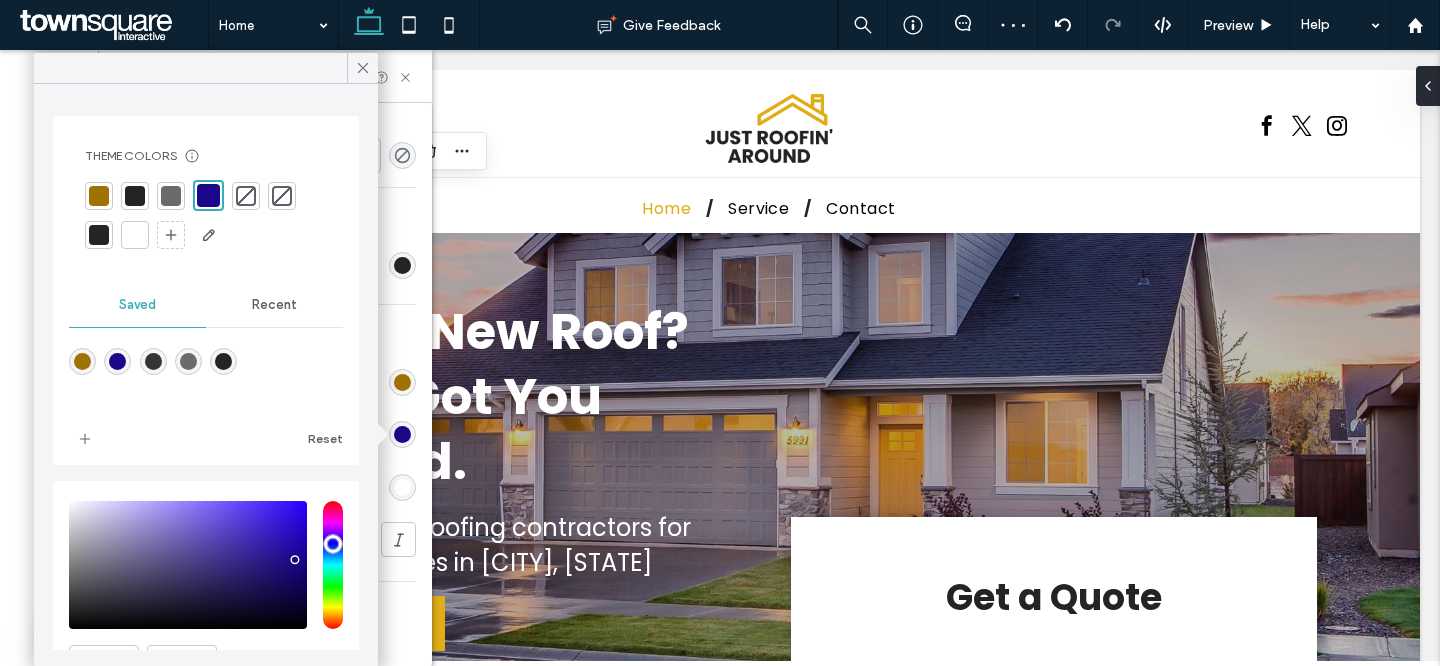 click at bounding box center (99, 196) 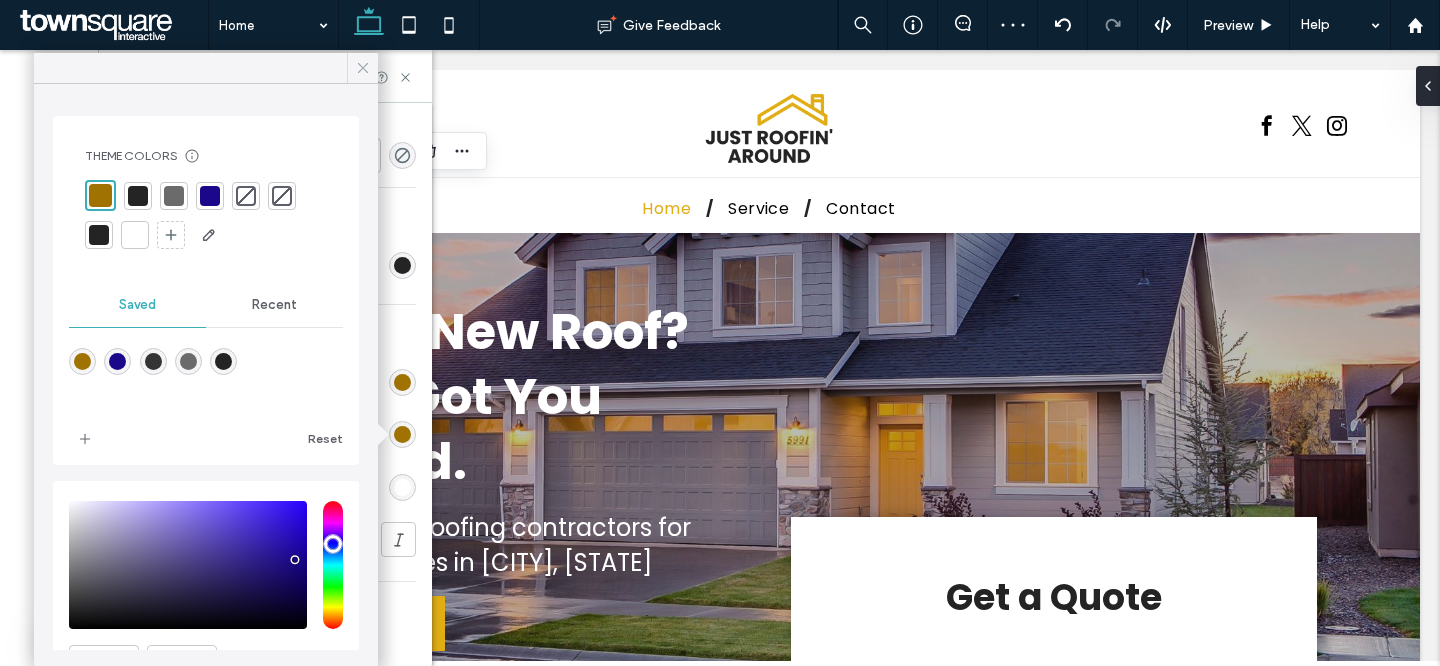 click 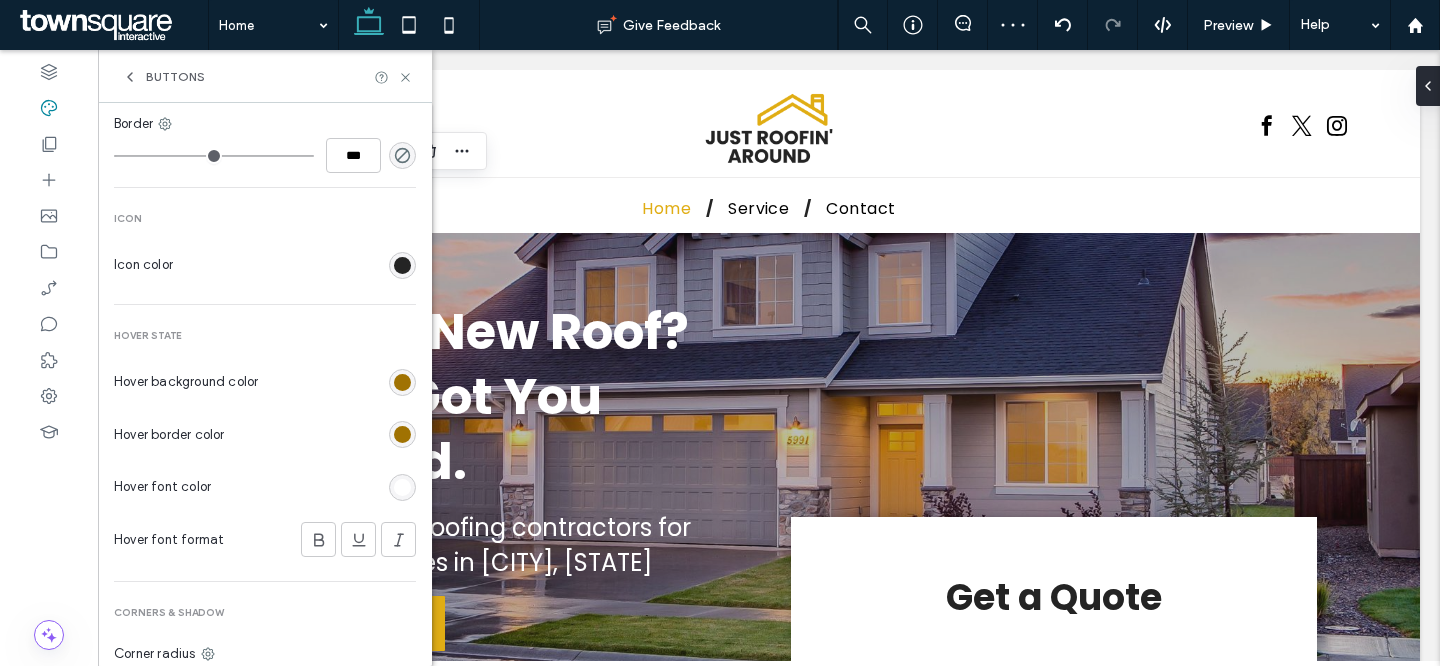 click on "Buttons" at bounding box center (175, 77) 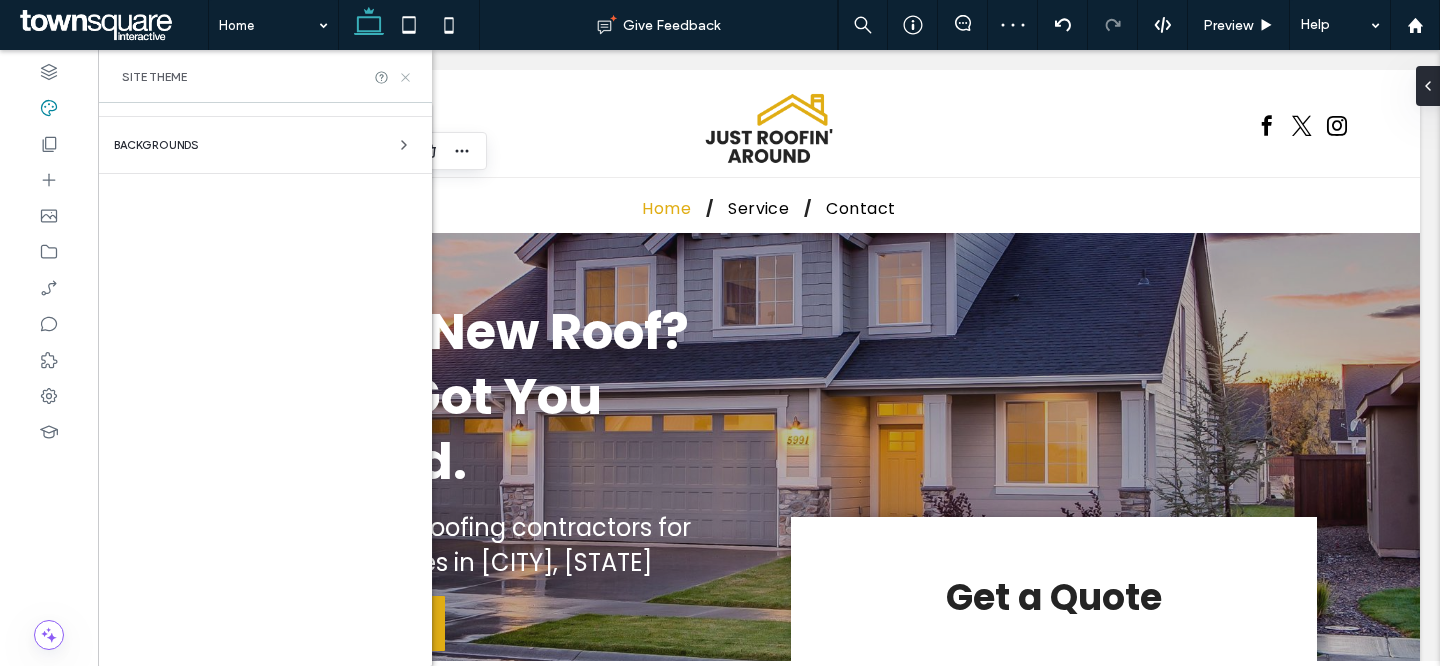 scroll, scrollTop: 363, scrollLeft: 0, axis: vertical 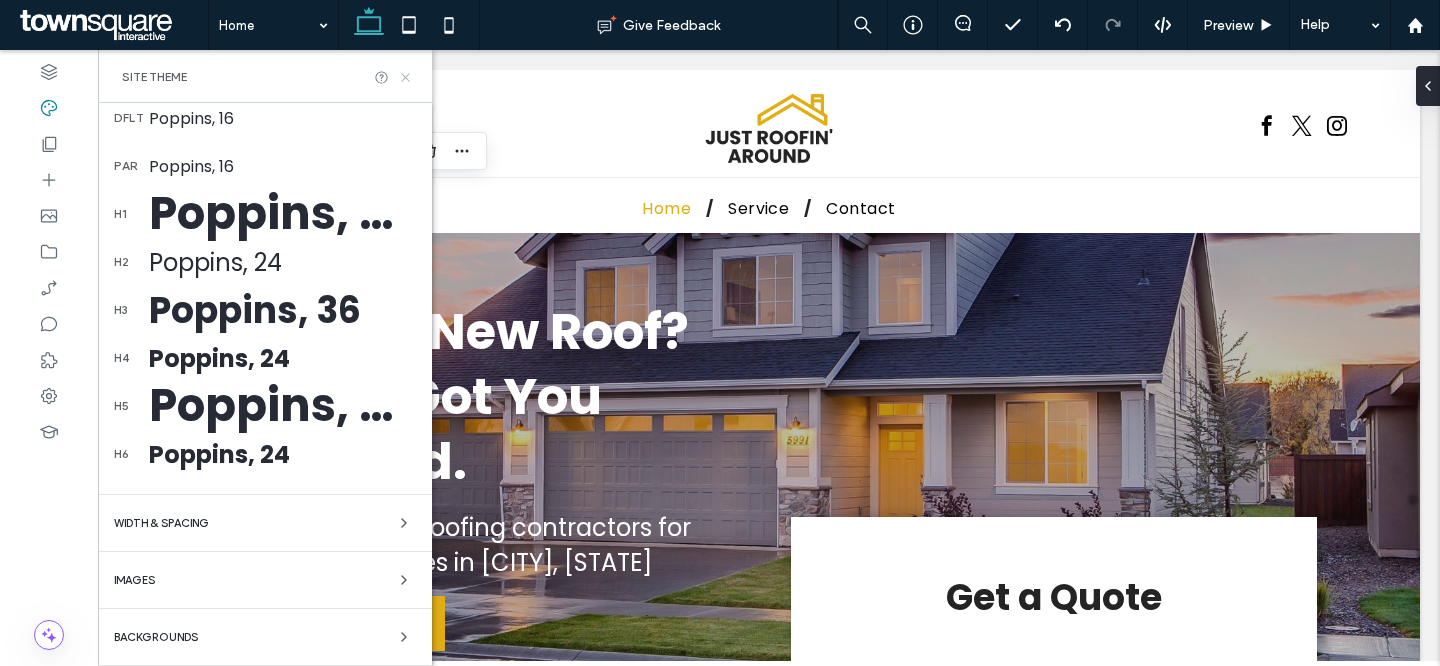 click 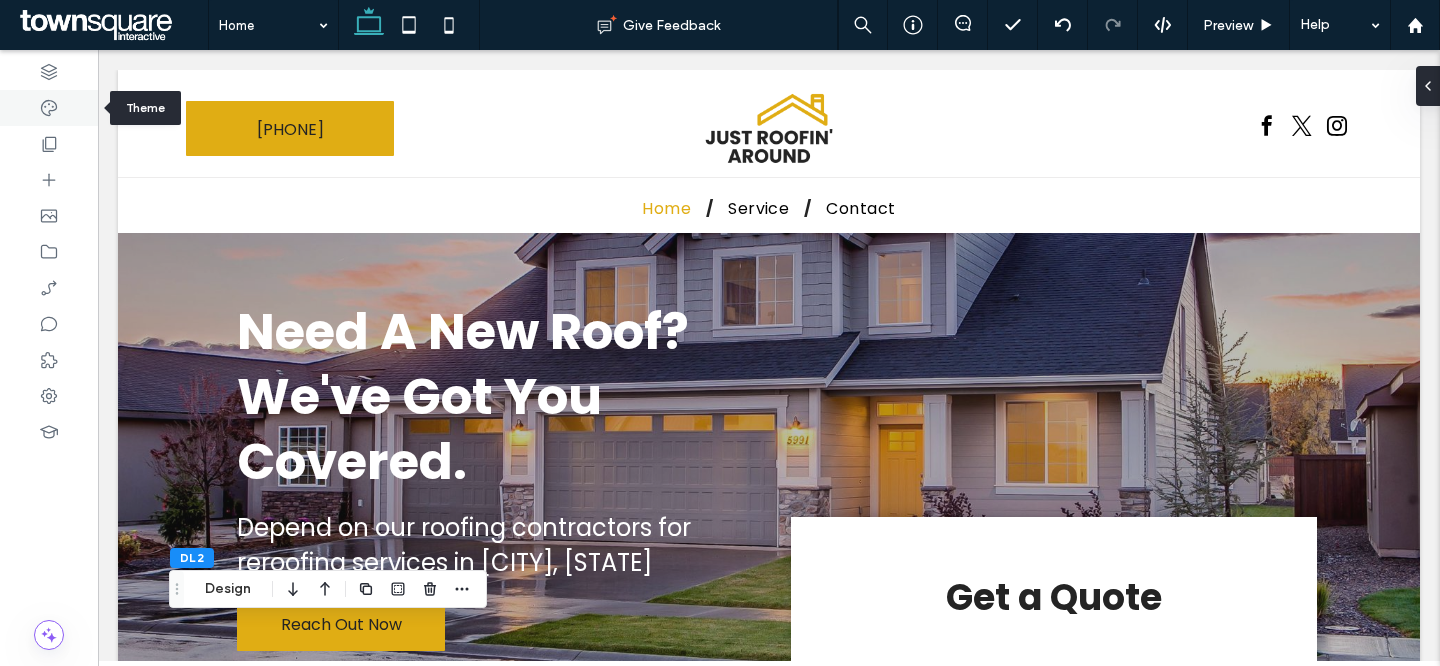 click 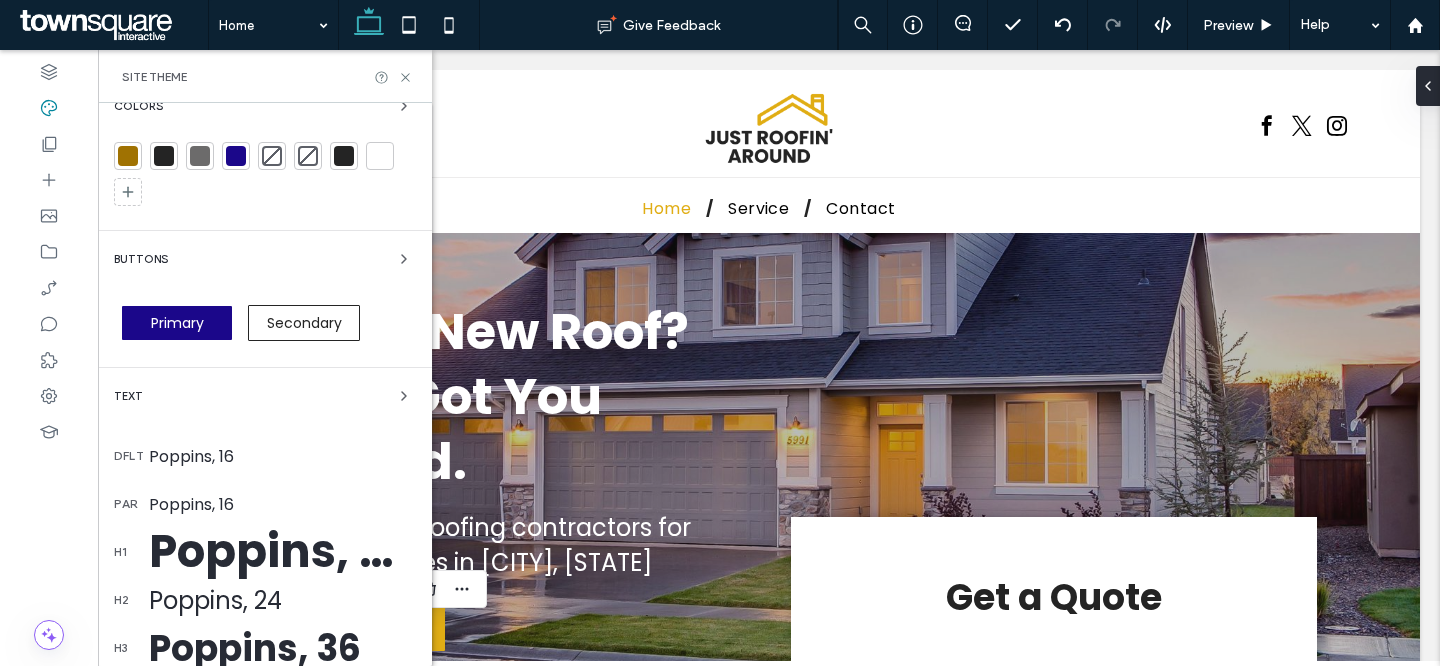 scroll, scrollTop: 222, scrollLeft: 0, axis: vertical 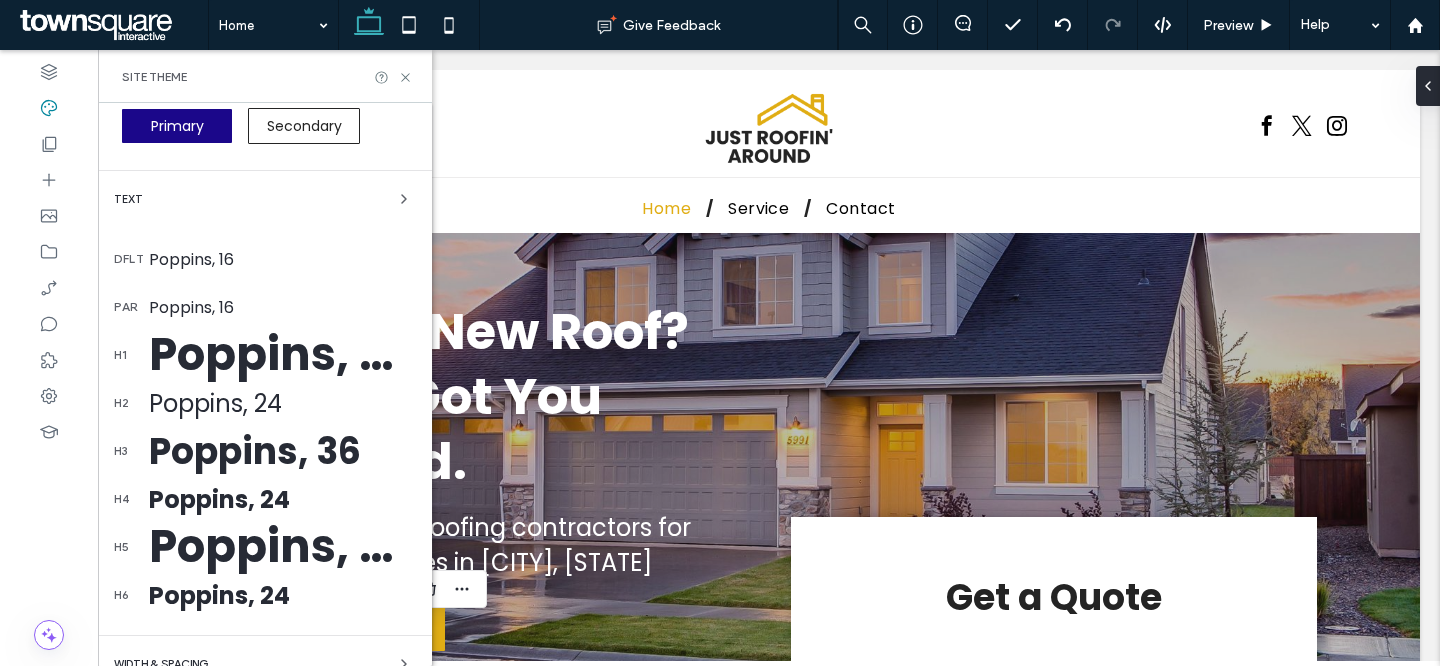 click on "Poppins, 50" at bounding box center (282, 355) 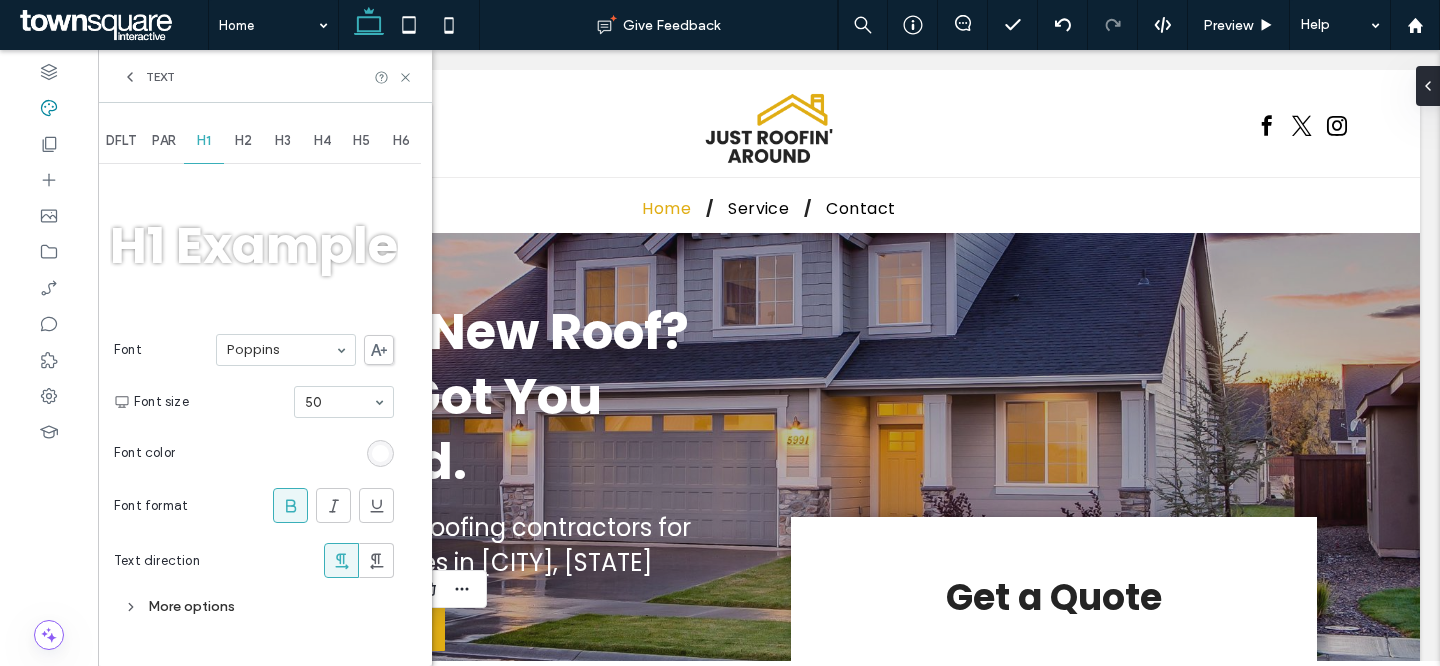 scroll, scrollTop: 0, scrollLeft: 0, axis: both 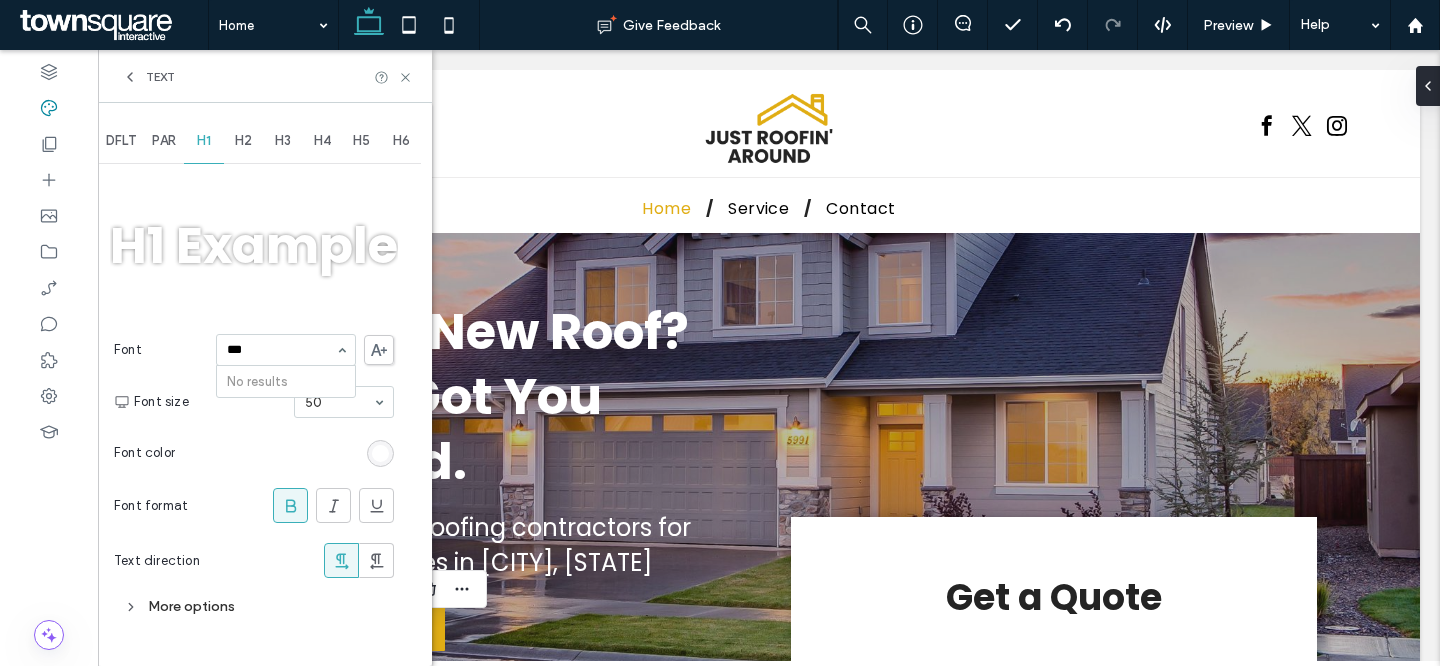 type on "***" 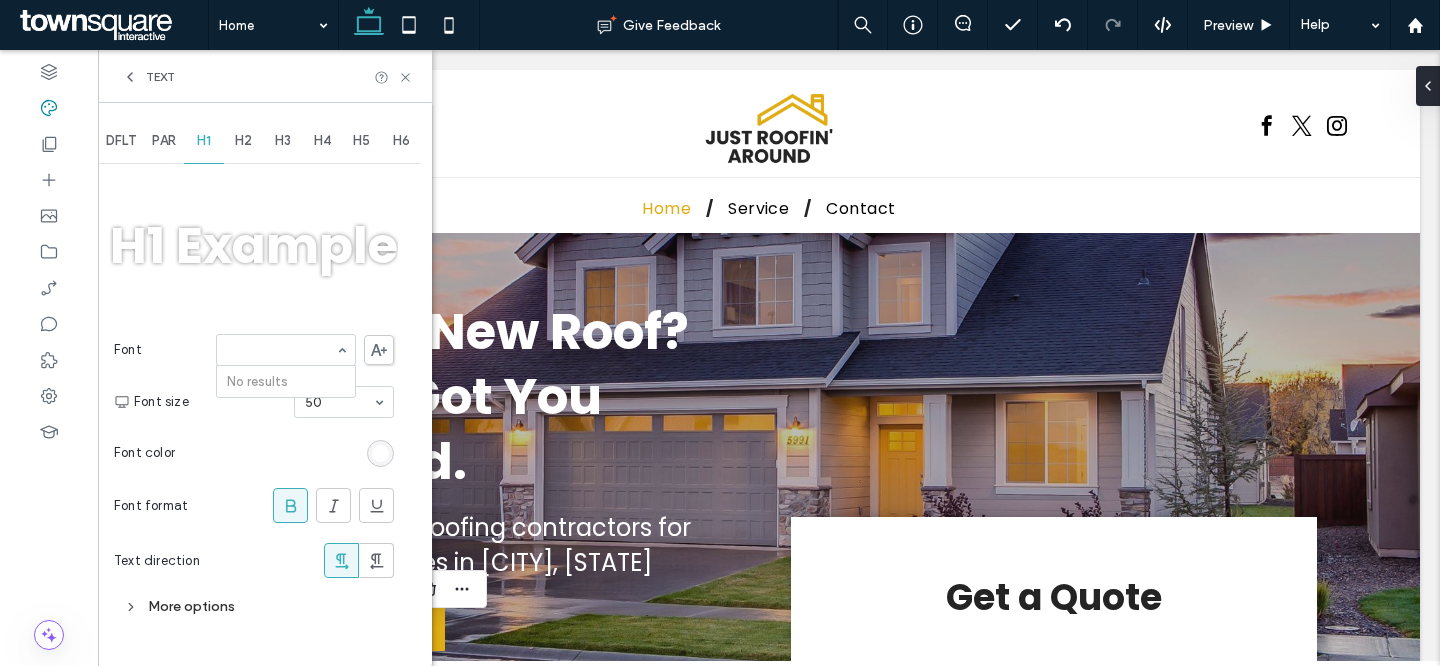 click 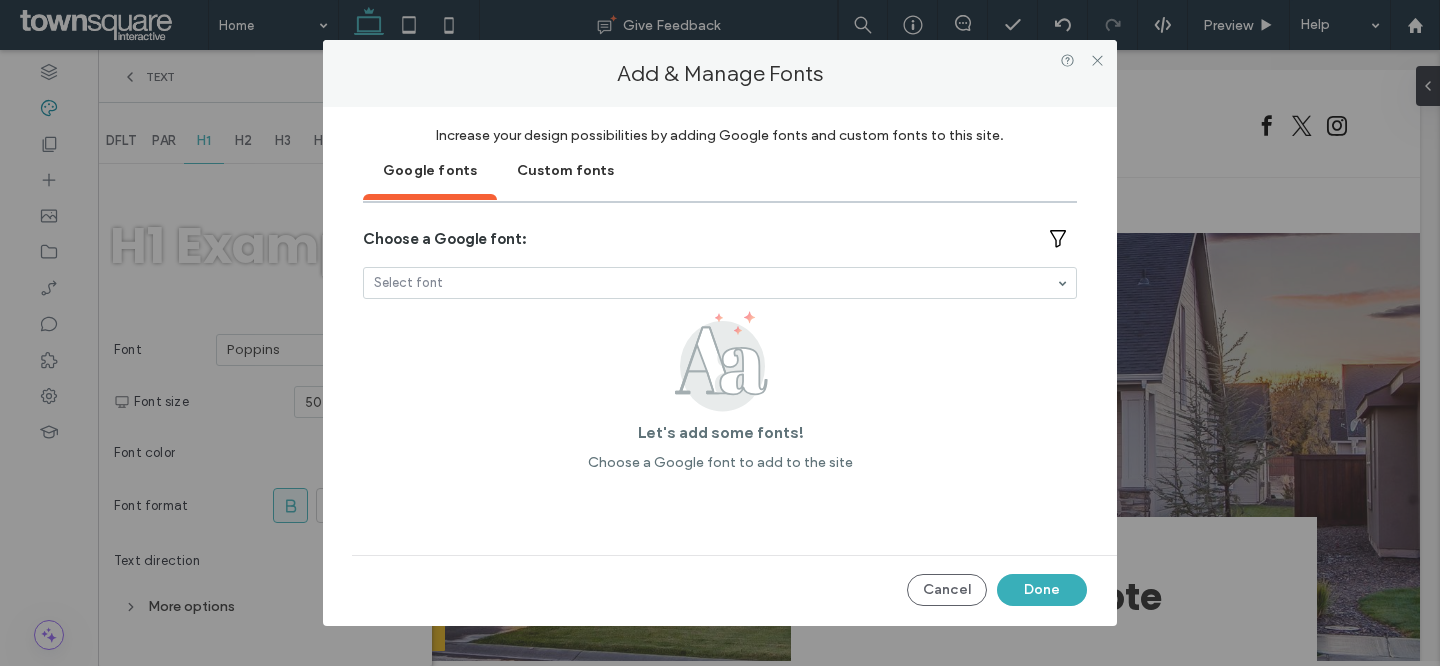 click on "Custom fonts" at bounding box center [565, 169] 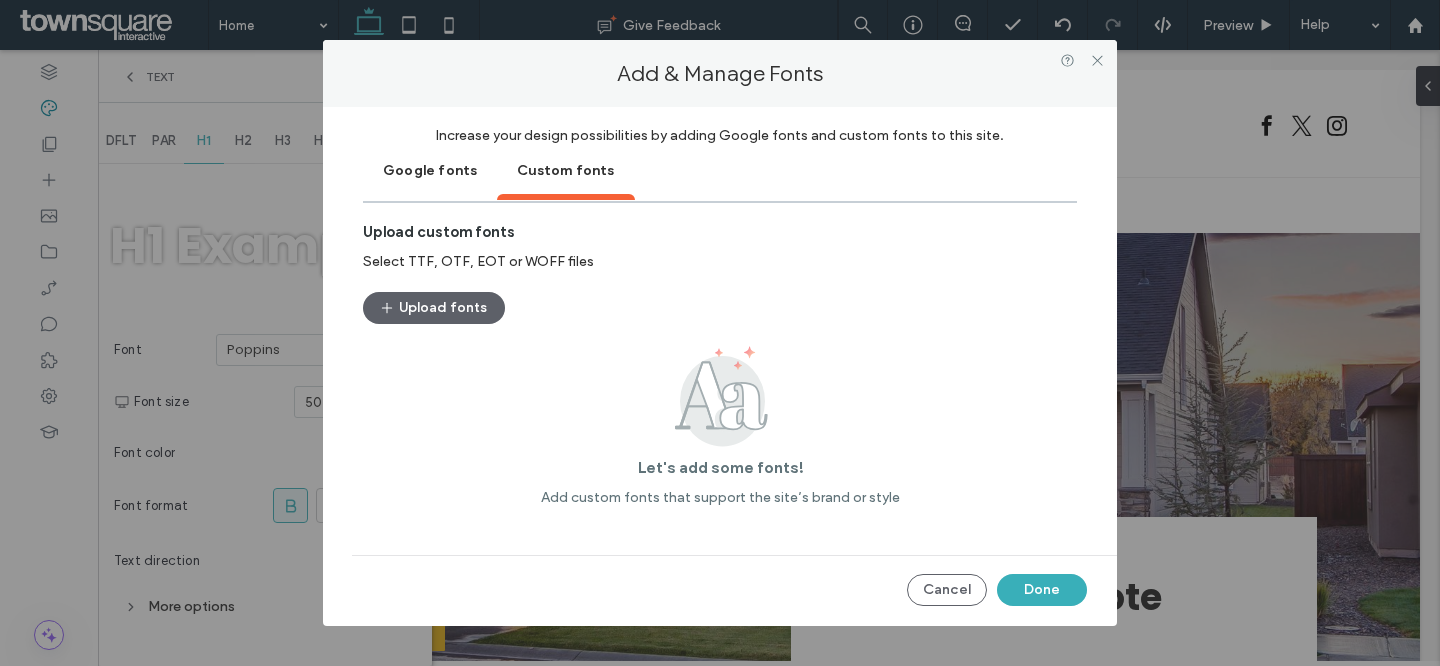 click on "Google fonts" at bounding box center (430, 169) 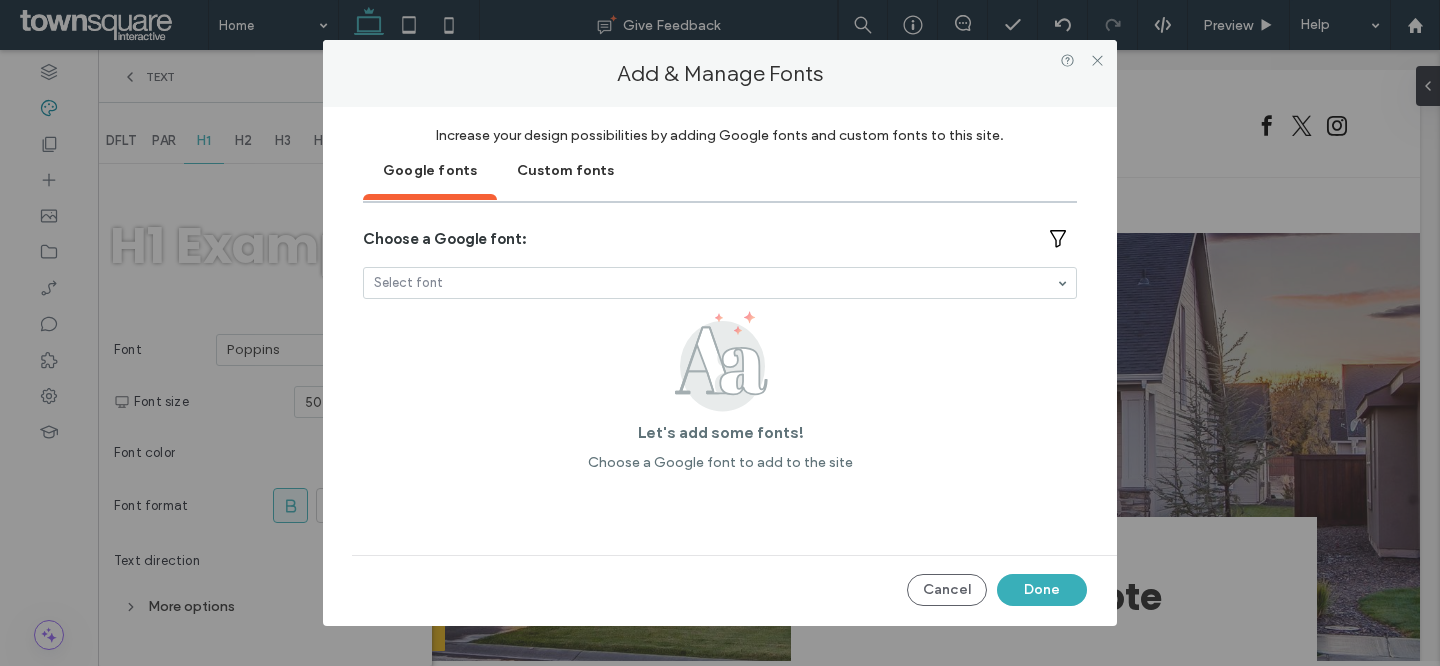 click at bounding box center (715, 283) 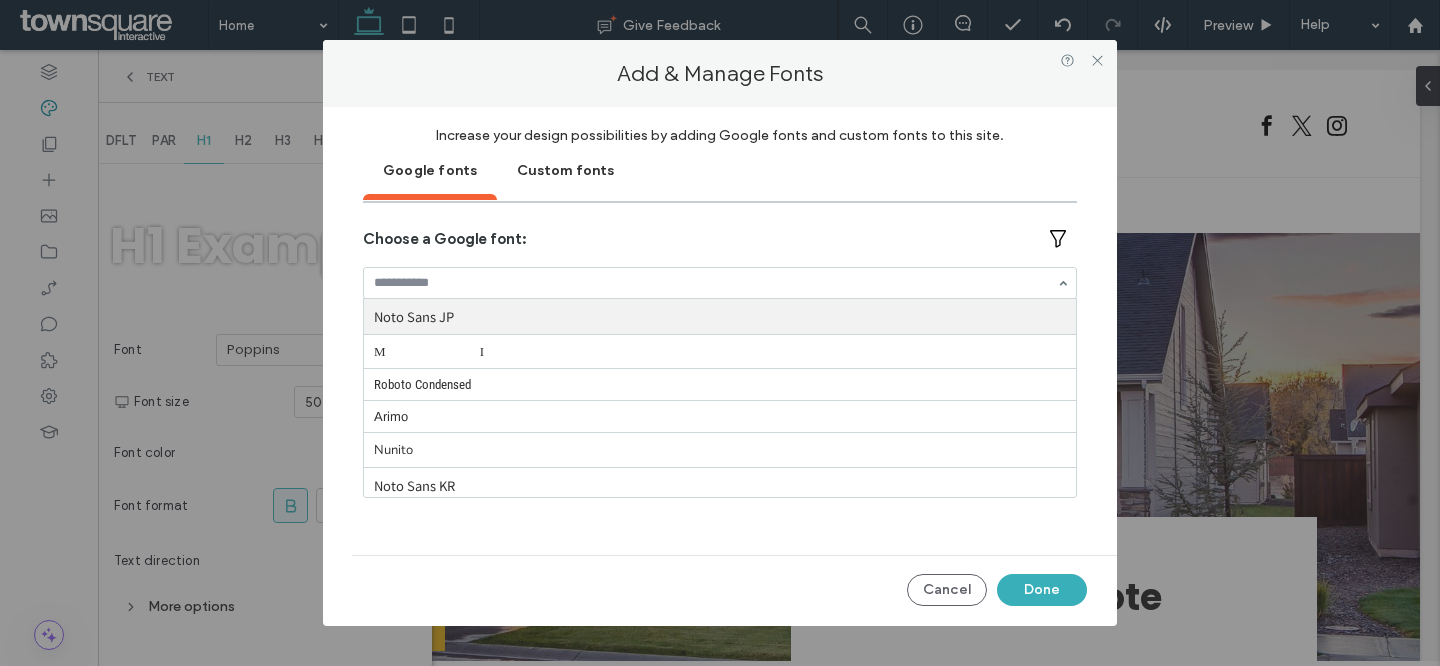 click at bounding box center (715, 283) 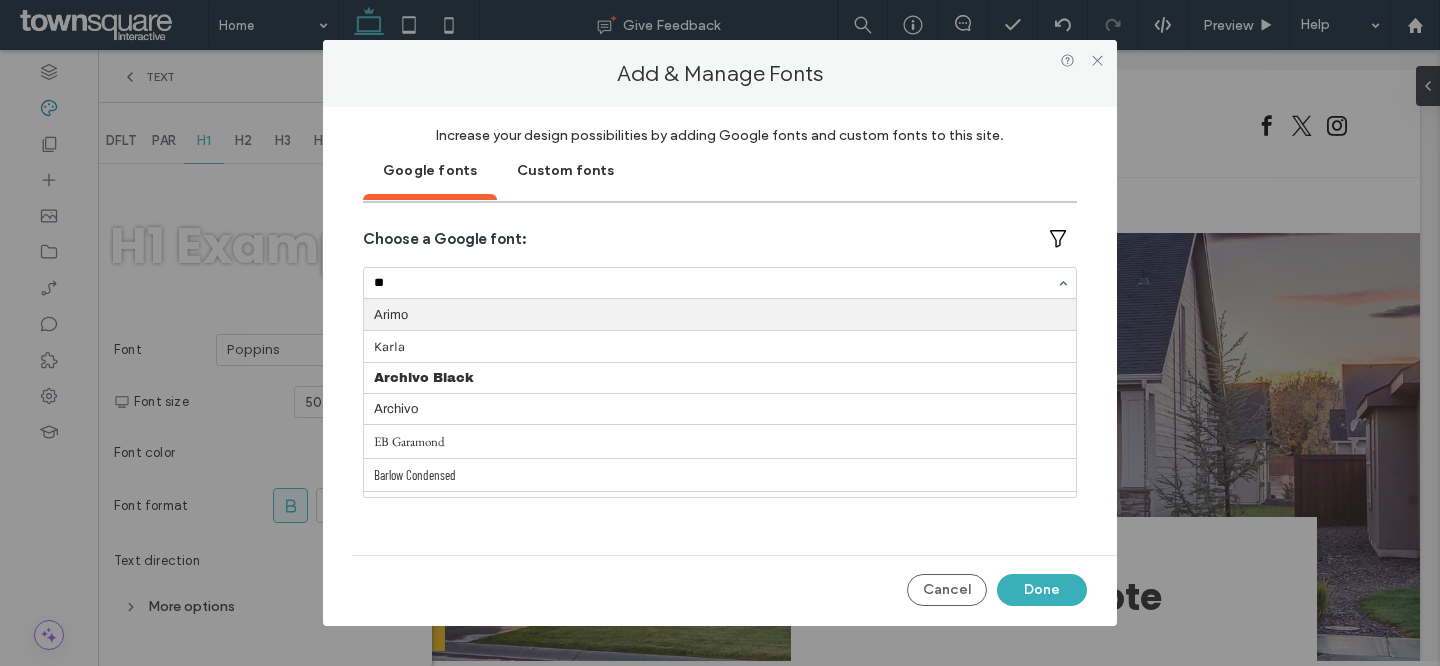 type on "***" 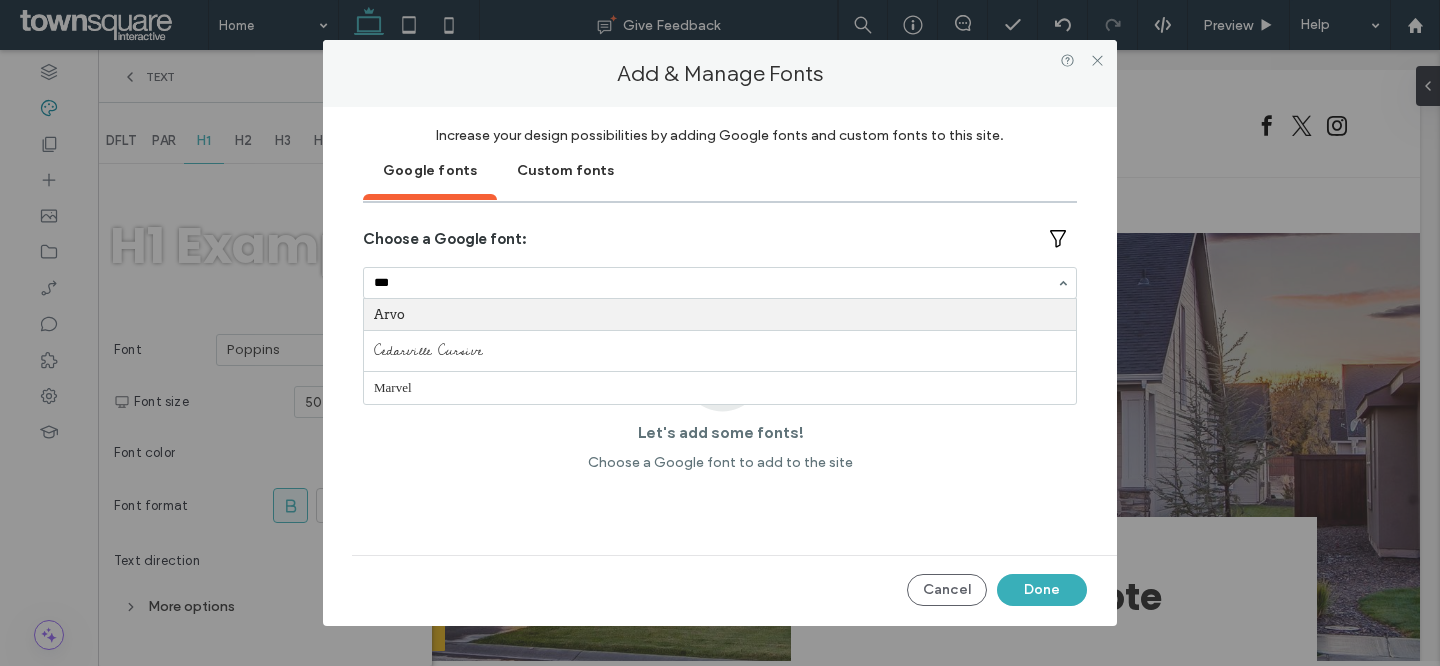 type 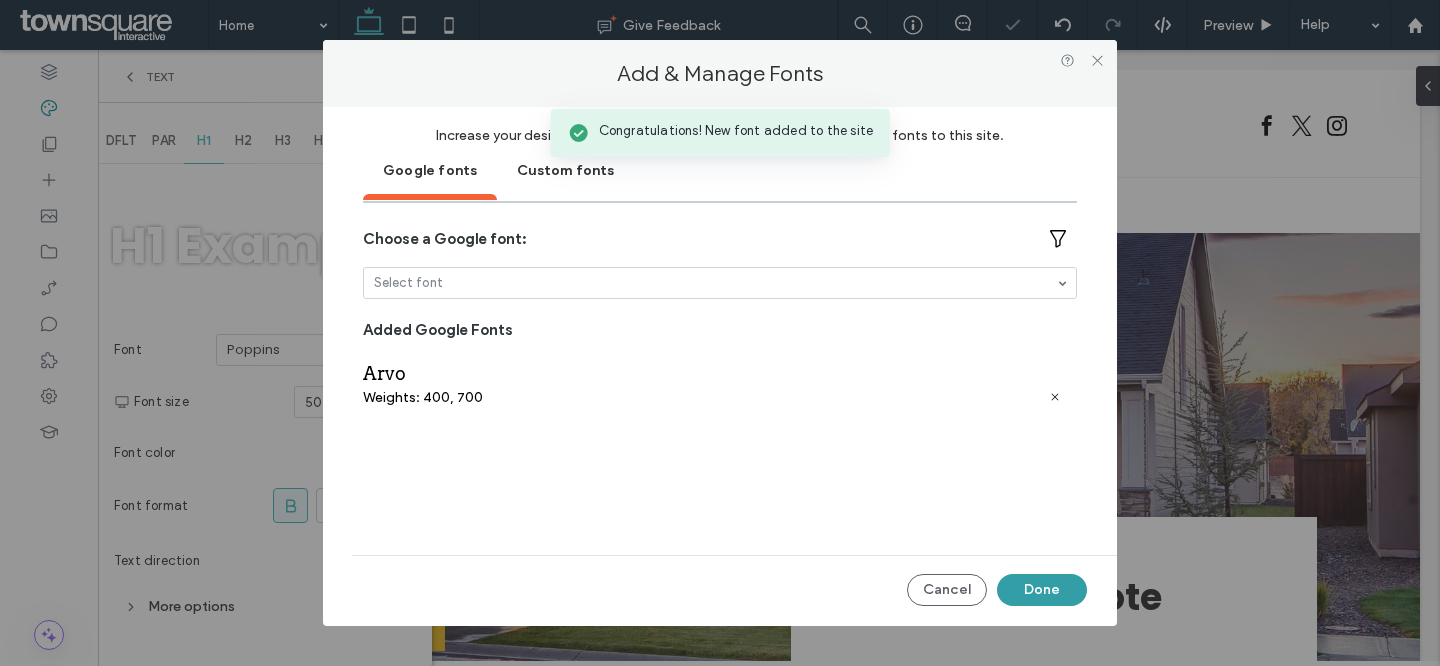 click on "Done" at bounding box center (1042, 590) 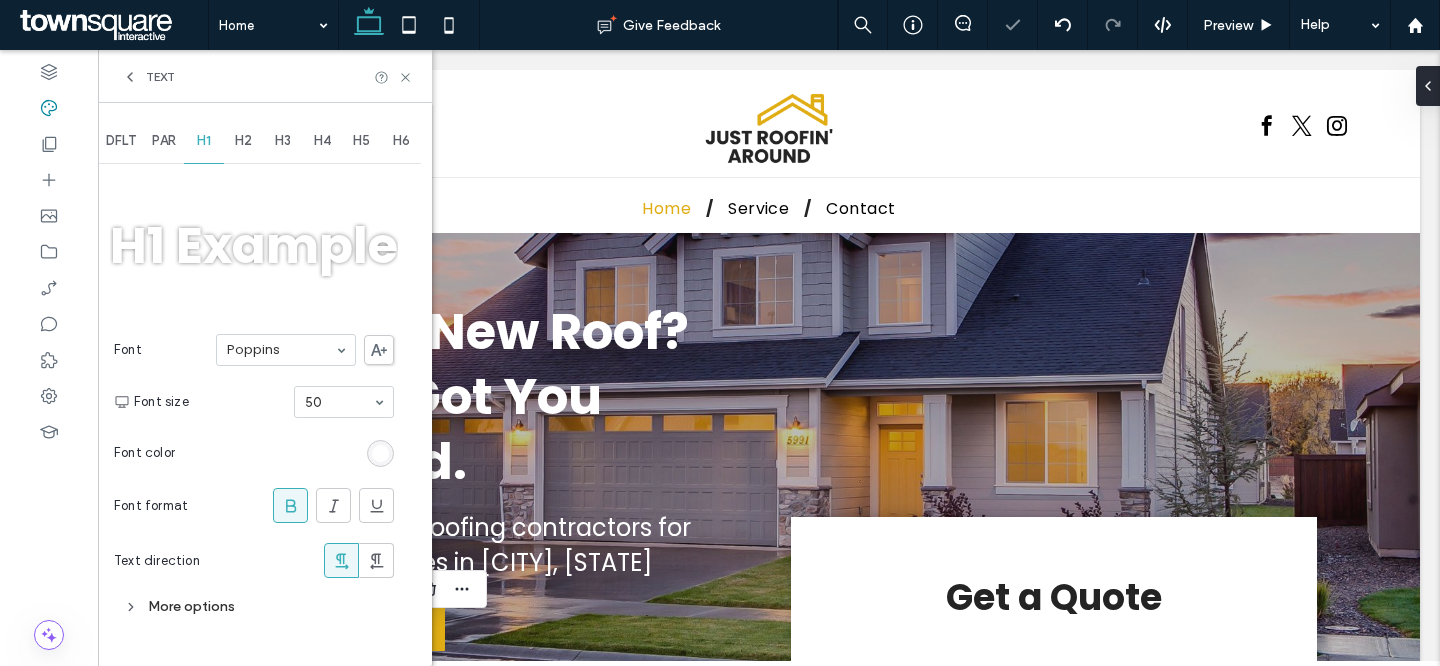 click on "H1 Example Font Poppins Font size 50 Font color   Font format Text direction More options" at bounding box center (254, 396) 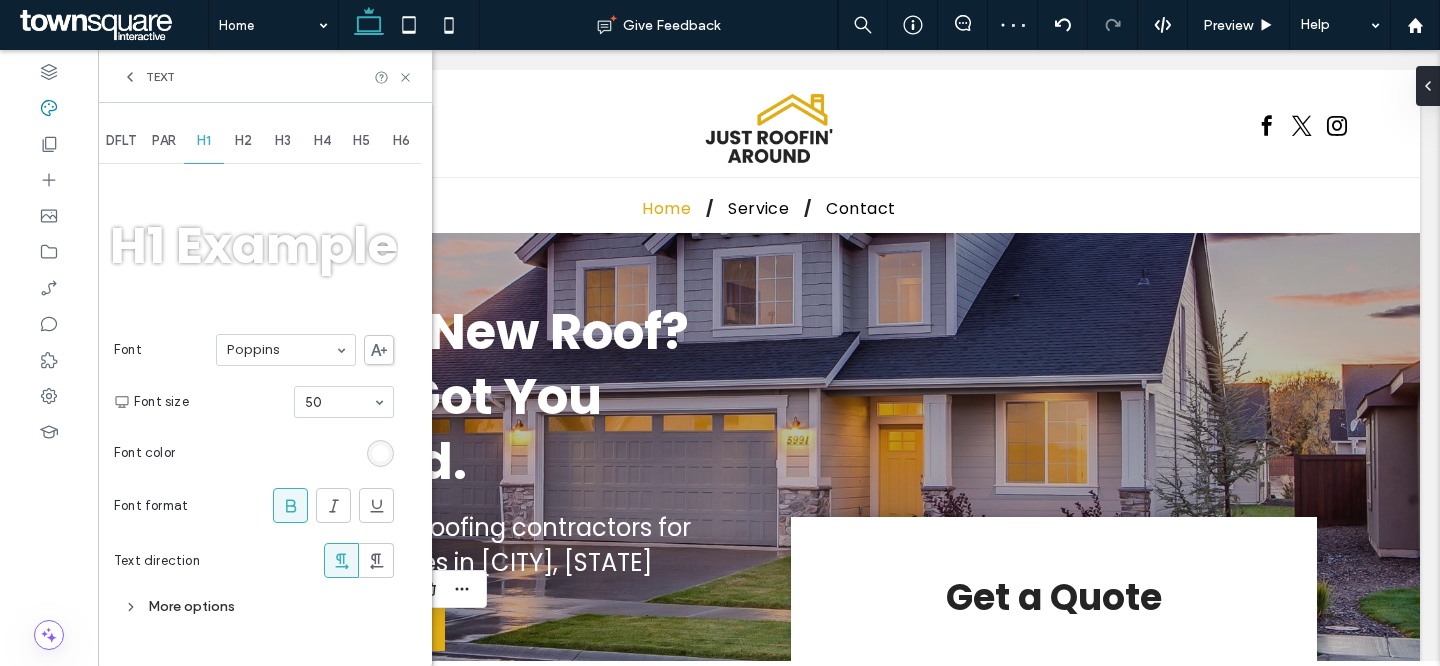 click on "Font size 50" at bounding box center [264, 402] 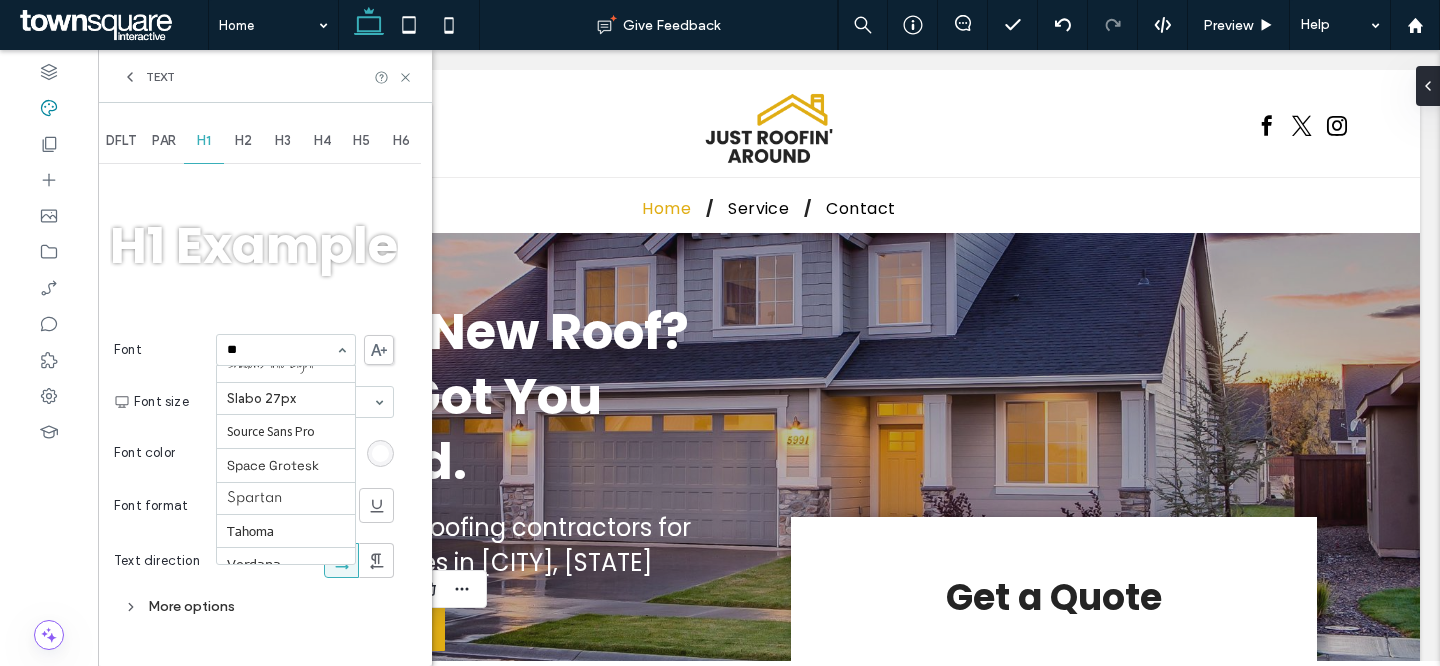 scroll, scrollTop: 29, scrollLeft: 0, axis: vertical 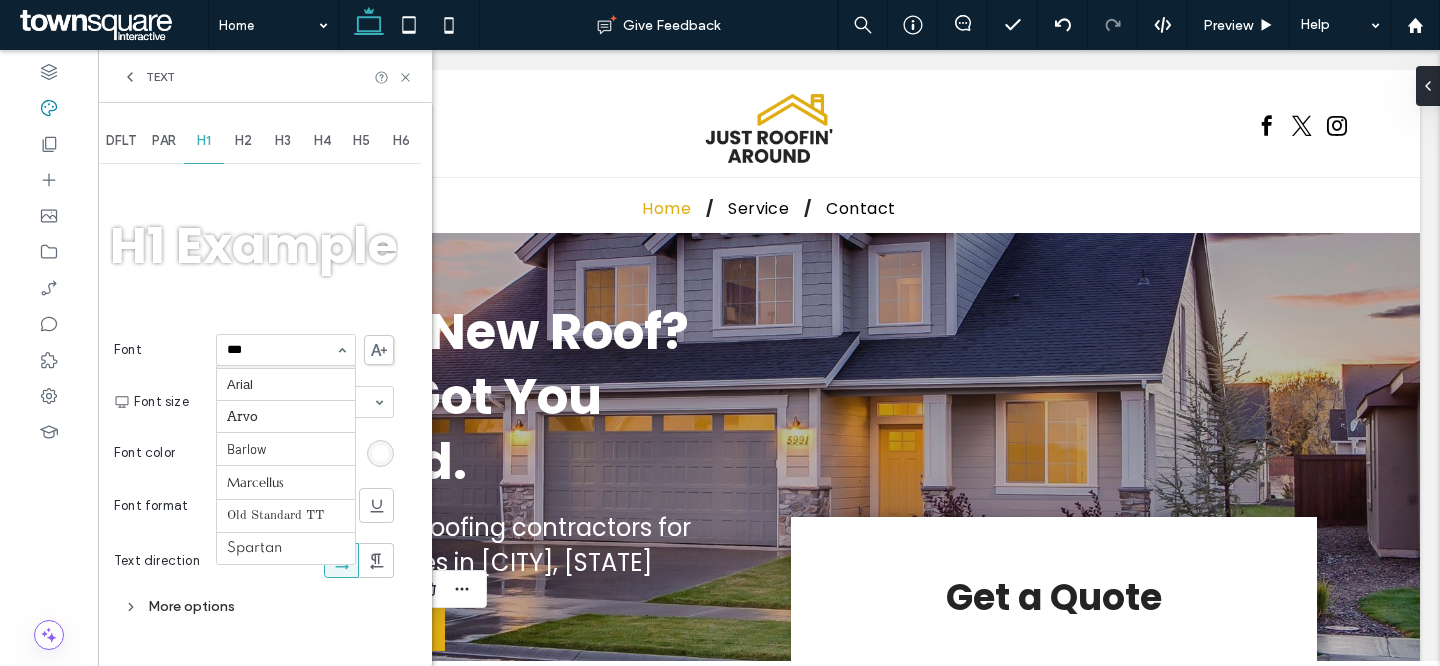 type on "****" 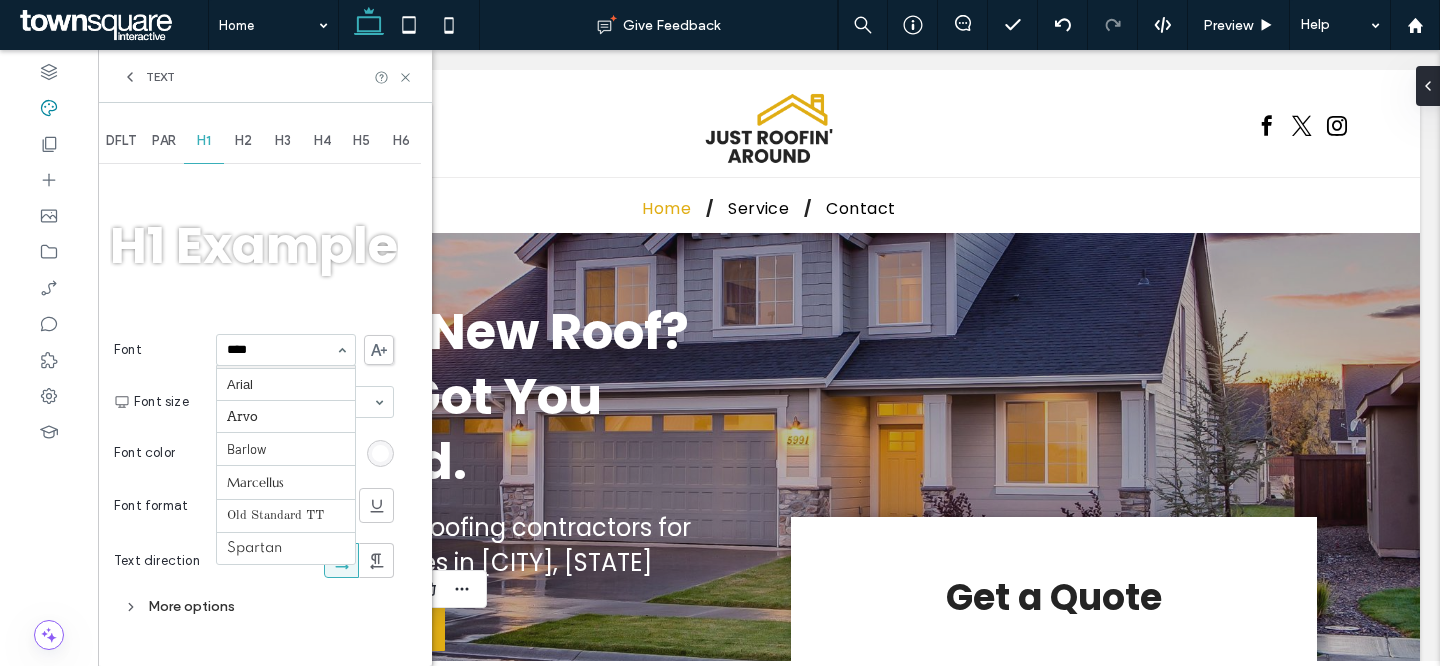 scroll, scrollTop: 0, scrollLeft: 0, axis: both 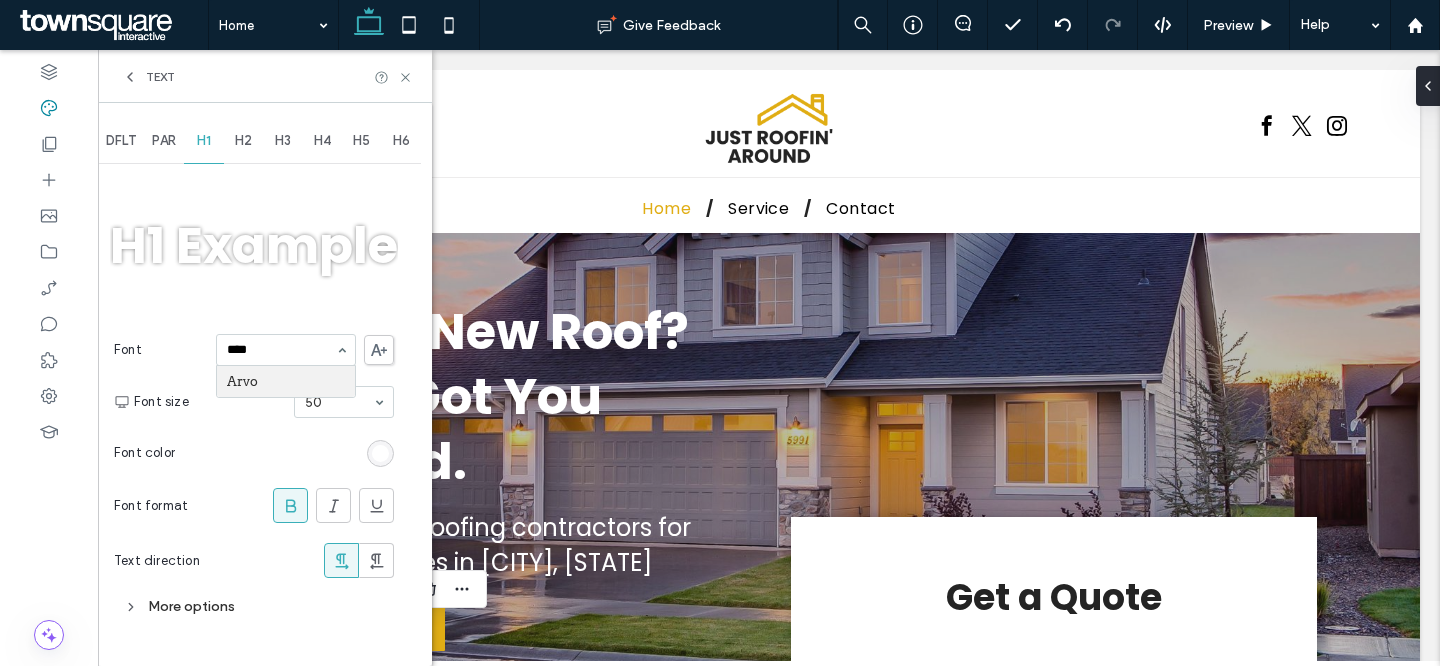 type 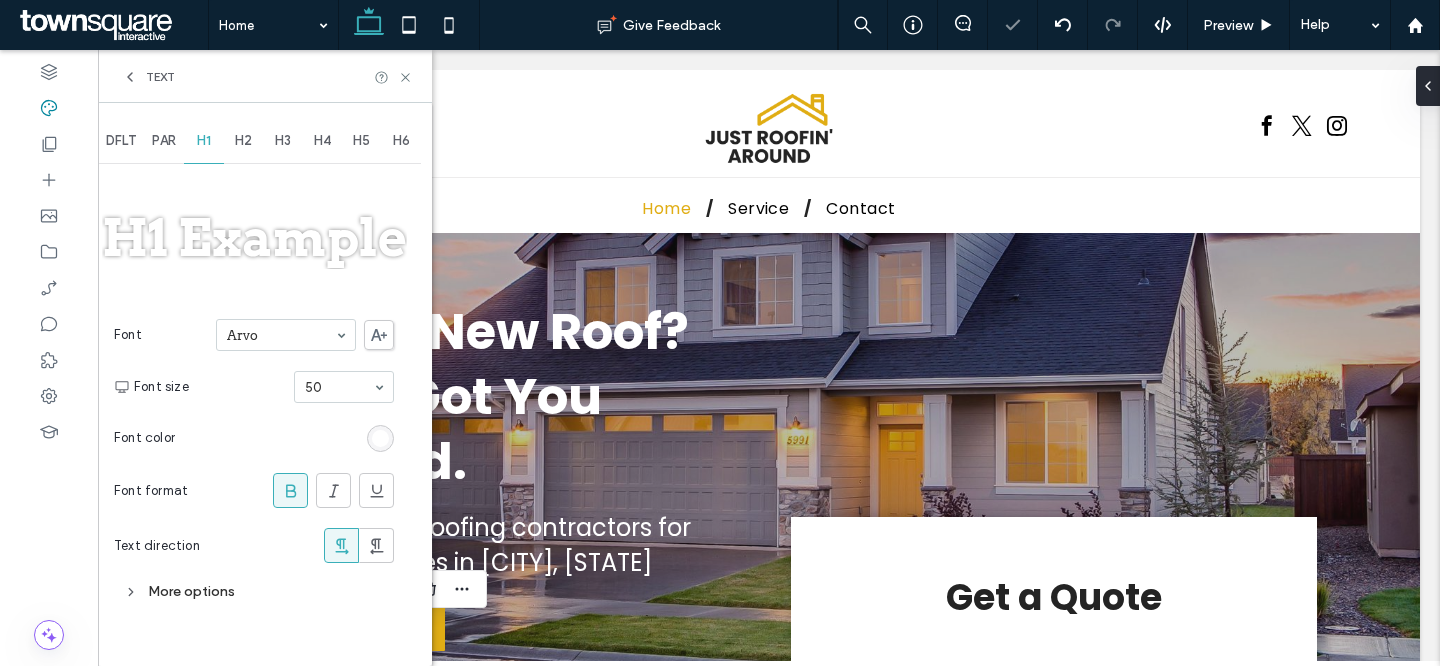 click on "Text" at bounding box center (265, 76) 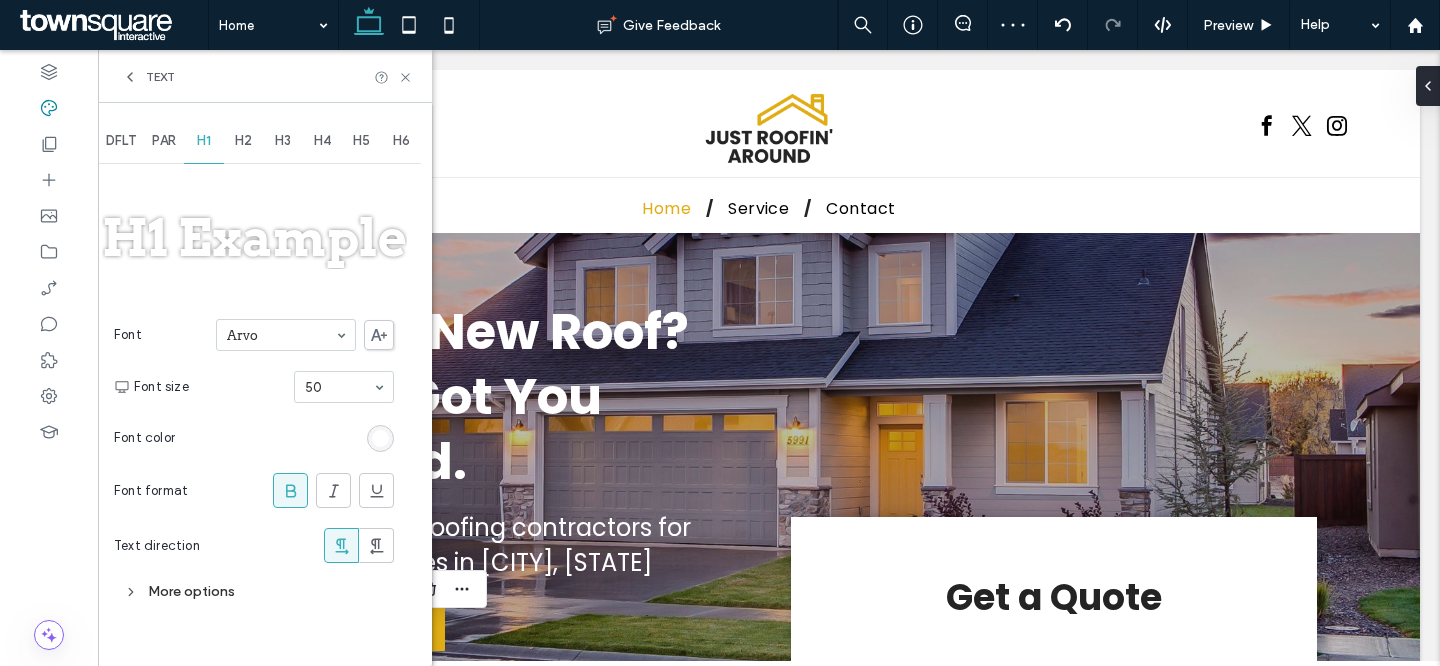 click on "Text" at bounding box center (265, 76) 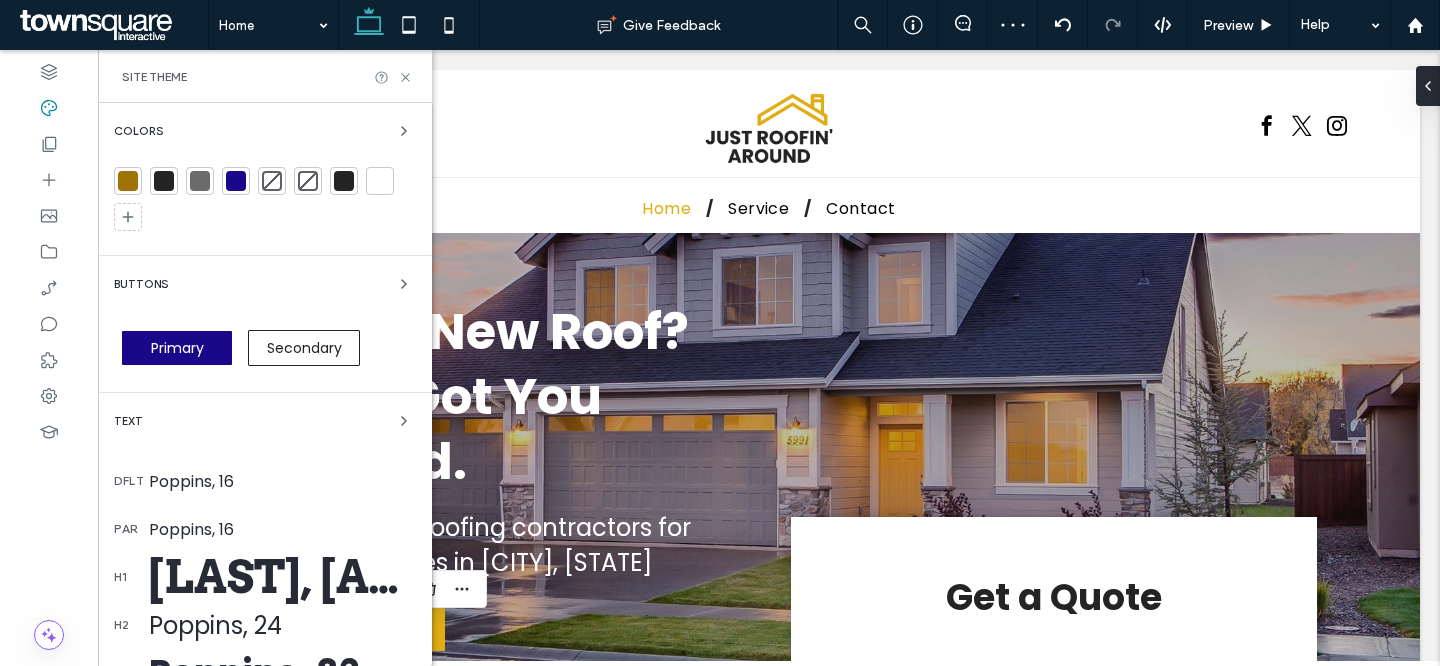 scroll, scrollTop: 261, scrollLeft: 0, axis: vertical 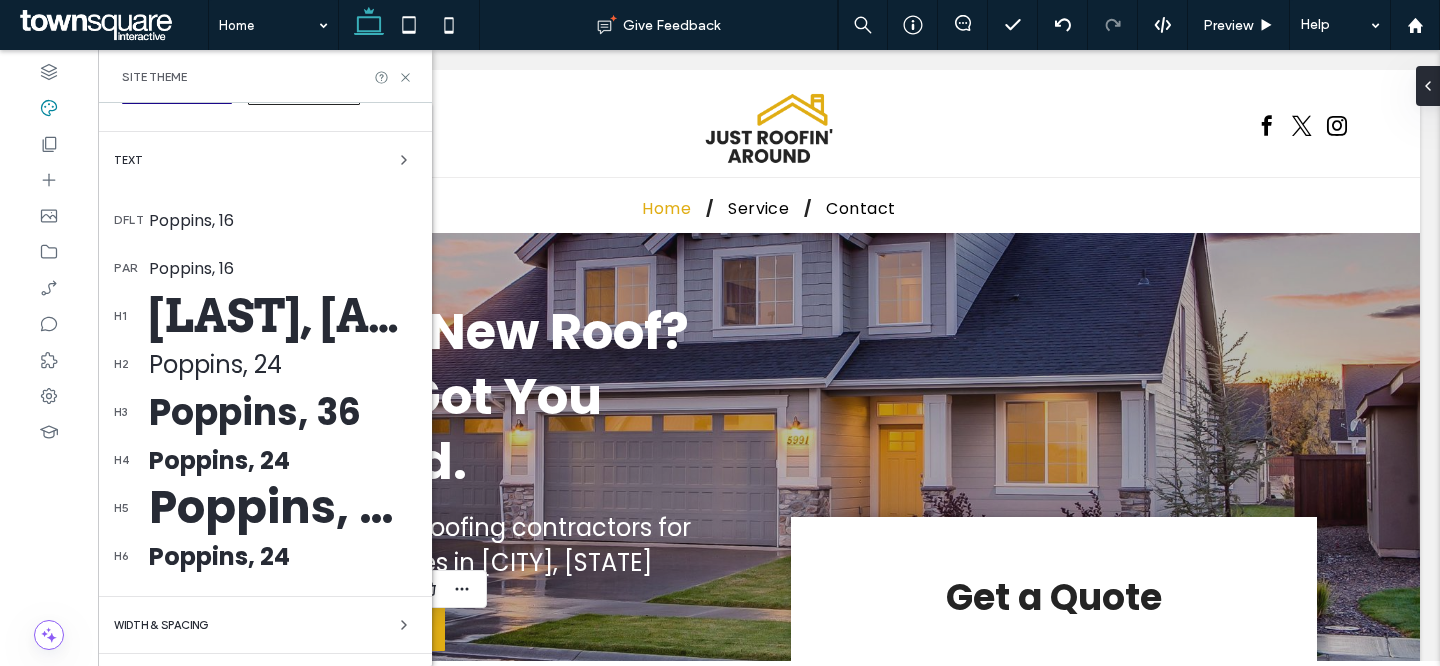 click on "Poppins, 36" at bounding box center [282, 412] 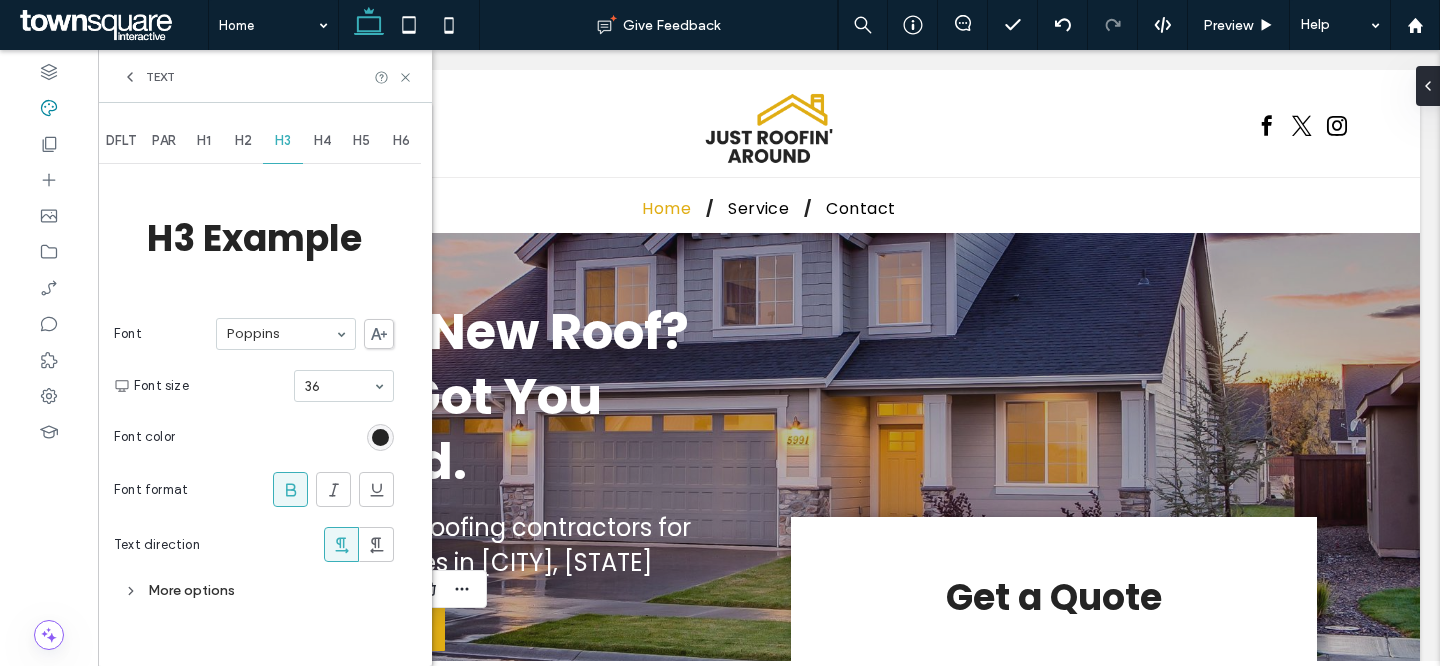 scroll, scrollTop: 0, scrollLeft: 0, axis: both 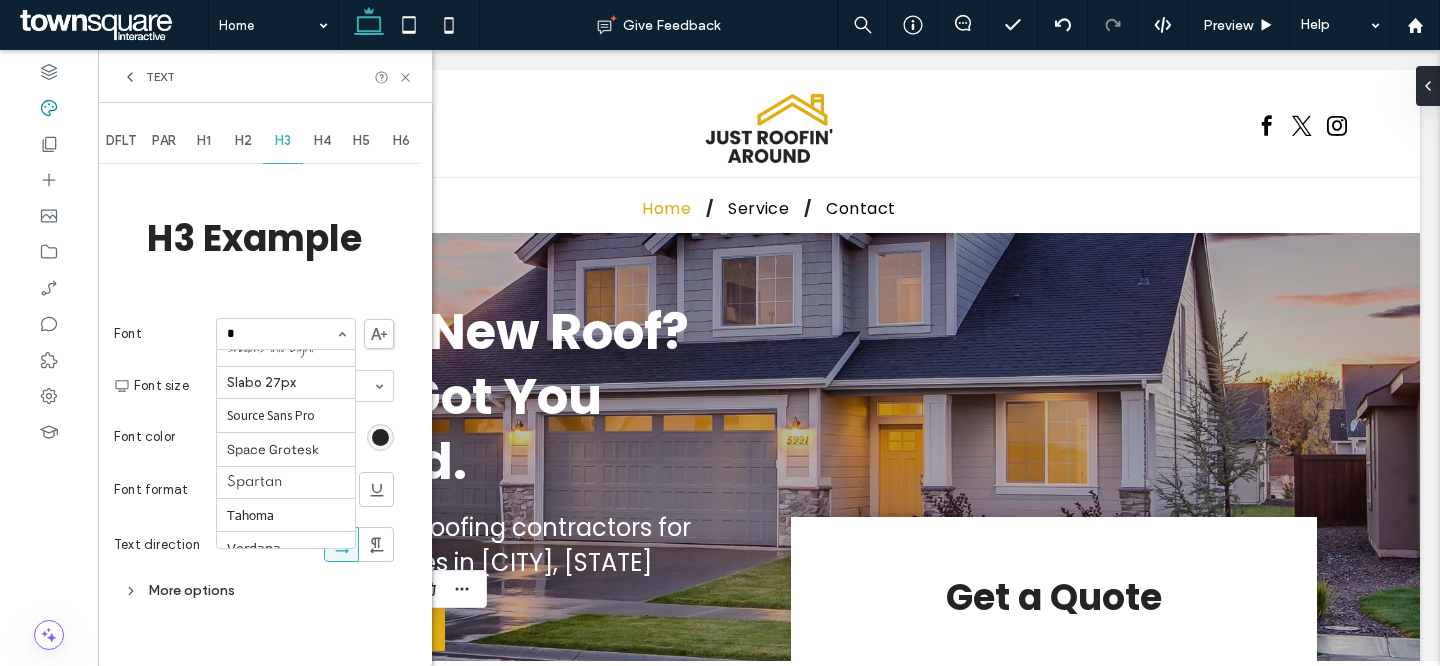 type on "**" 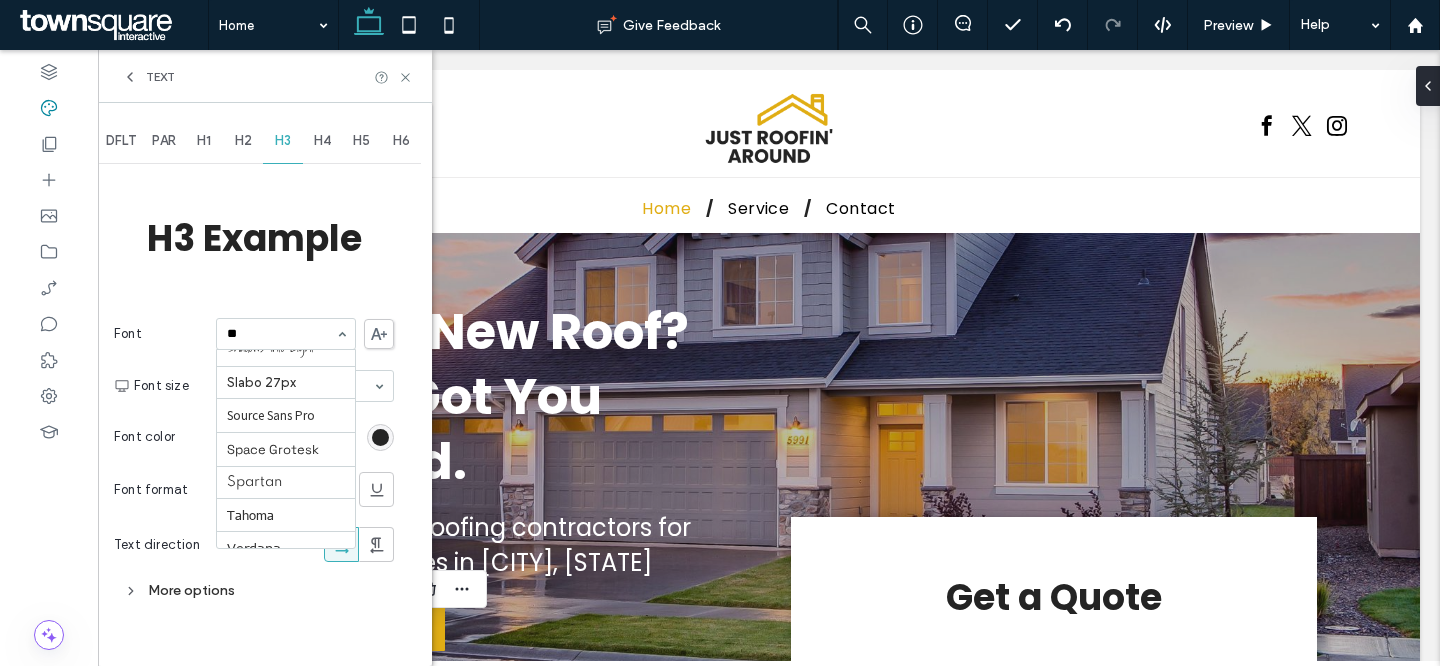 scroll, scrollTop: 29, scrollLeft: 0, axis: vertical 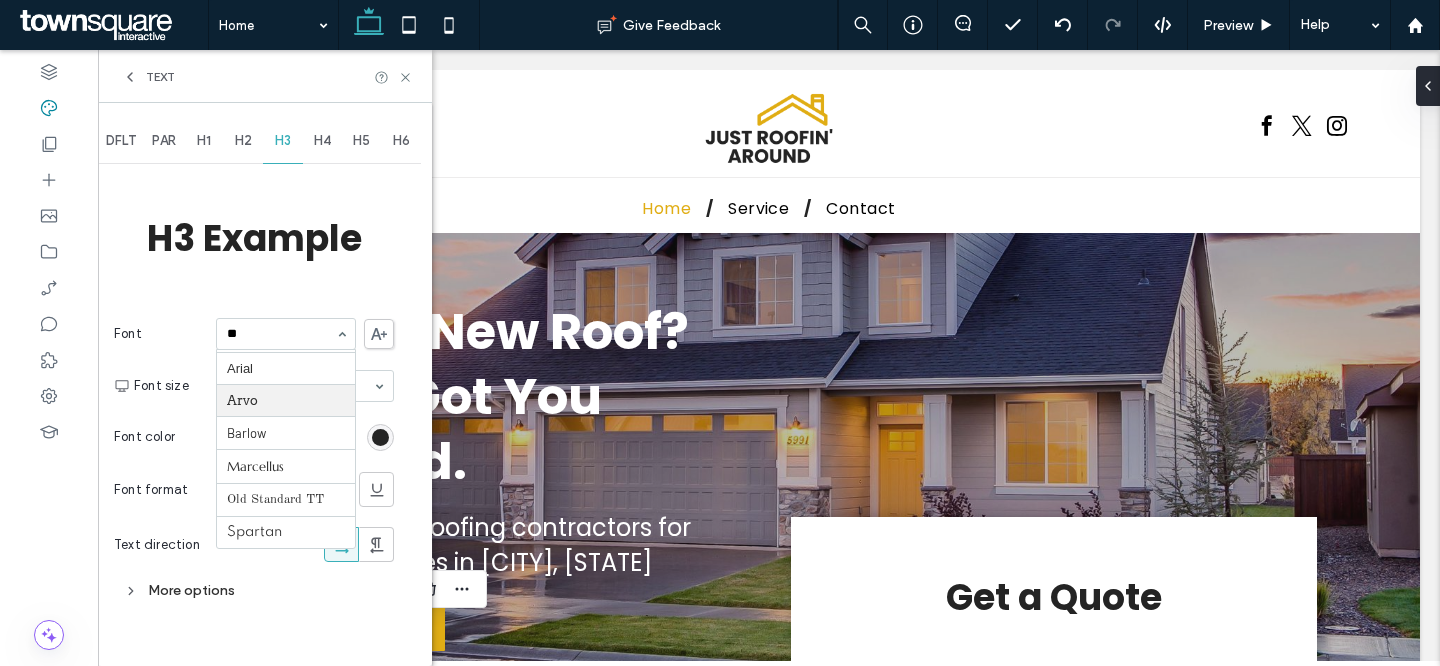 type 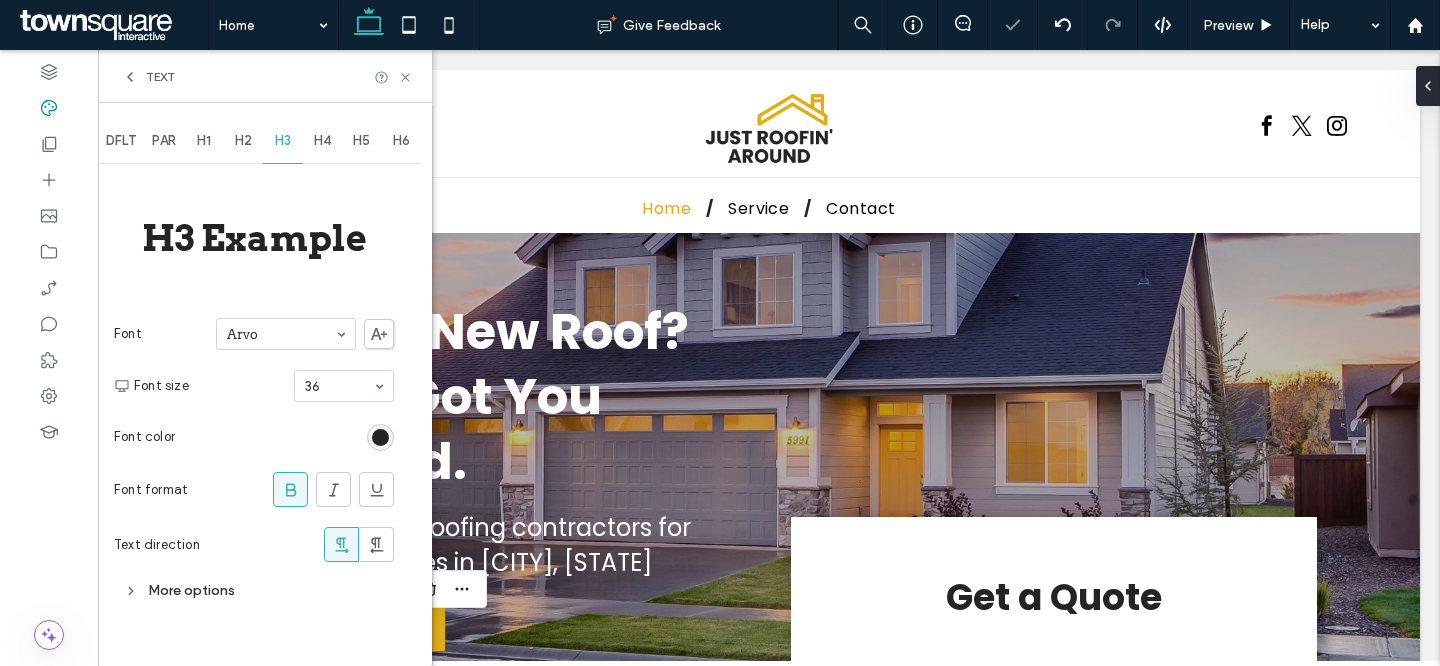 click on "Text" at bounding box center [160, 77] 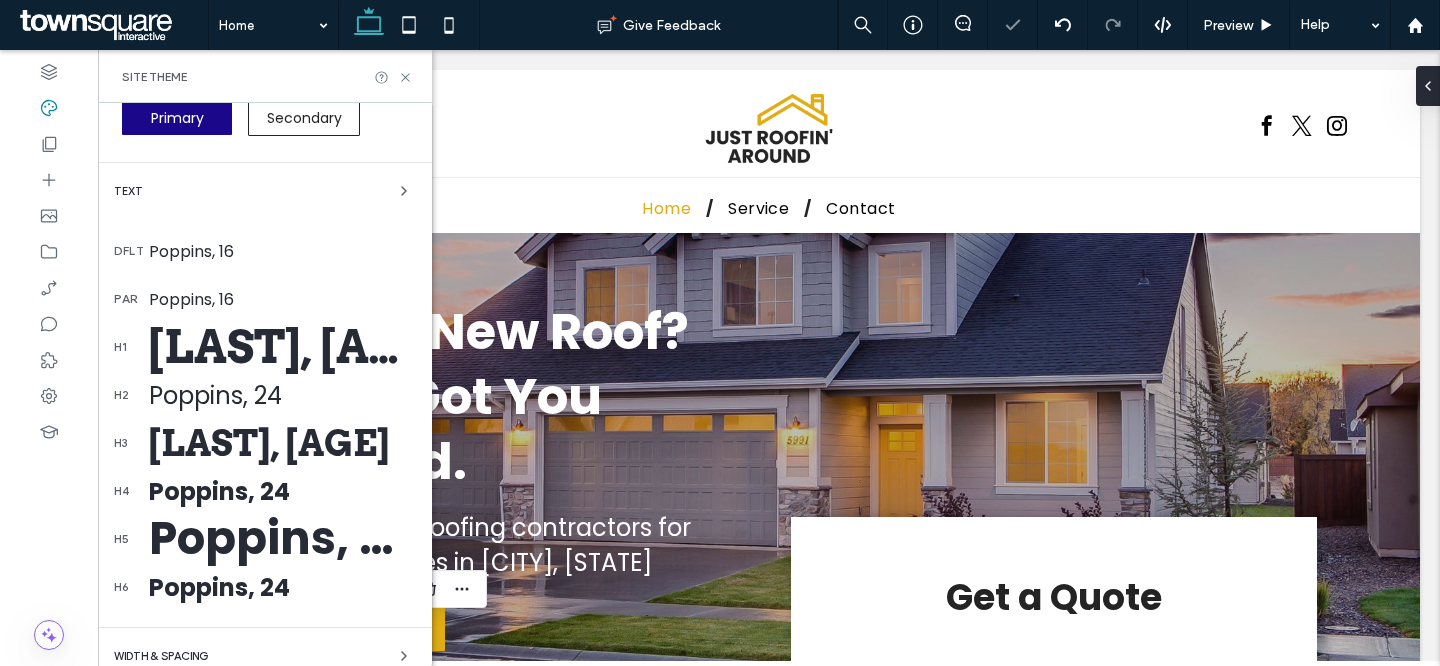 scroll, scrollTop: 250, scrollLeft: 0, axis: vertical 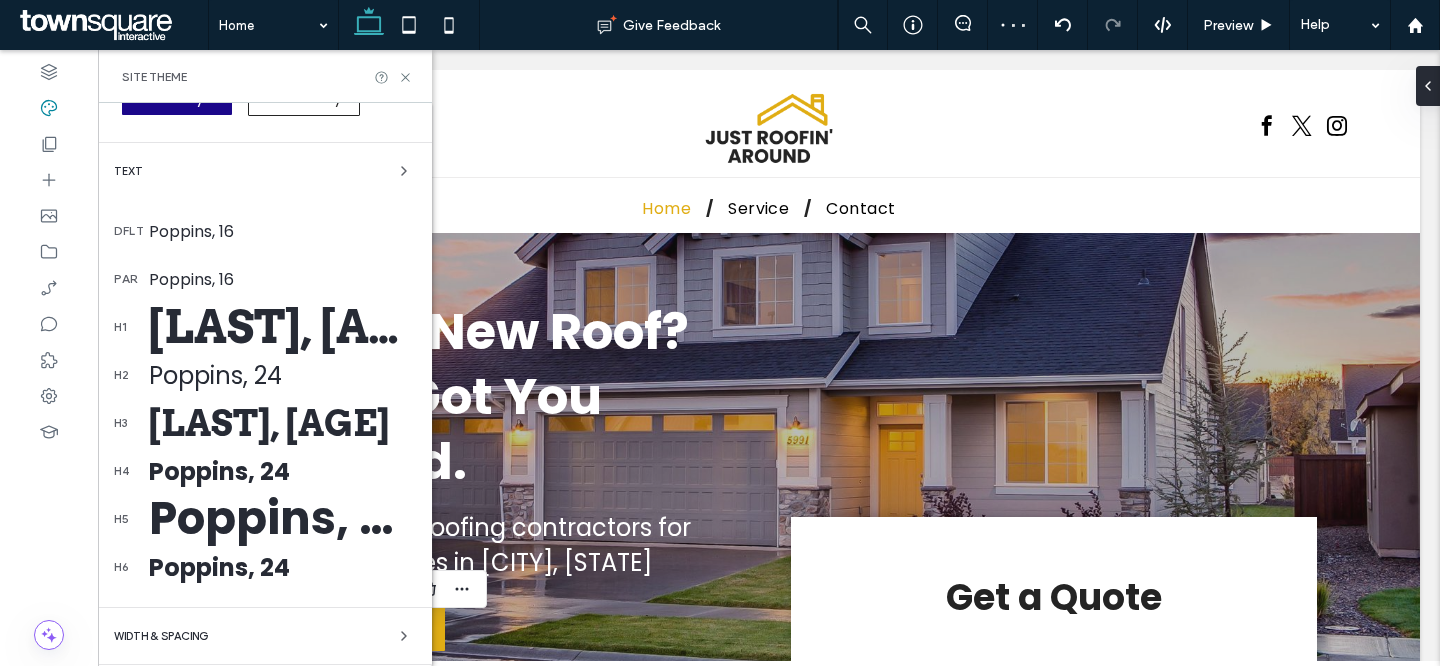 click on "Poppins, 50" at bounding box center (282, 519) 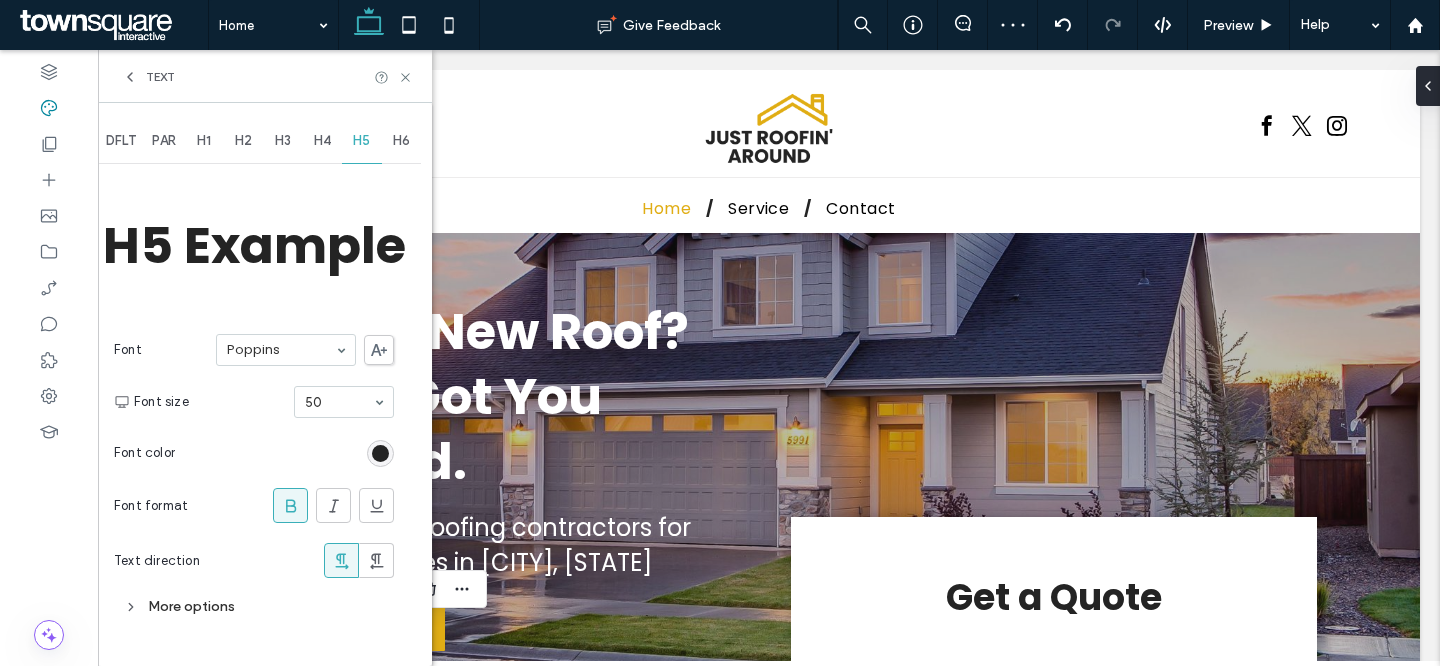 scroll, scrollTop: 0, scrollLeft: 0, axis: both 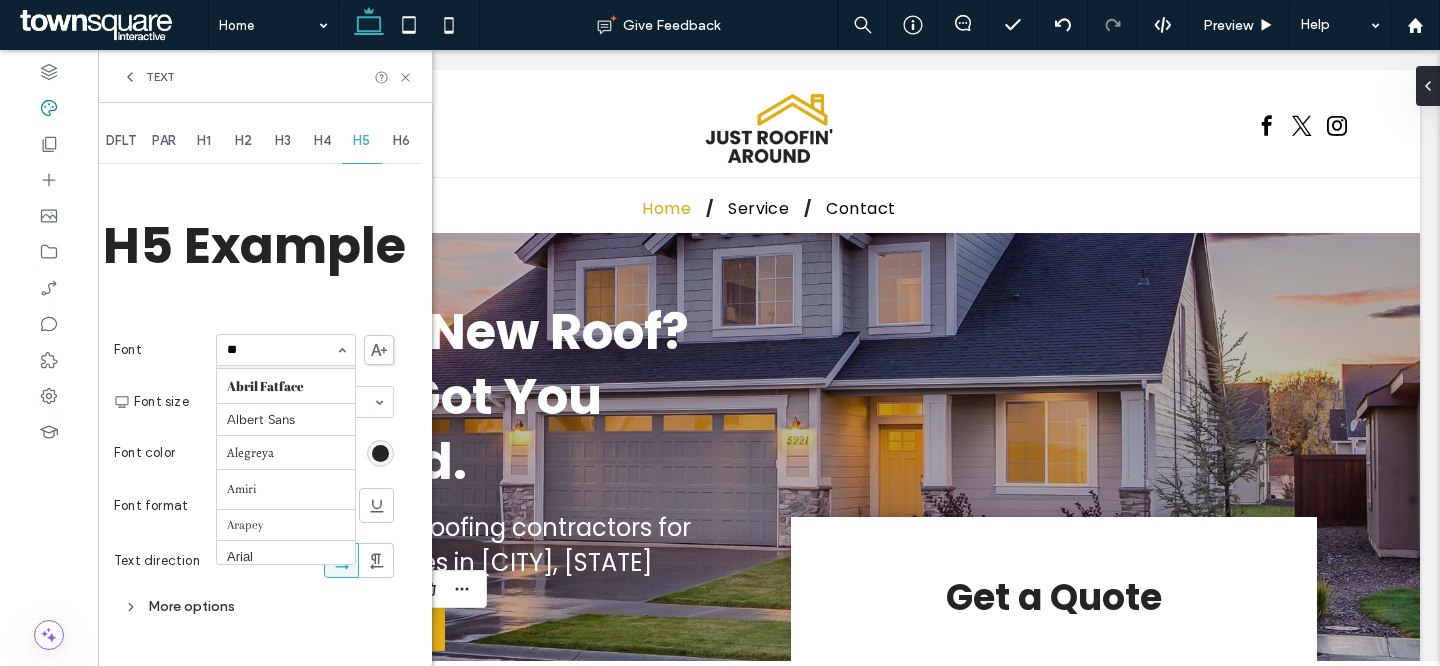 type on "***" 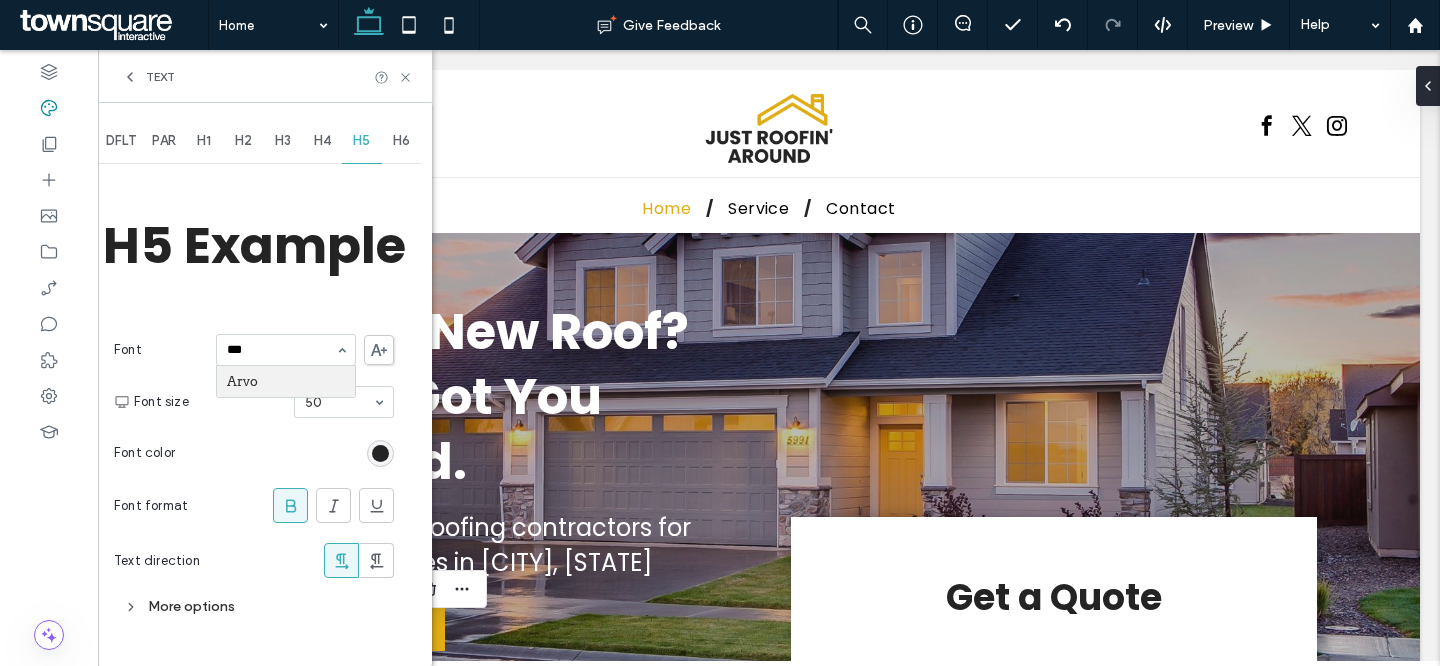 scroll, scrollTop: 0, scrollLeft: 0, axis: both 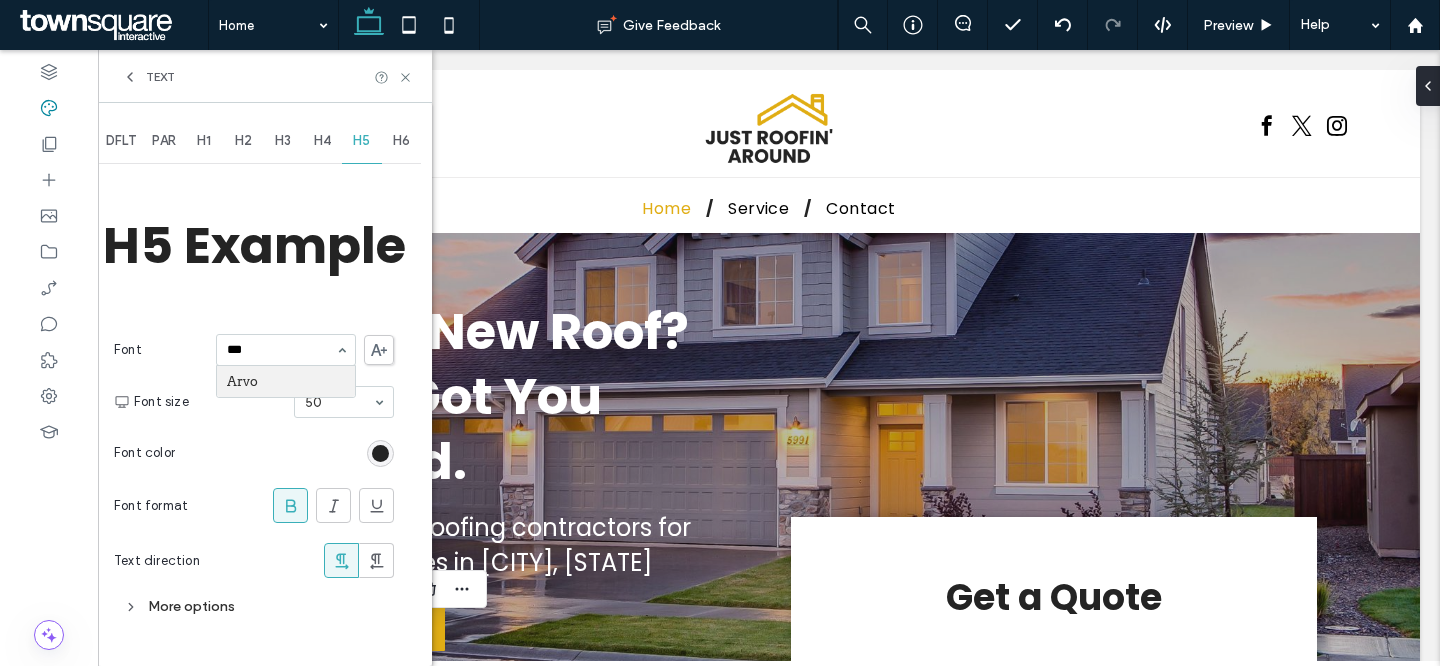 type 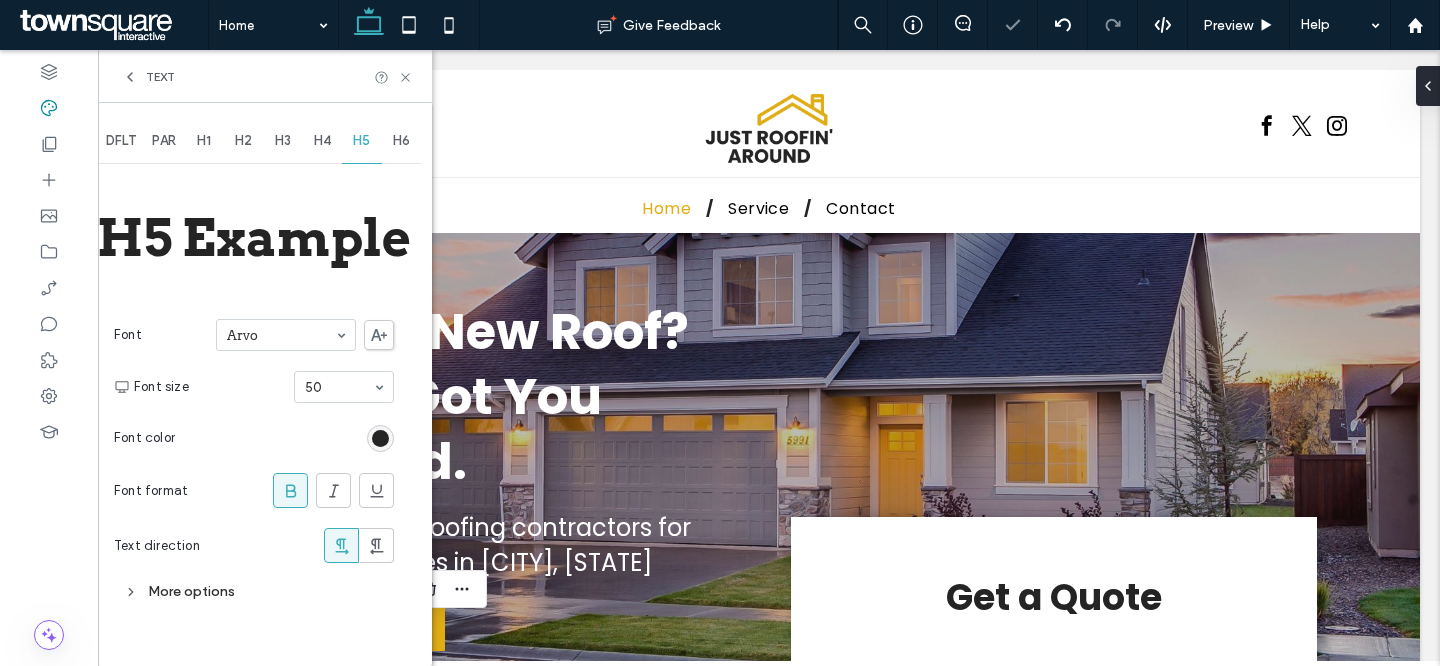 click on "Text" at bounding box center (265, 76) 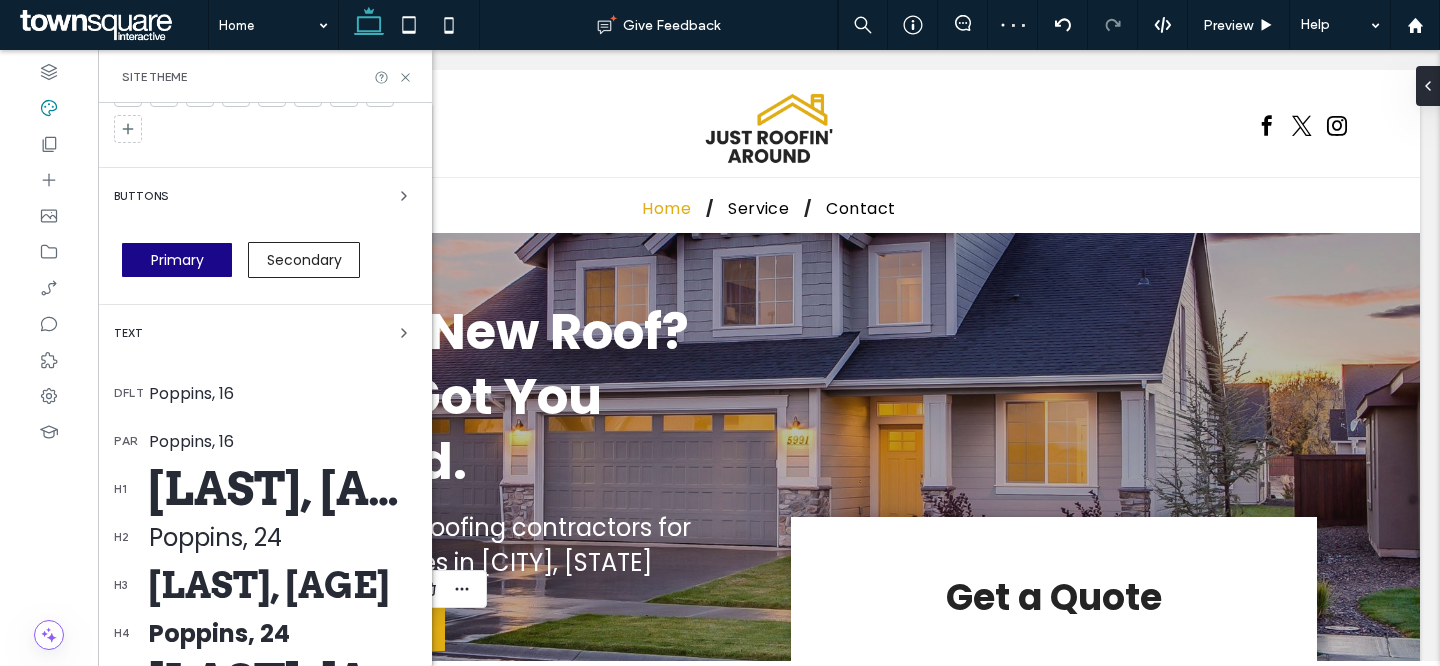scroll, scrollTop: 307, scrollLeft: 0, axis: vertical 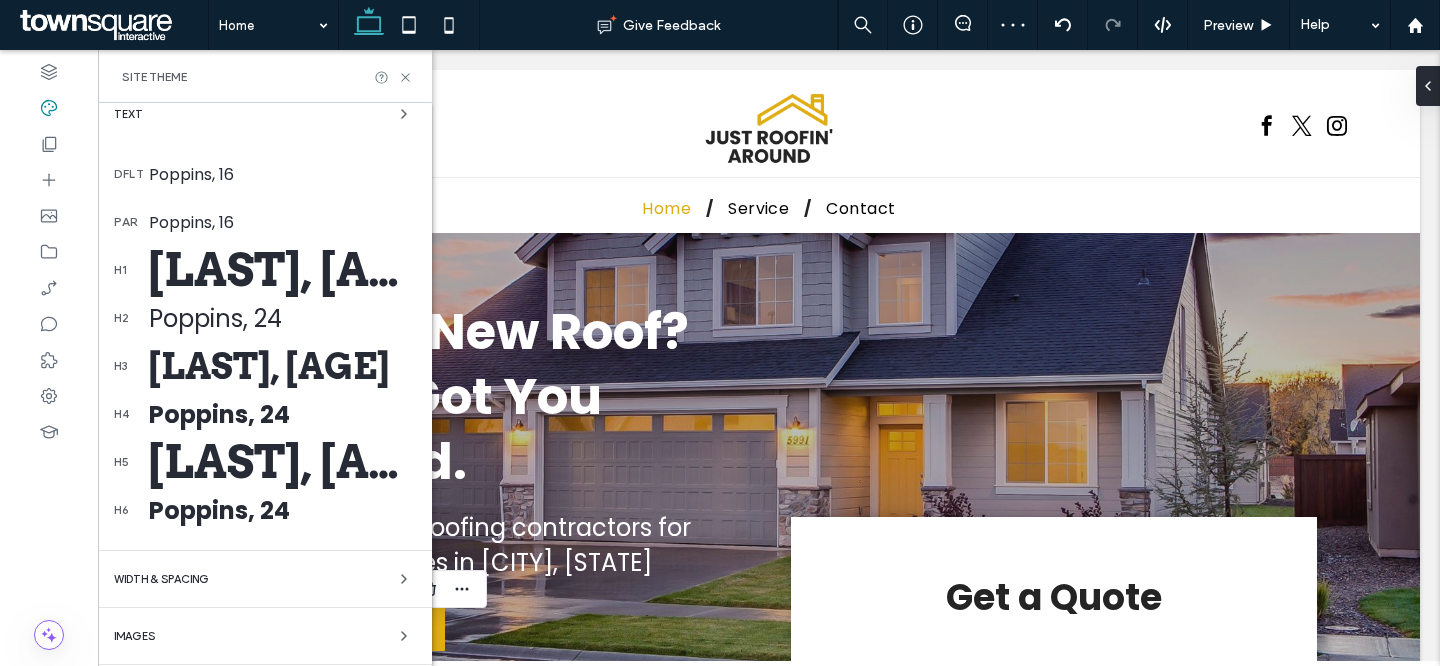click on "Poppins, 24" at bounding box center [282, 414] 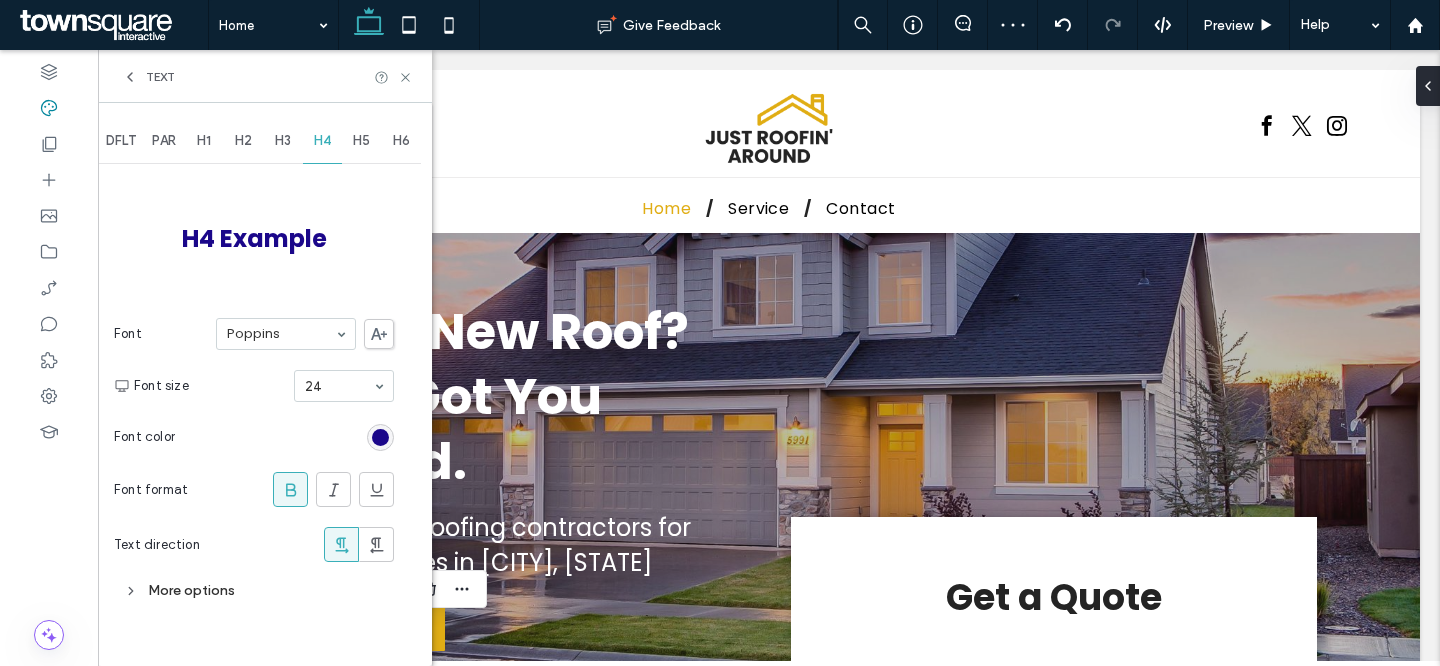 scroll, scrollTop: 0, scrollLeft: 0, axis: both 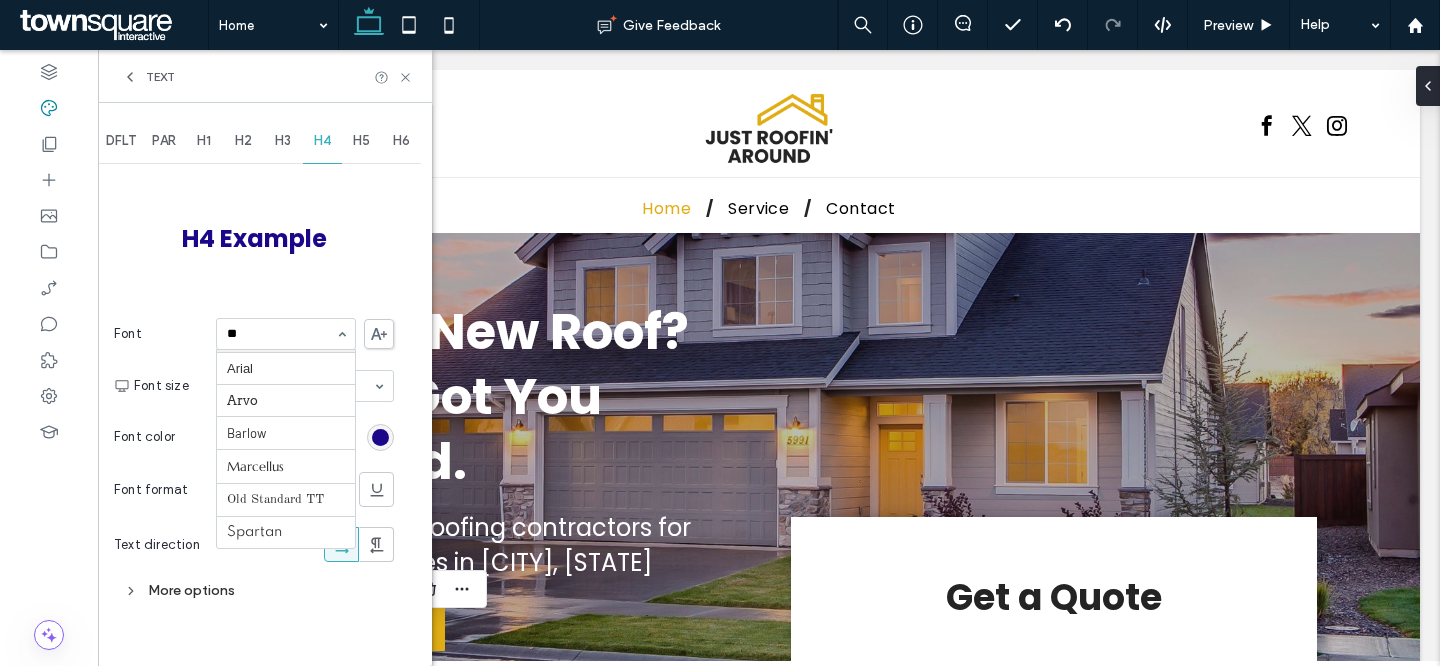 type on "***" 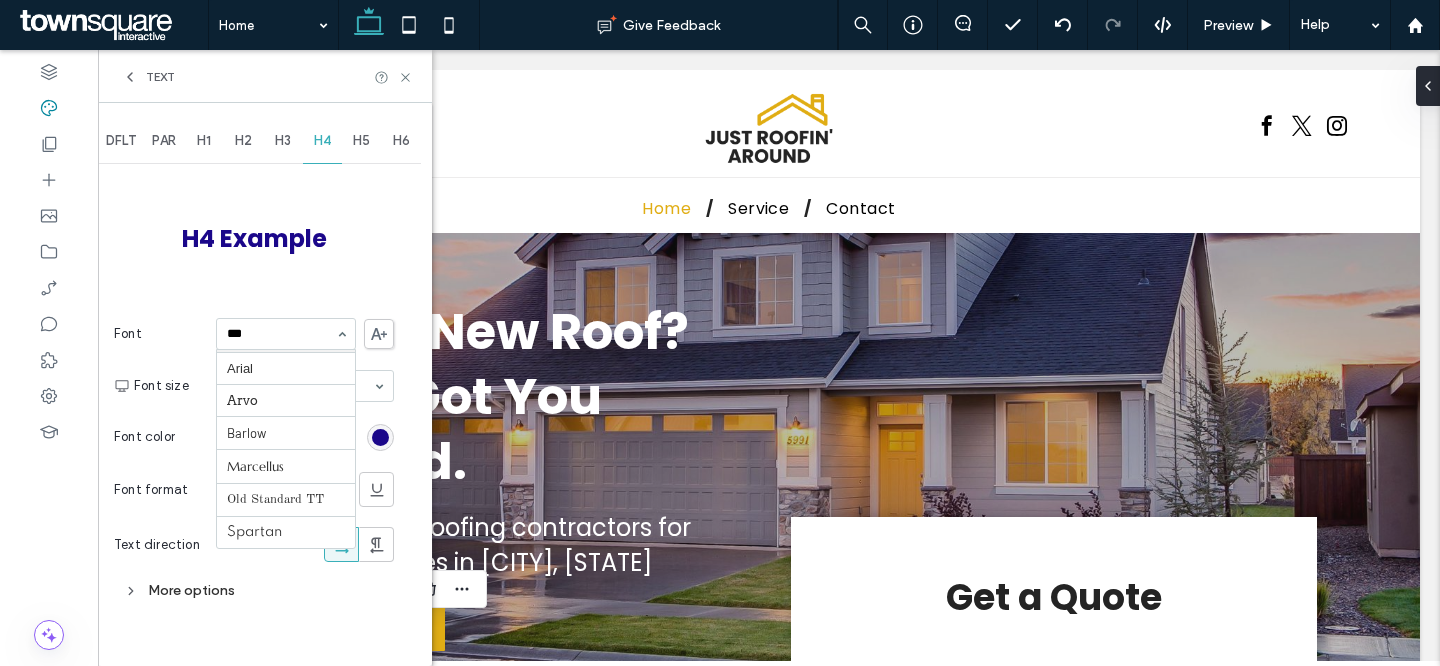 scroll, scrollTop: 0, scrollLeft: 0, axis: both 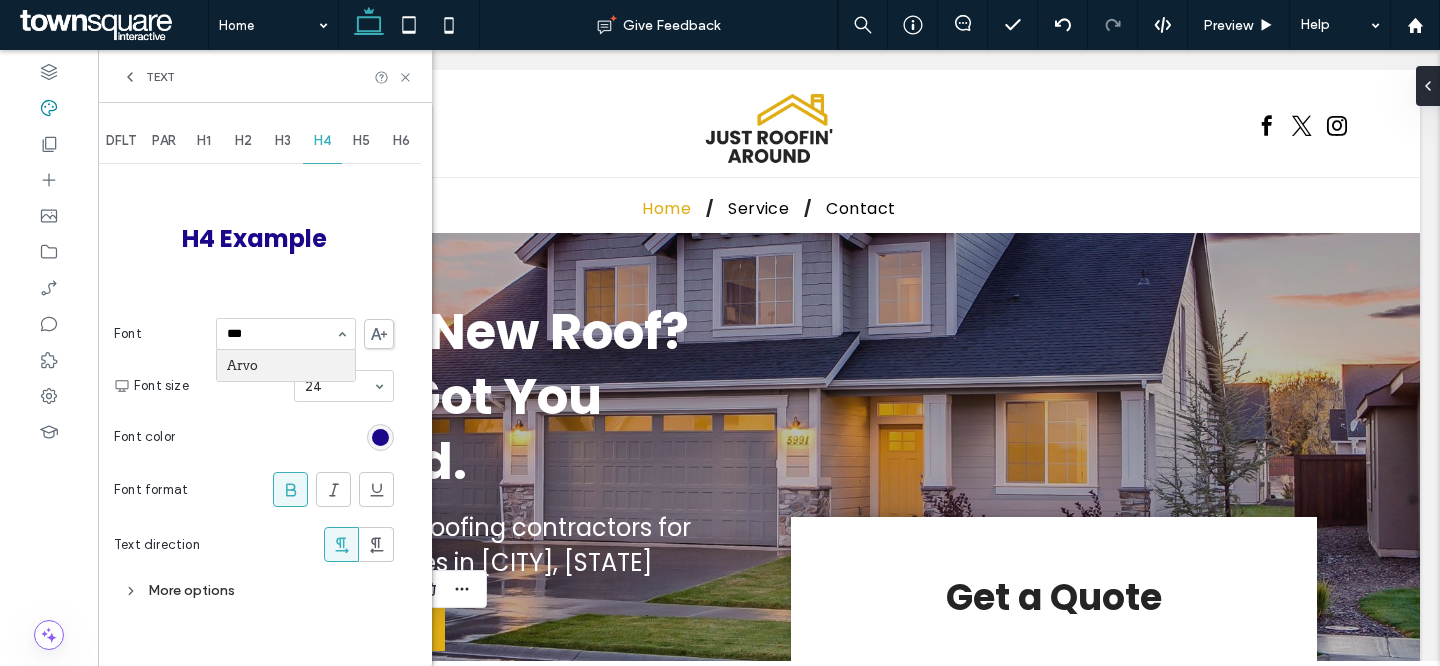 type 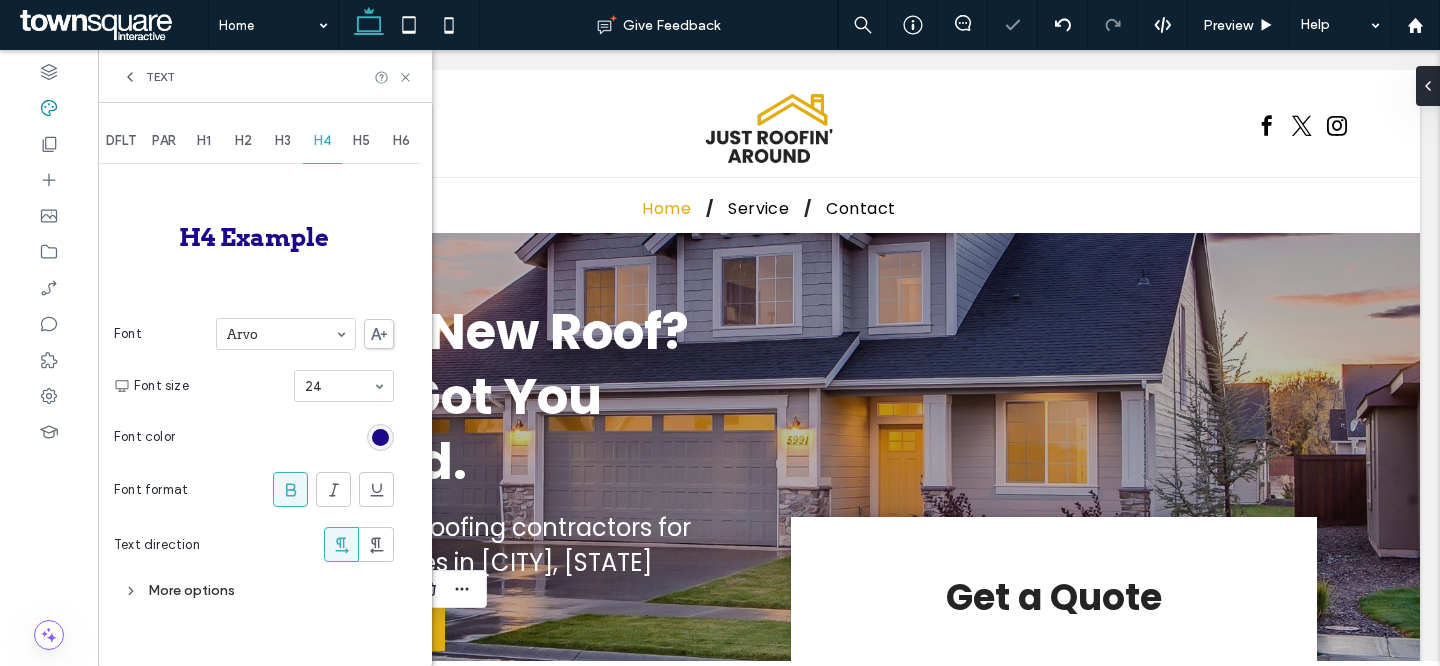 click on "DFLT" at bounding box center [121, 141] 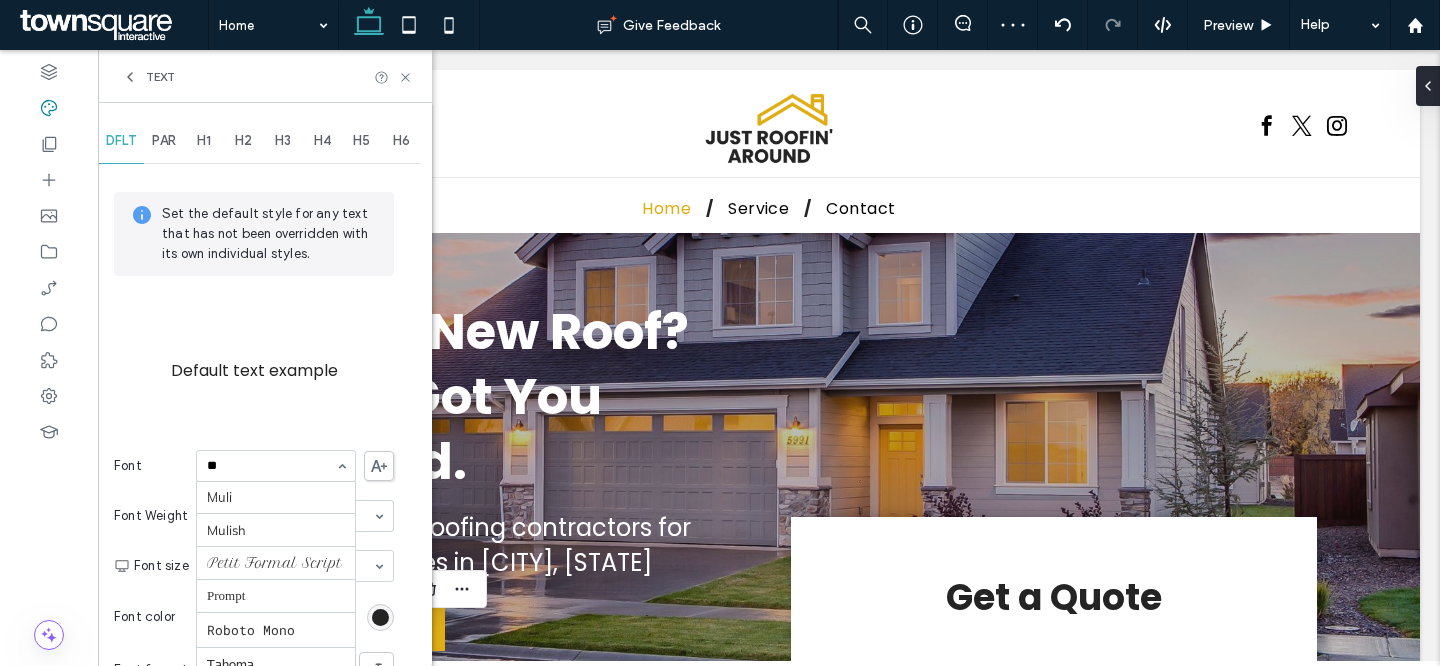 scroll, scrollTop: 0, scrollLeft: 0, axis: both 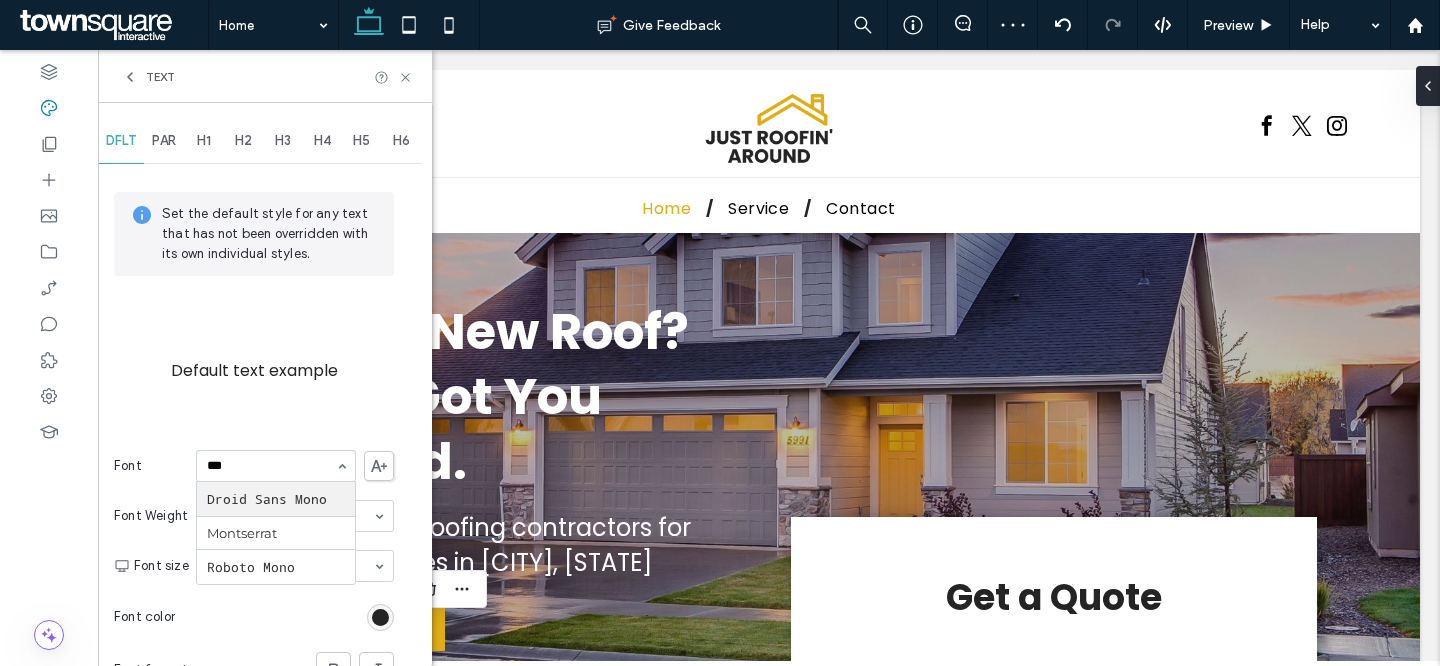 type on "****" 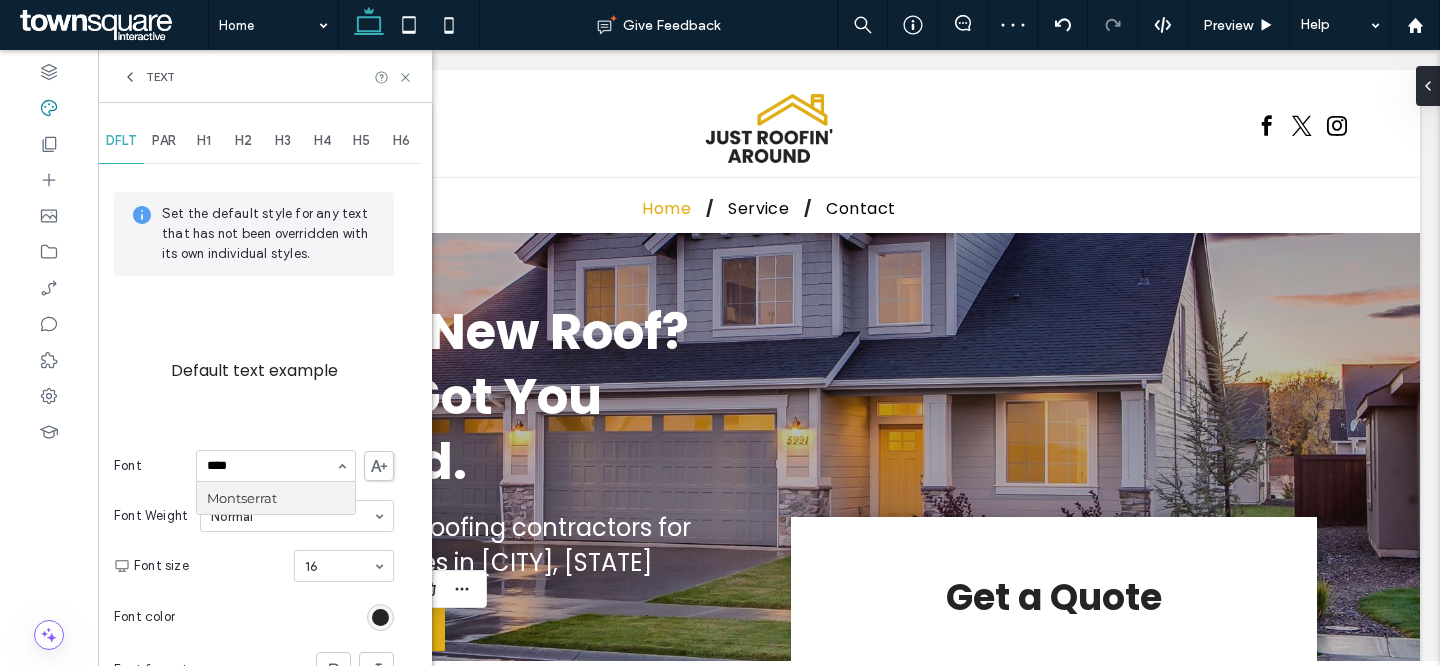 type 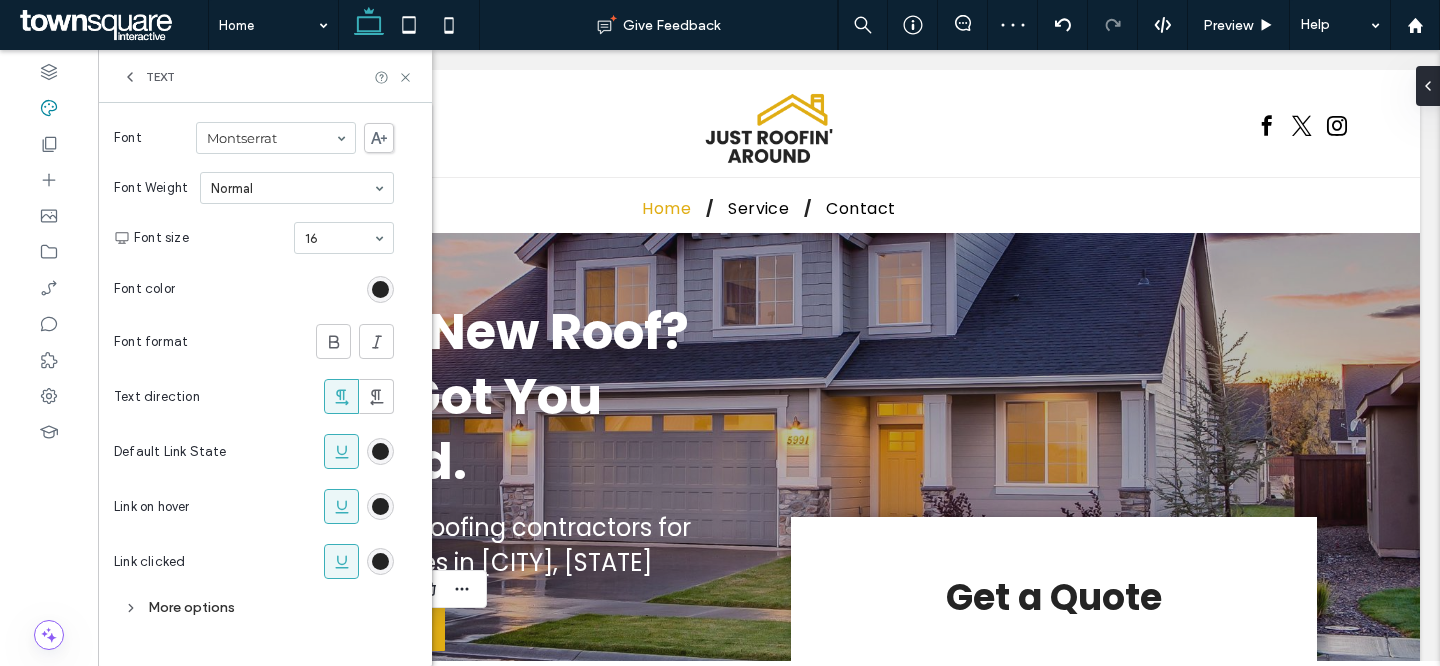 scroll, scrollTop: 0, scrollLeft: 0, axis: both 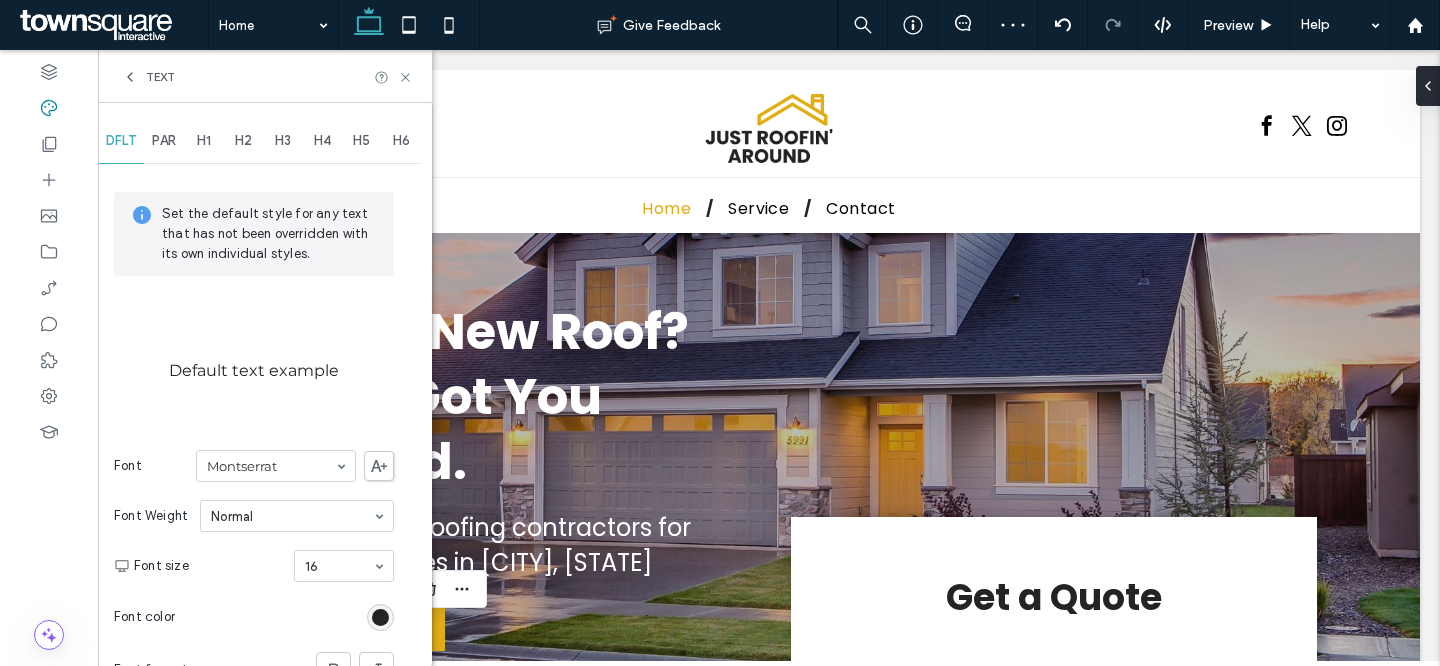 click on "PAR" at bounding box center [164, 141] 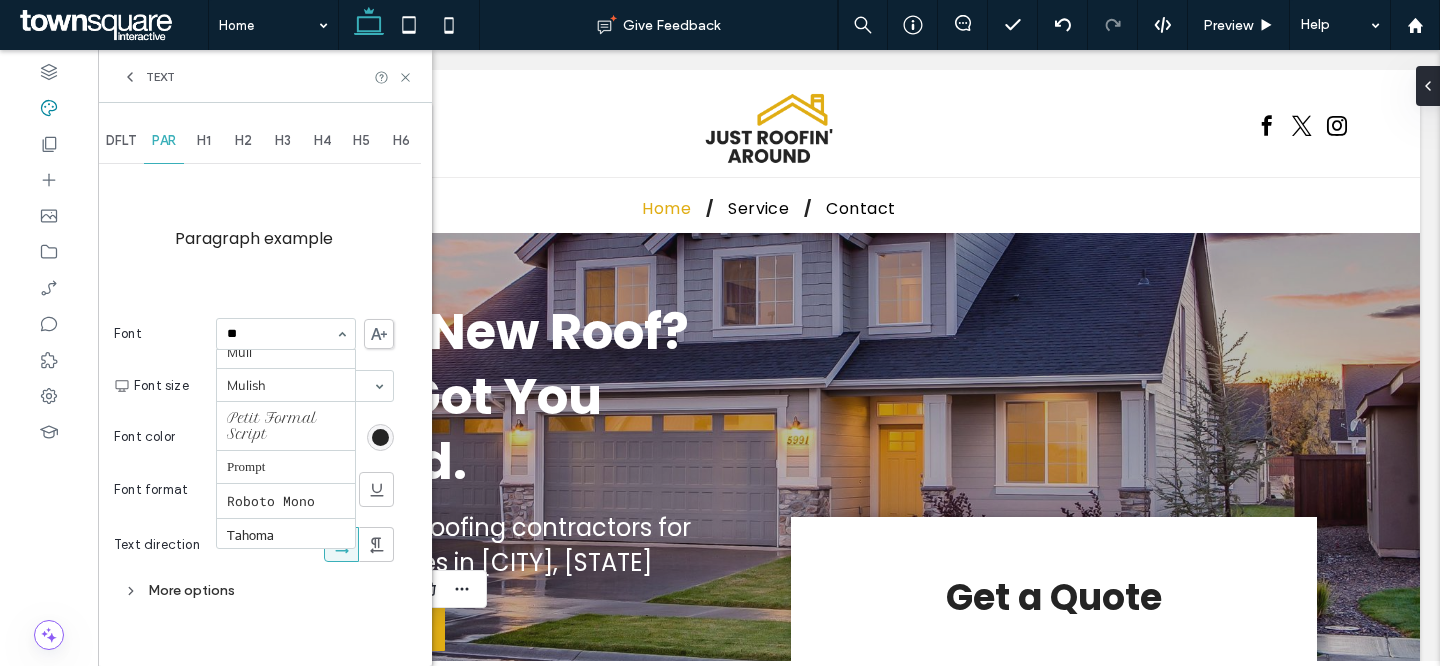 scroll, scrollTop: 0, scrollLeft: 0, axis: both 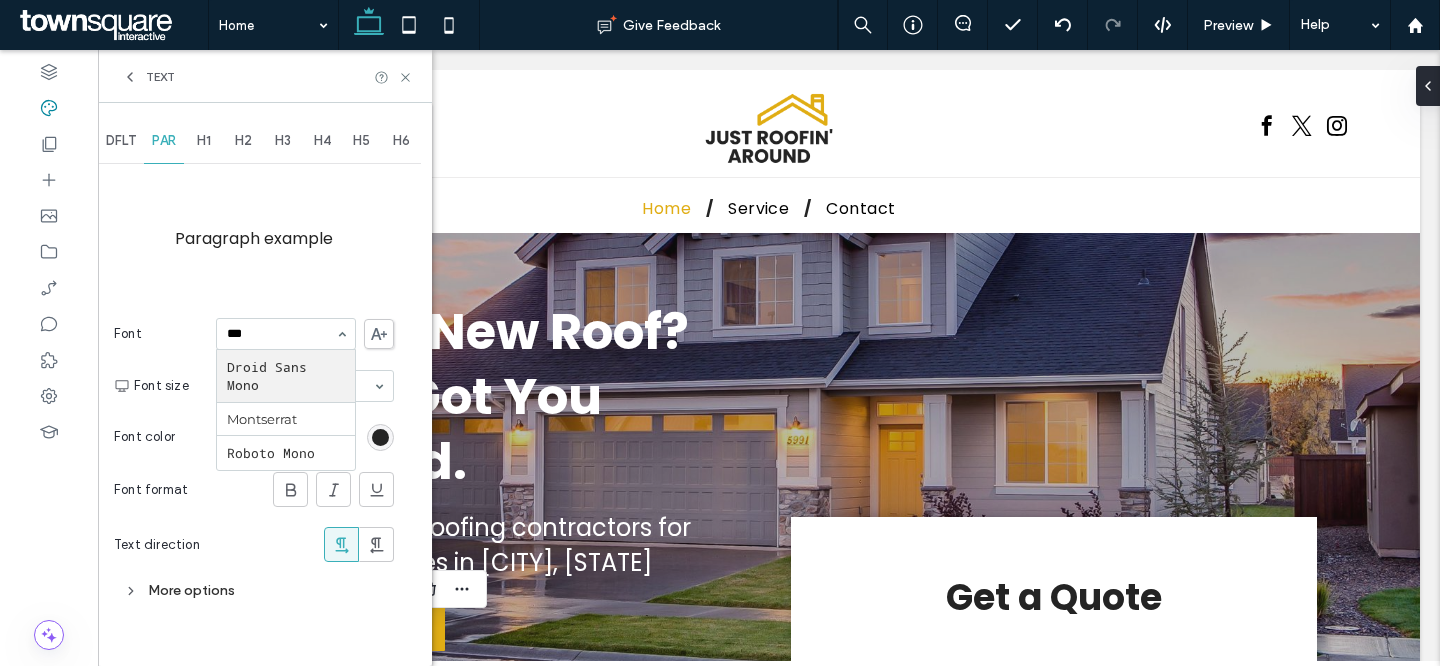 type on "****" 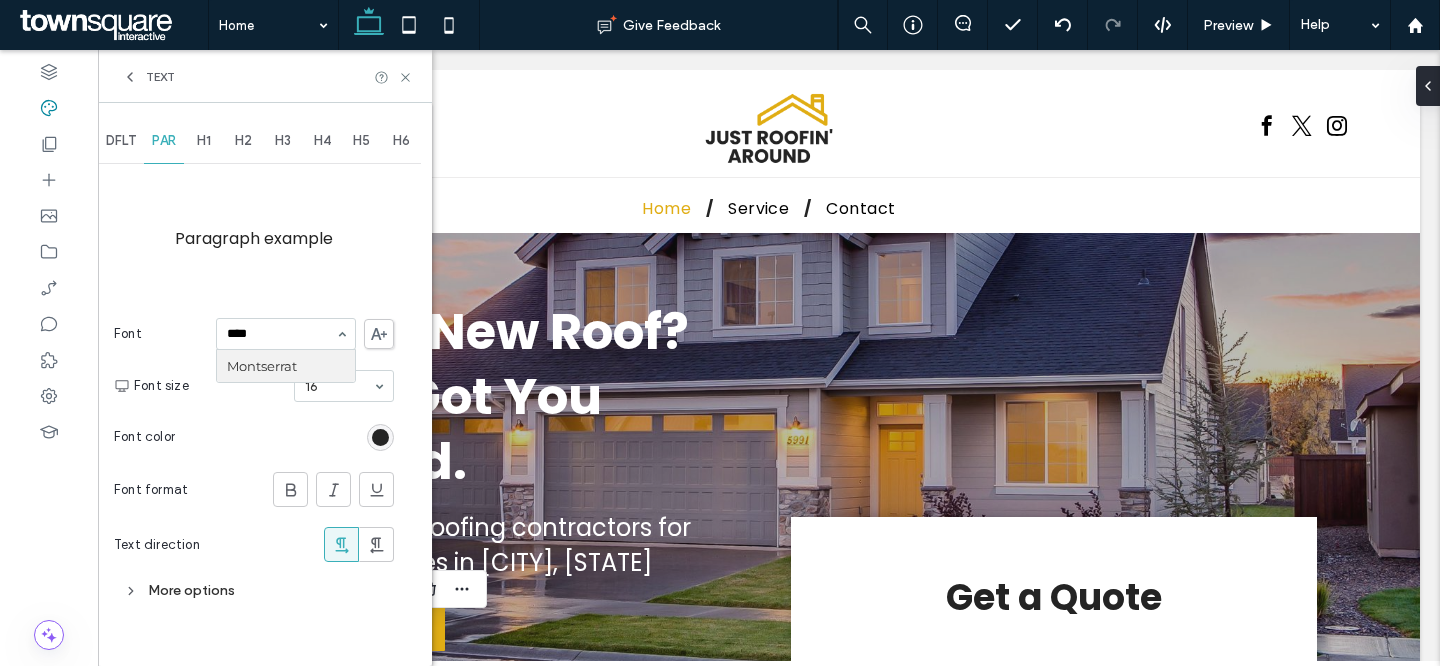 type 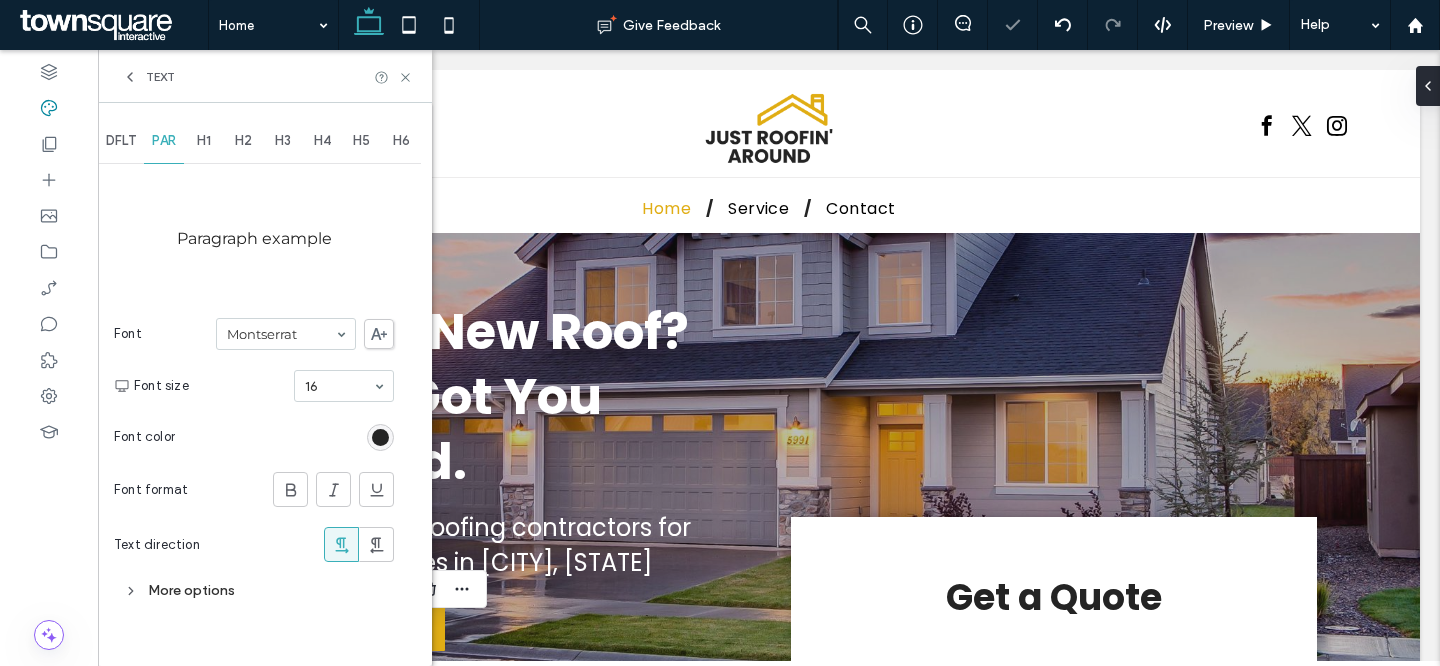 click on "H1" at bounding box center [204, 141] 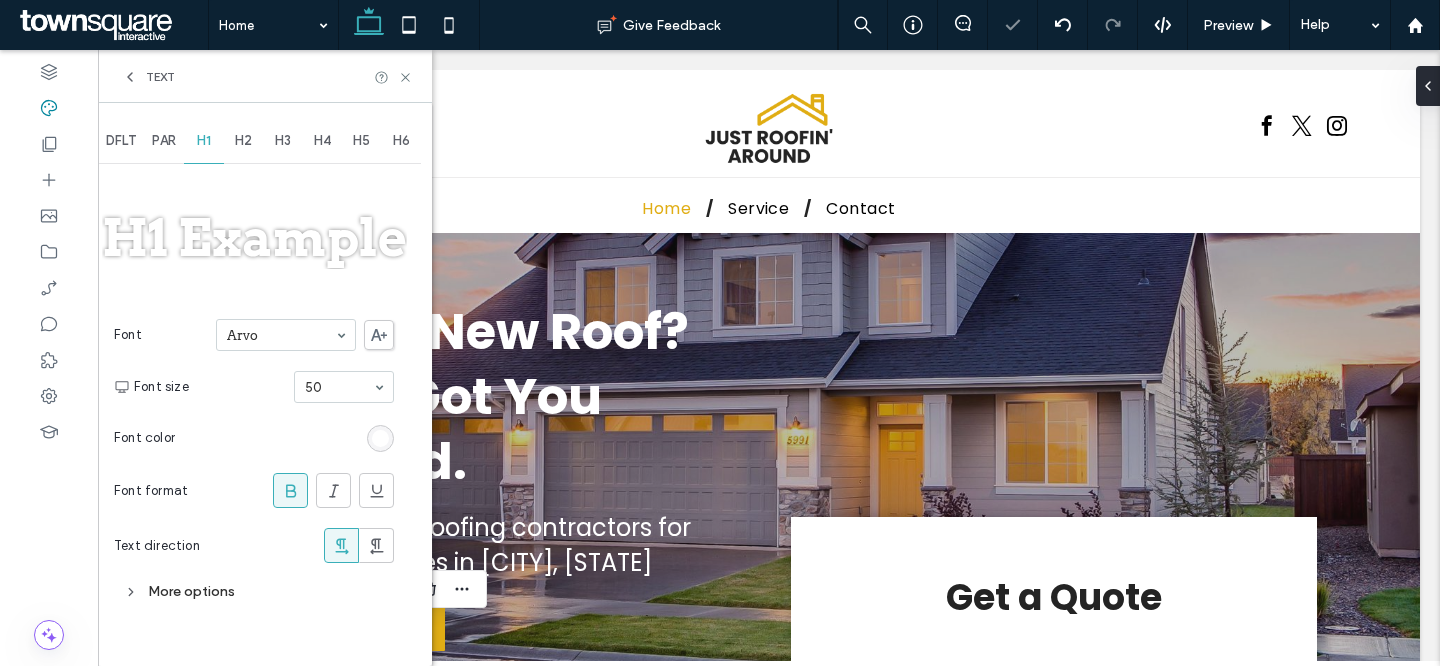 click on "H2" at bounding box center (244, 141) 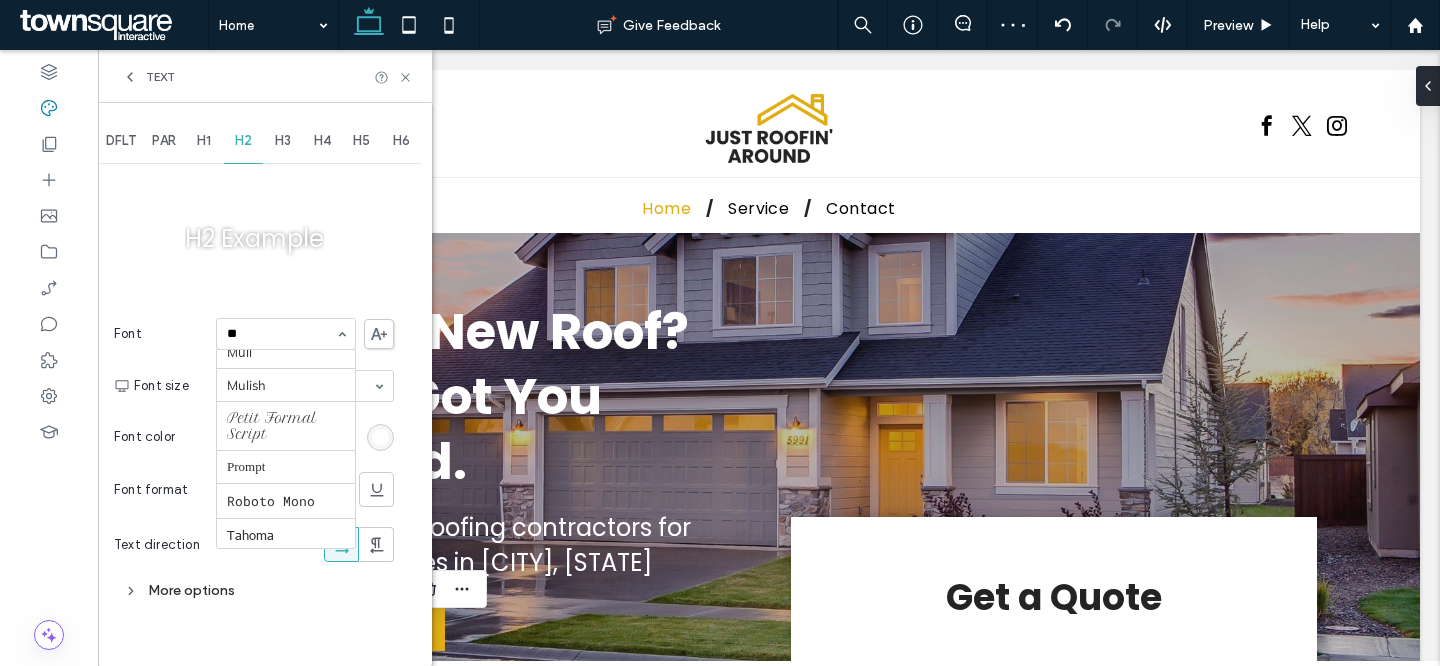 scroll, scrollTop: 0, scrollLeft: 0, axis: both 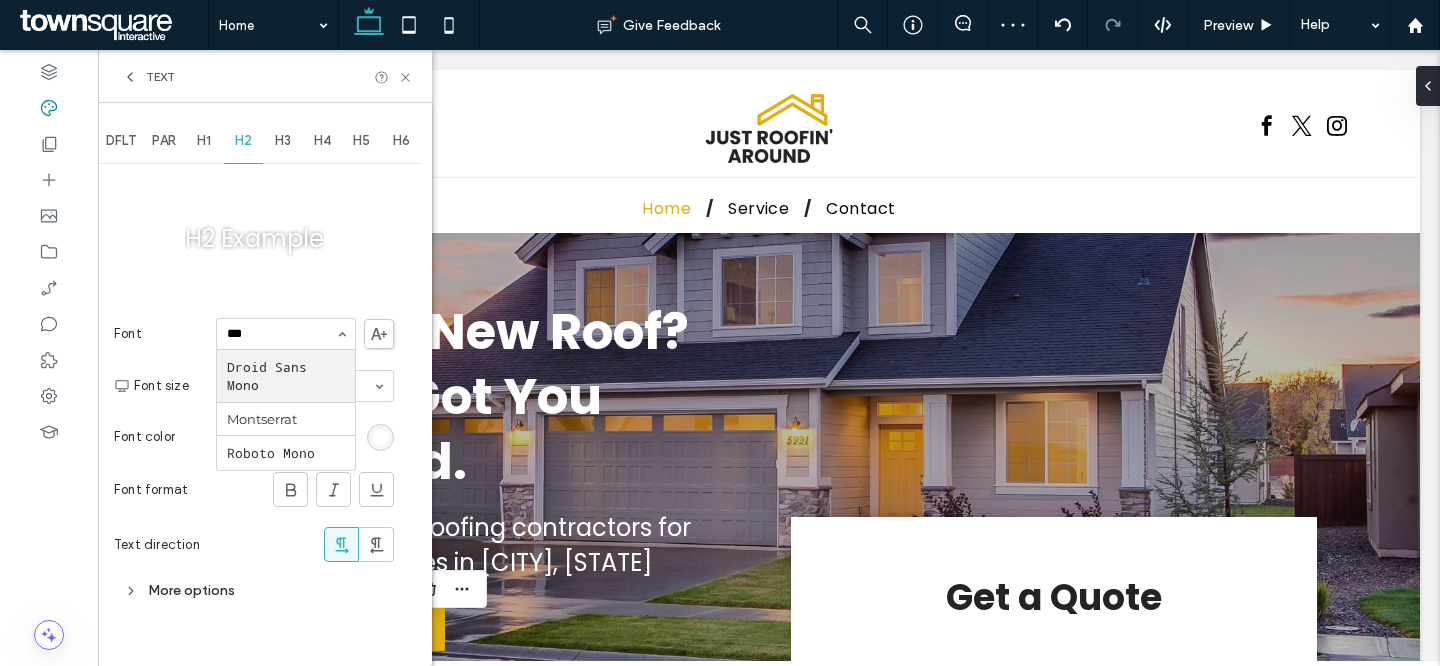 type on "****" 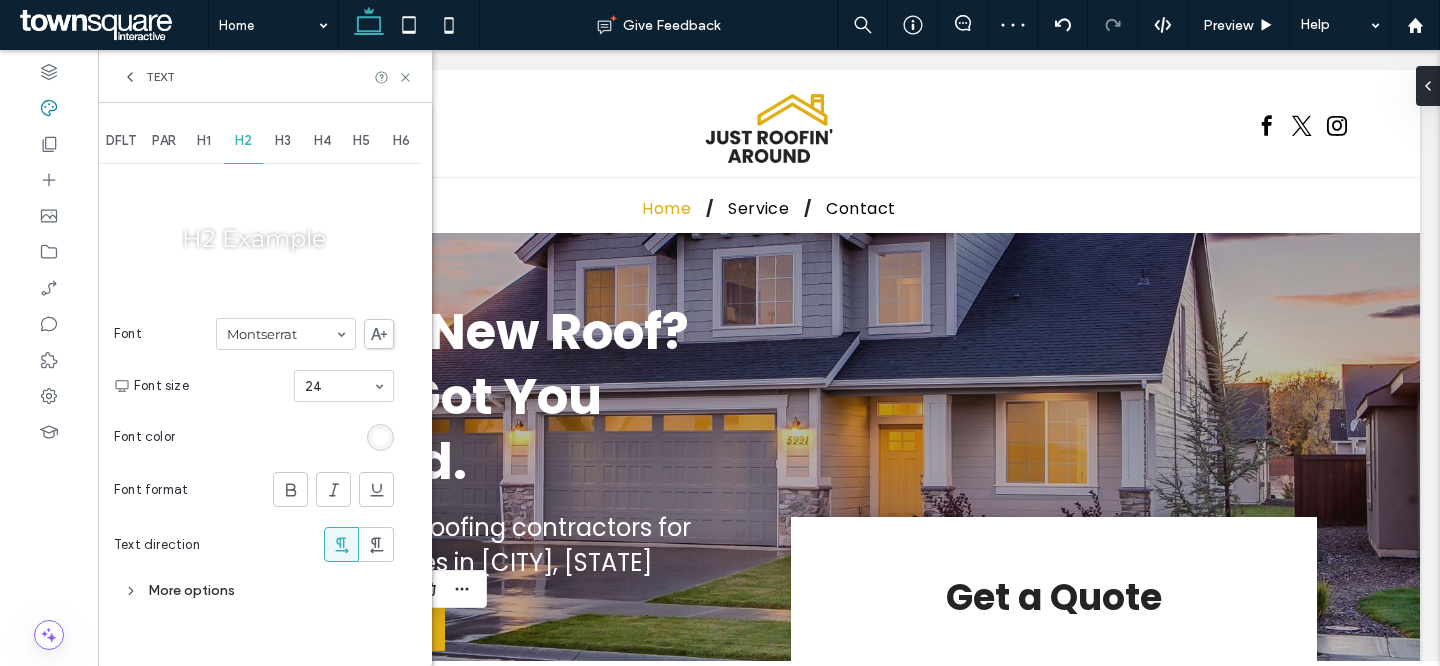 click on "H3" at bounding box center (283, 141) 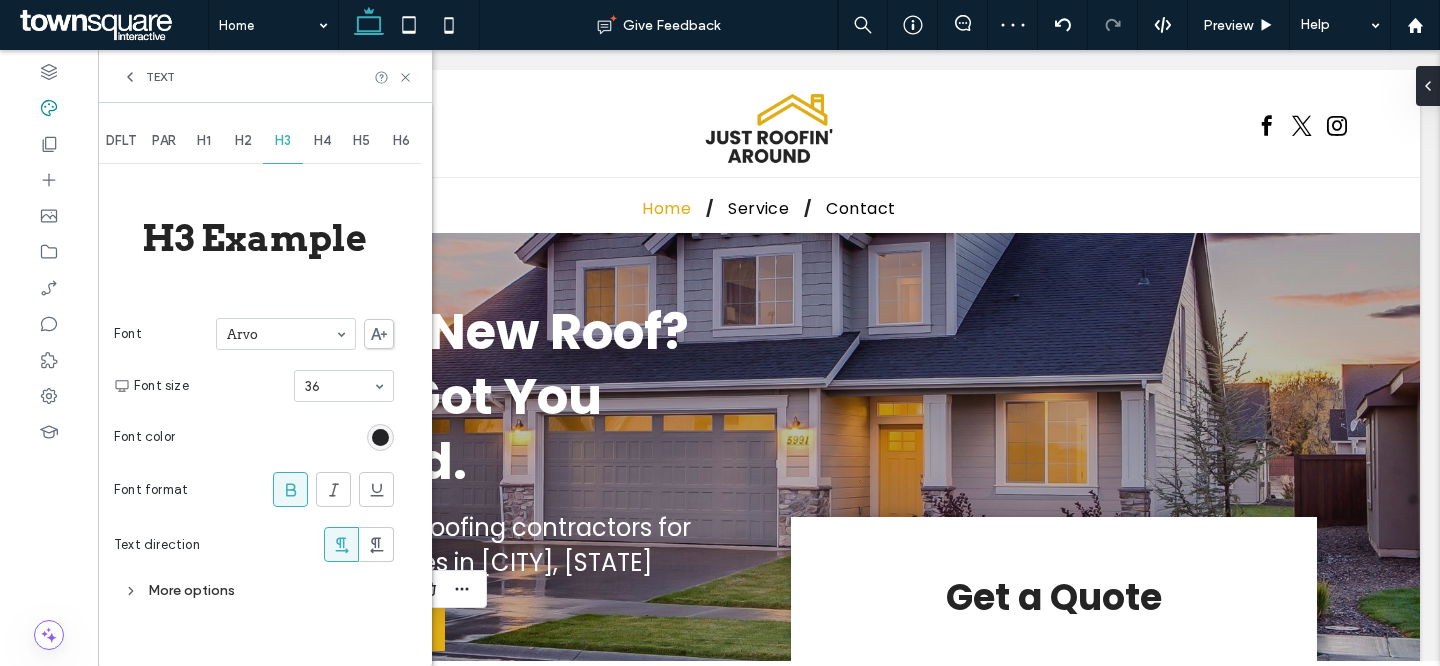 click on "H4" at bounding box center (322, 141) 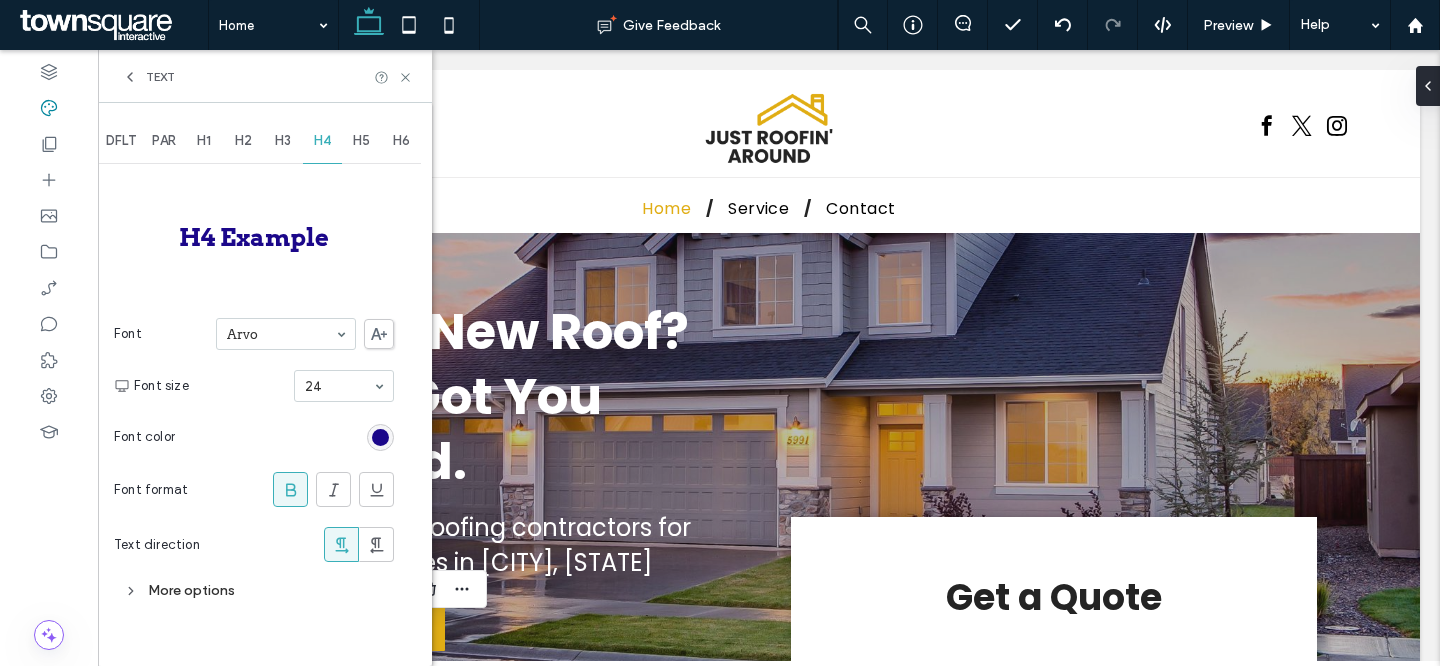 click on "Arvo" at bounding box center (286, 334) 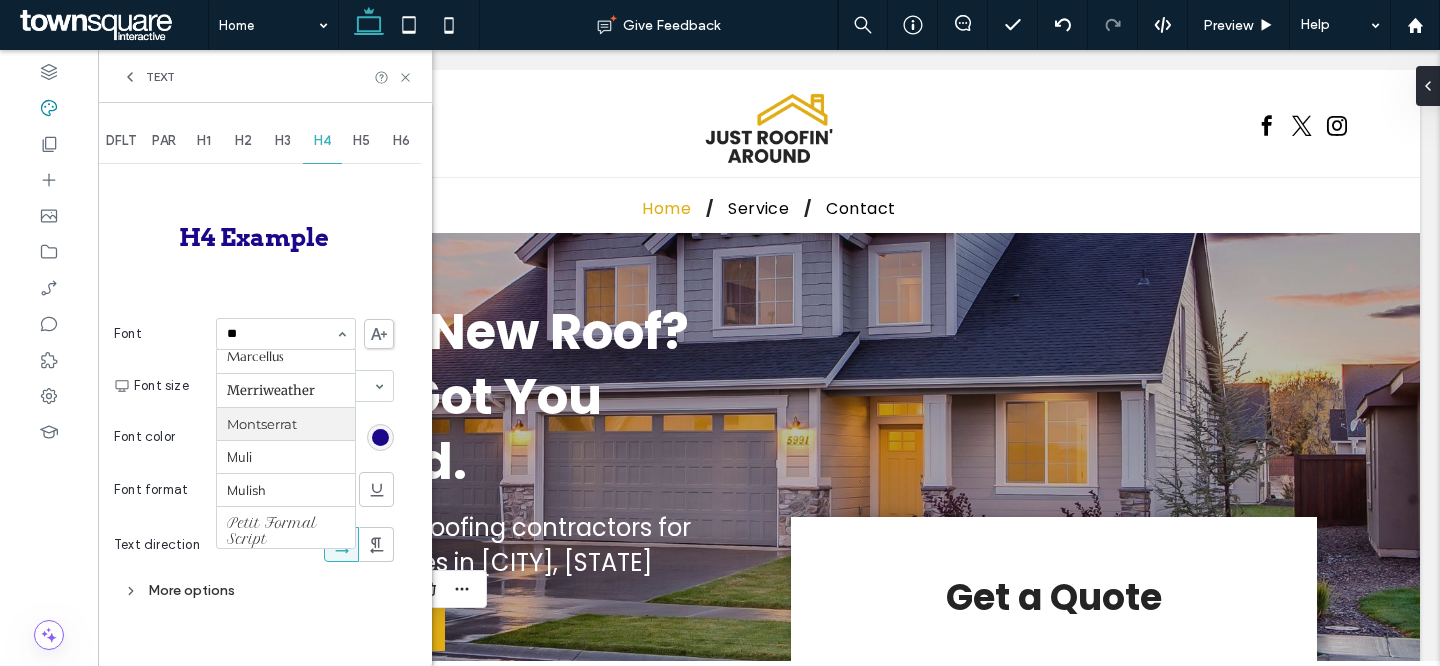 scroll, scrollTop: 0, scrollLeft: 0, axis: both 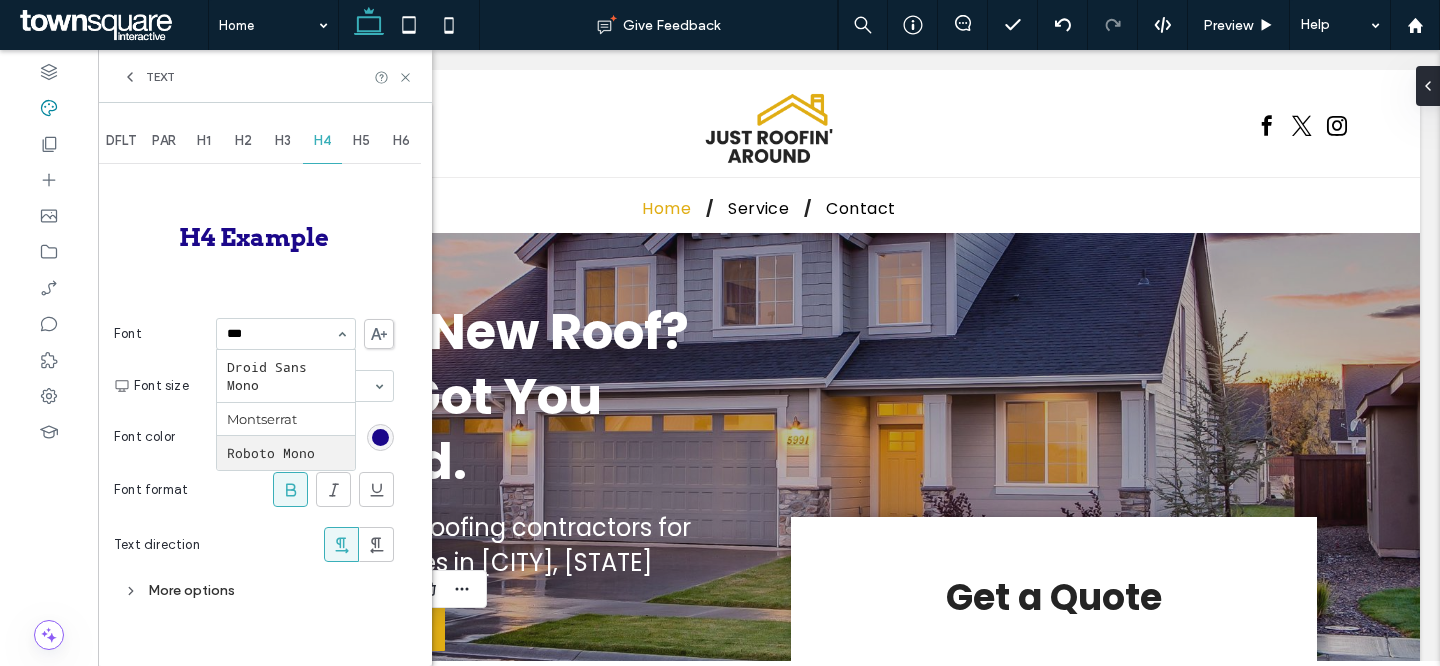 type on "****" 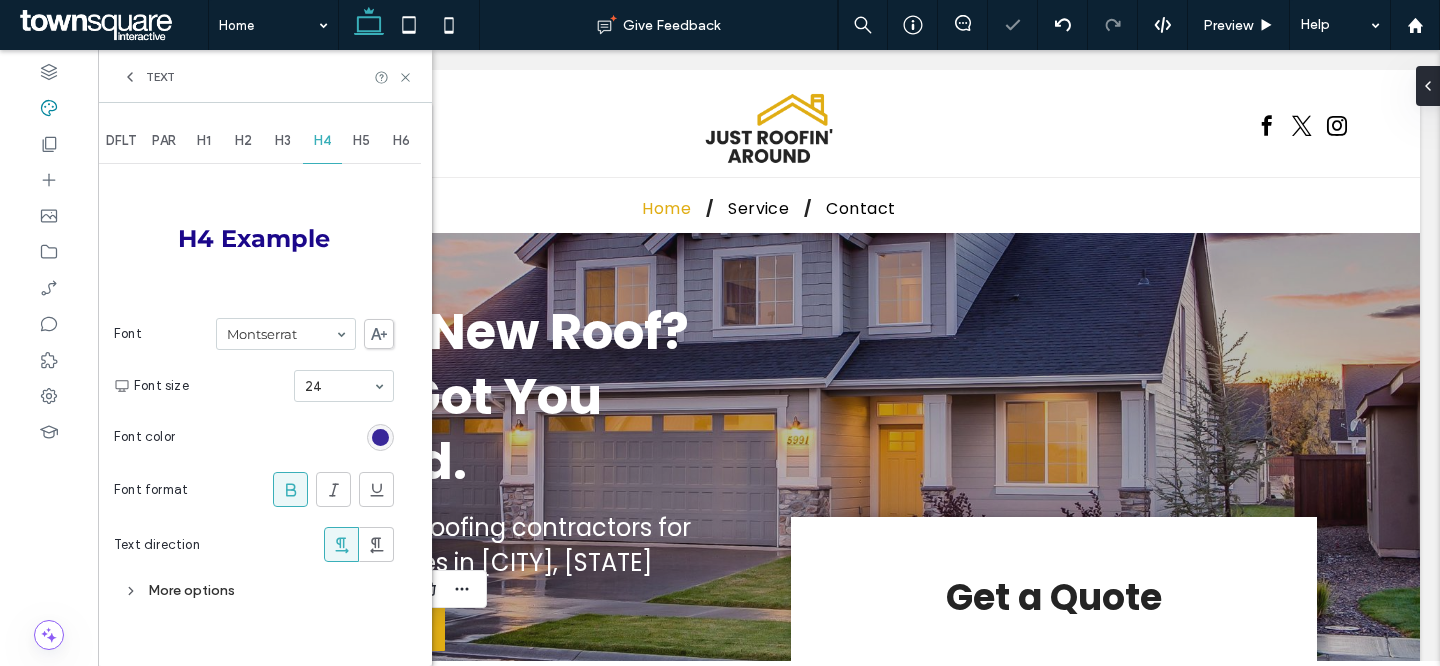 click at bounding box center (380, 437) 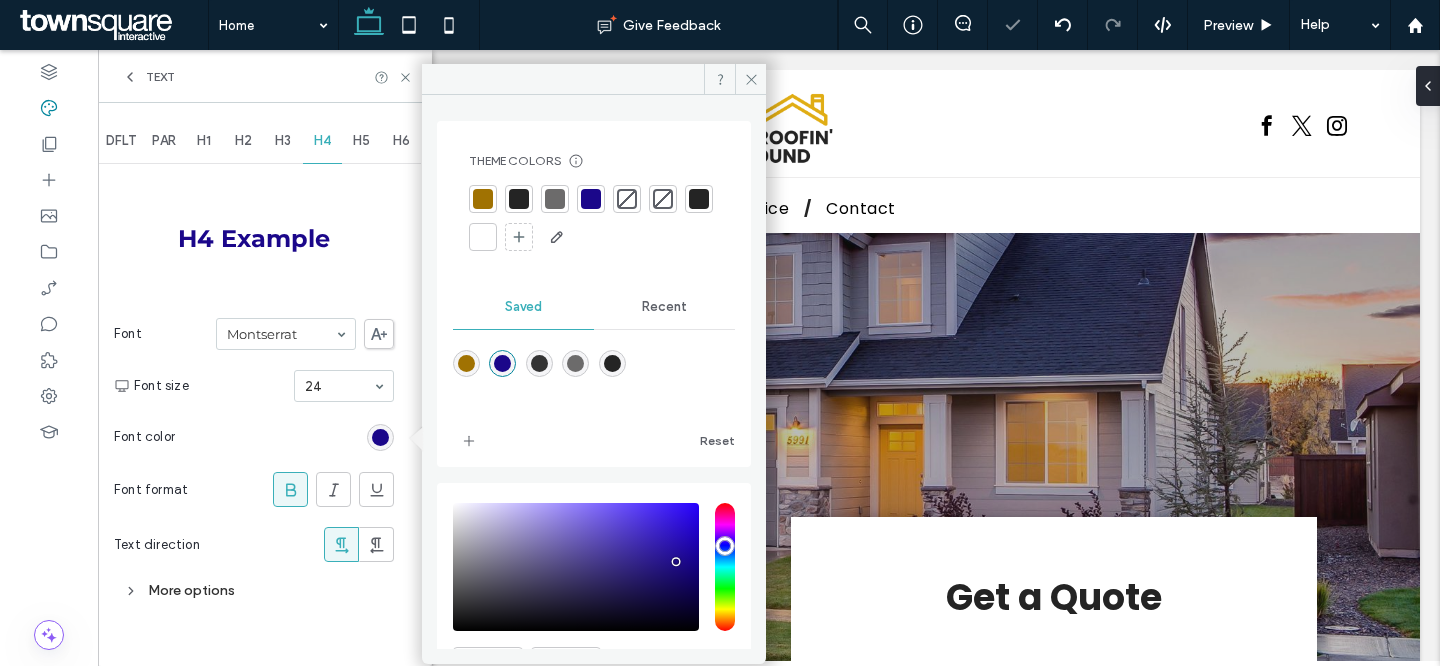 click at bounding box center [519, 199] 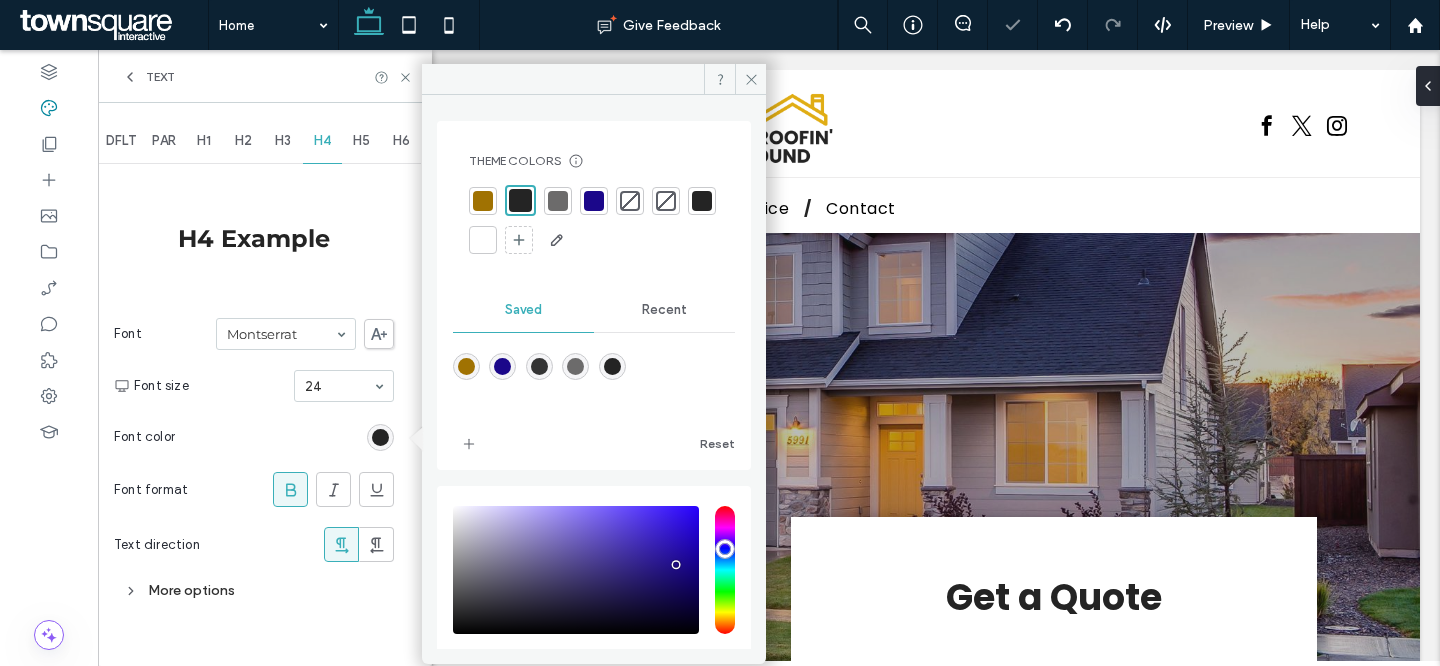 click on "H5" at bounding box center (361, 141) 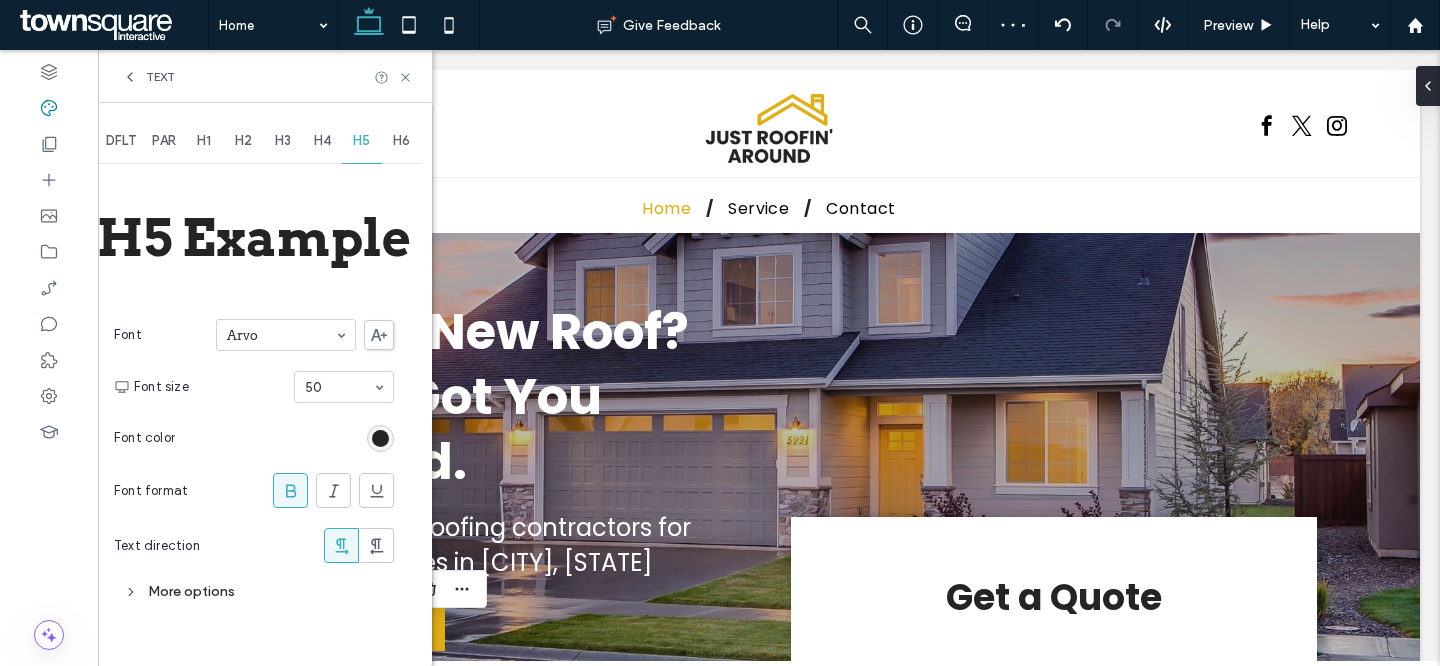 click on "H6" at bounding box center (401, 141) 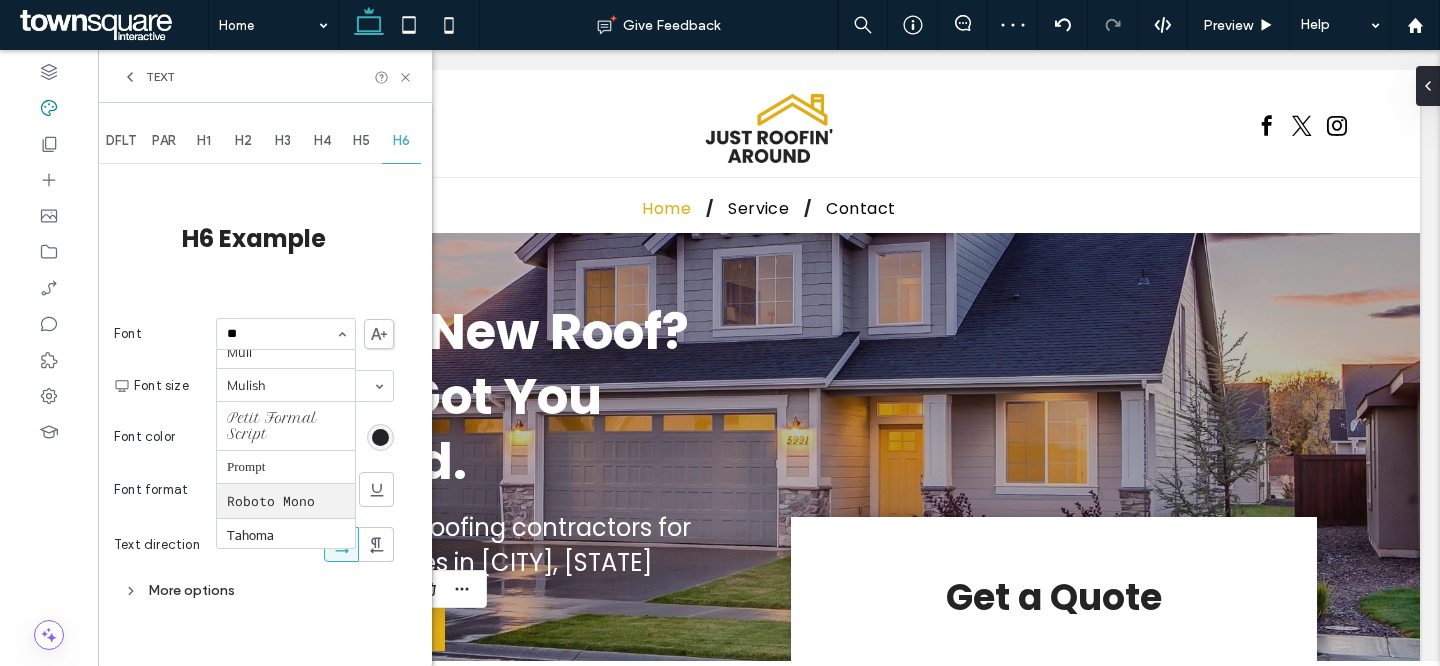 scroll, scrollTop: 0, scrollLeft: 0, axis: both 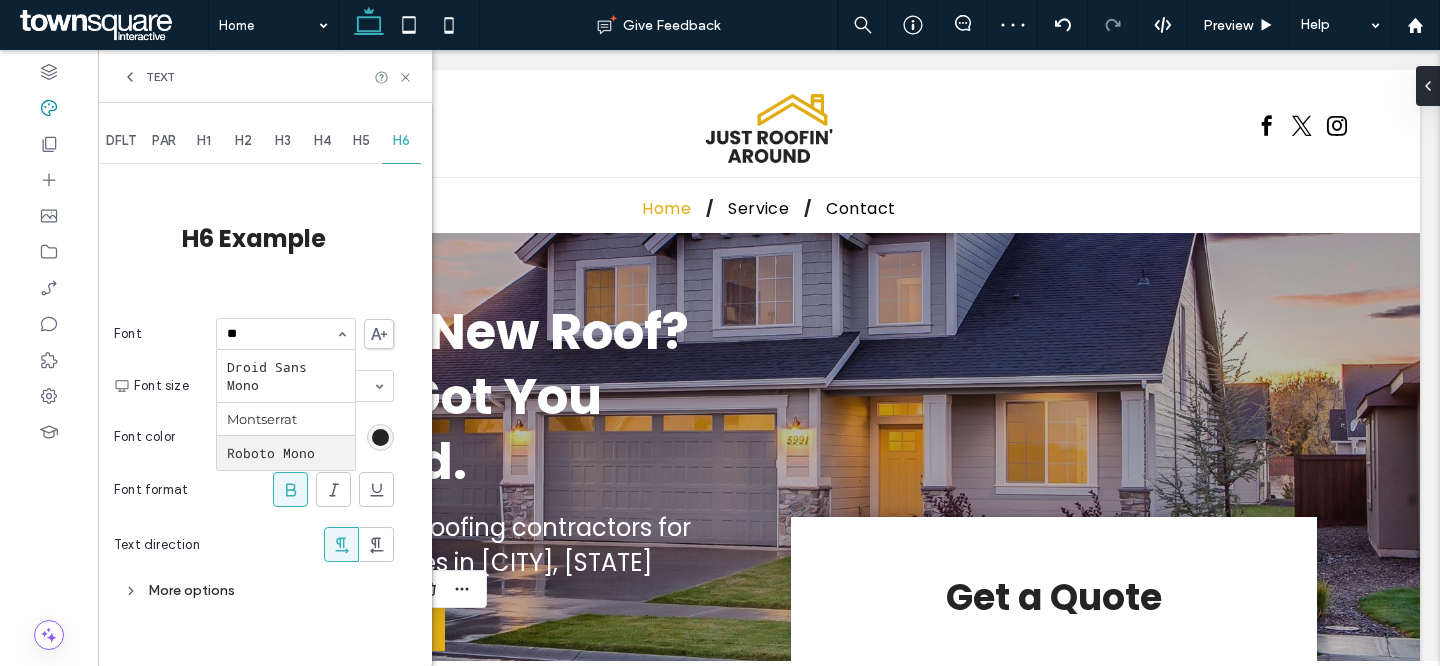 type on "***" 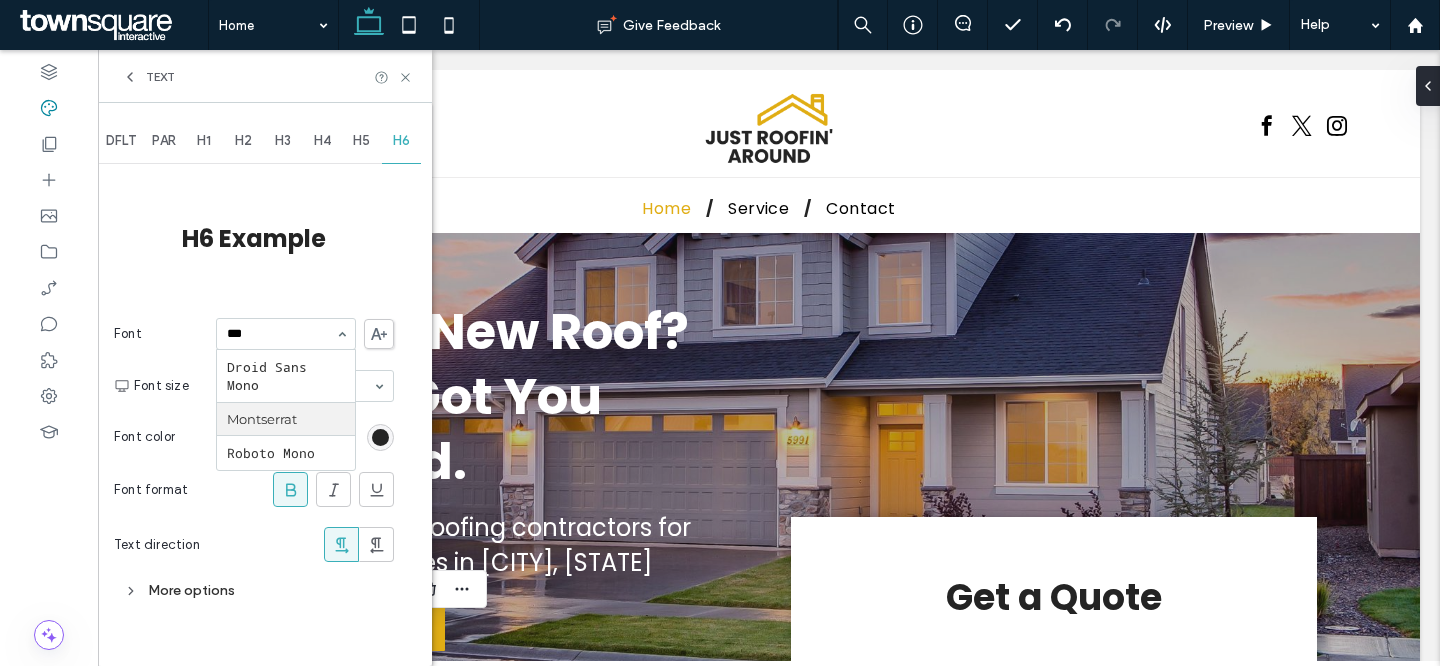 type 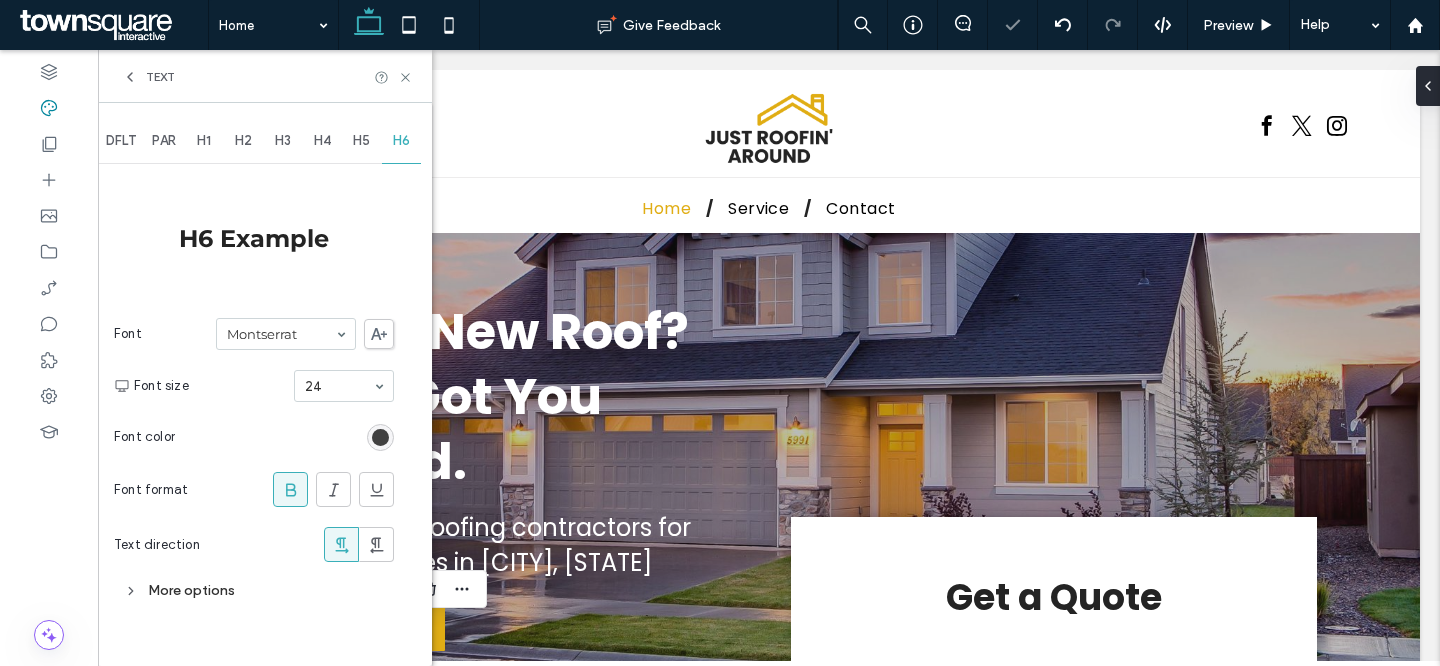 click at bounding box center [380, 437] 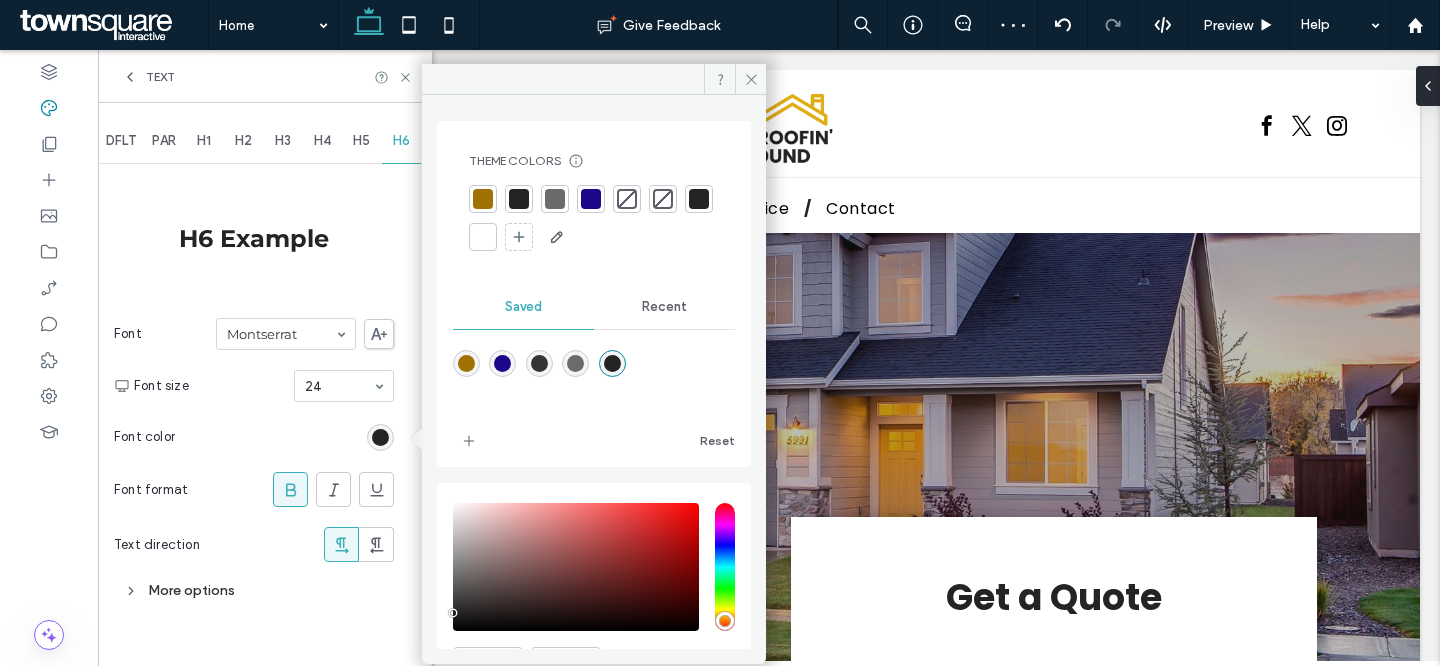 click at bounding box center (699, 199) 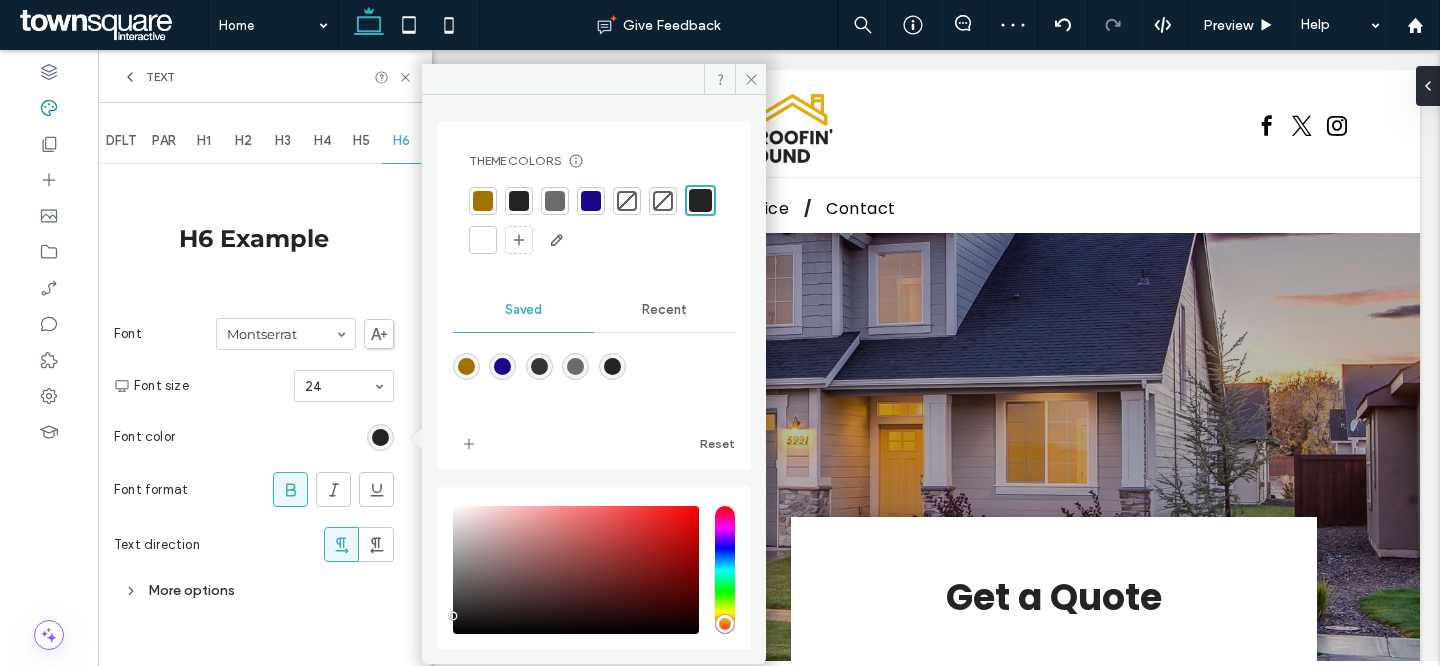 click on "H5" at bounding box center (361, 141) 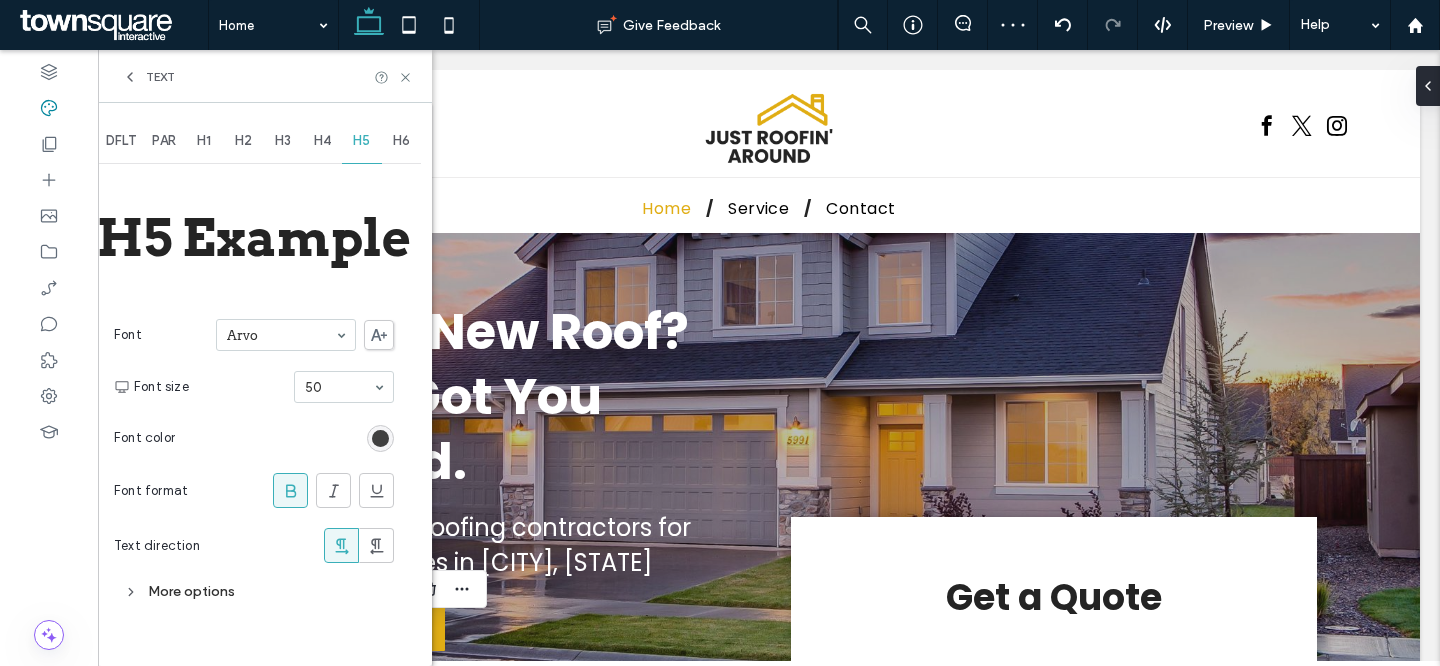 click at bounding box center [380, 438] 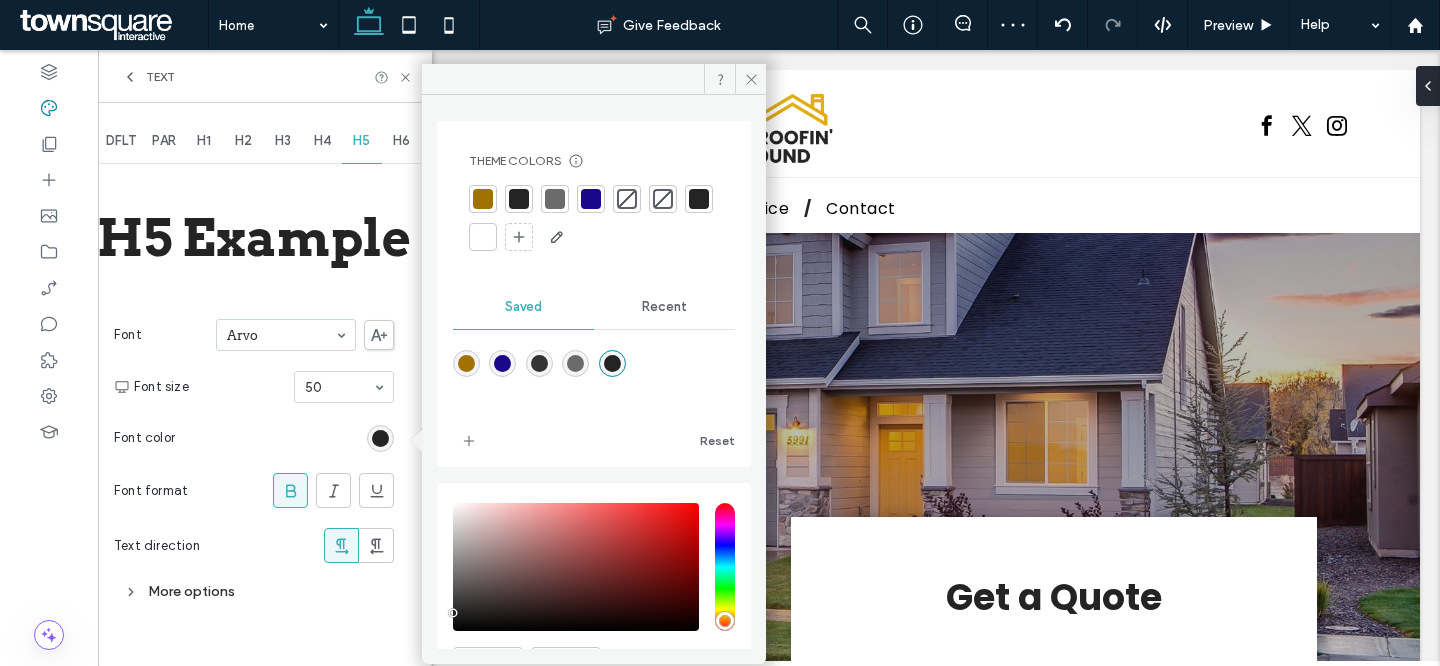 click at bounding box center [699, 199] 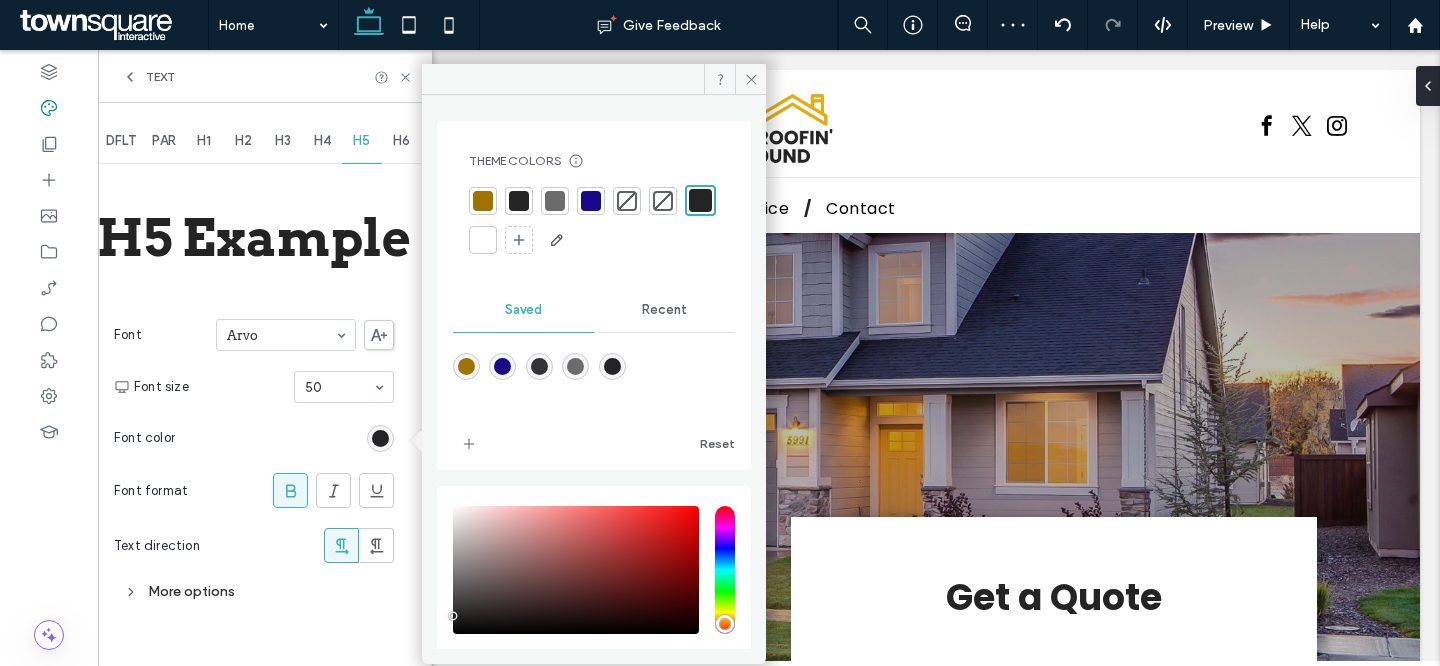 click on "H4" at bounding box center (323, 141) 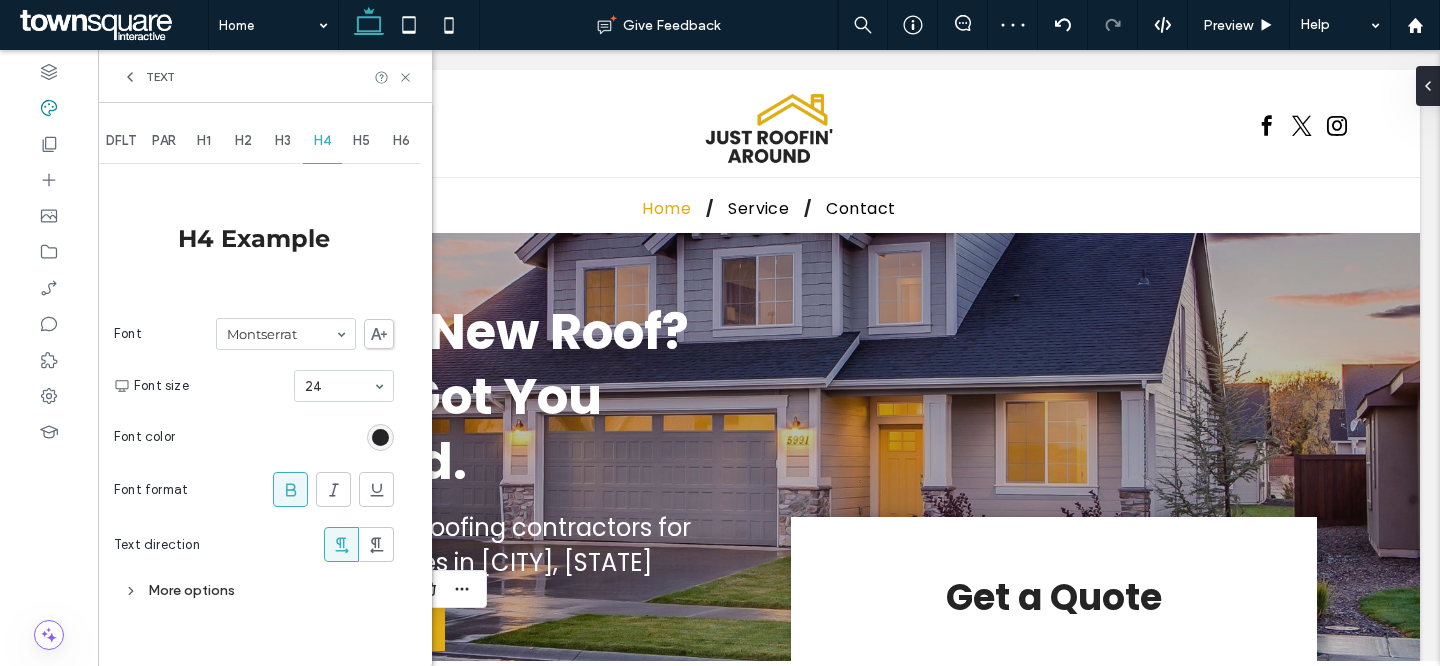 click at bounding box center (380, 437) 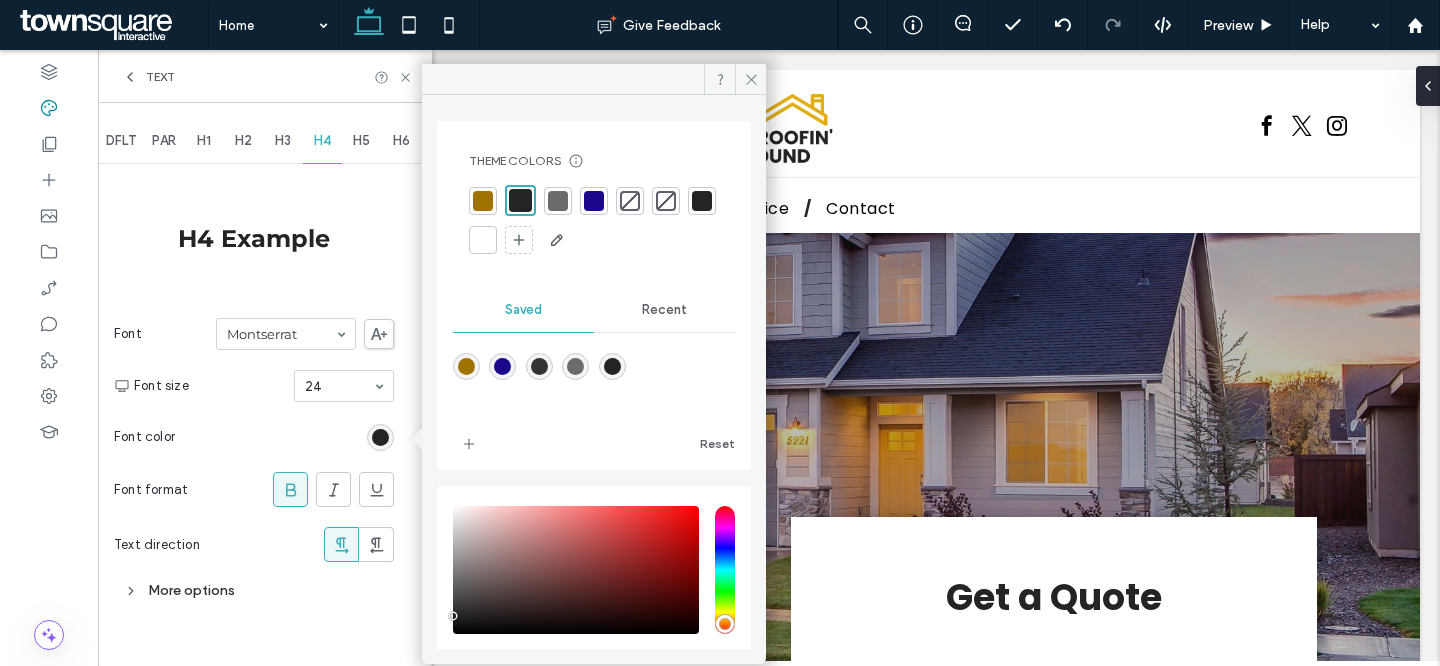 click at bounding box center [702, 201] 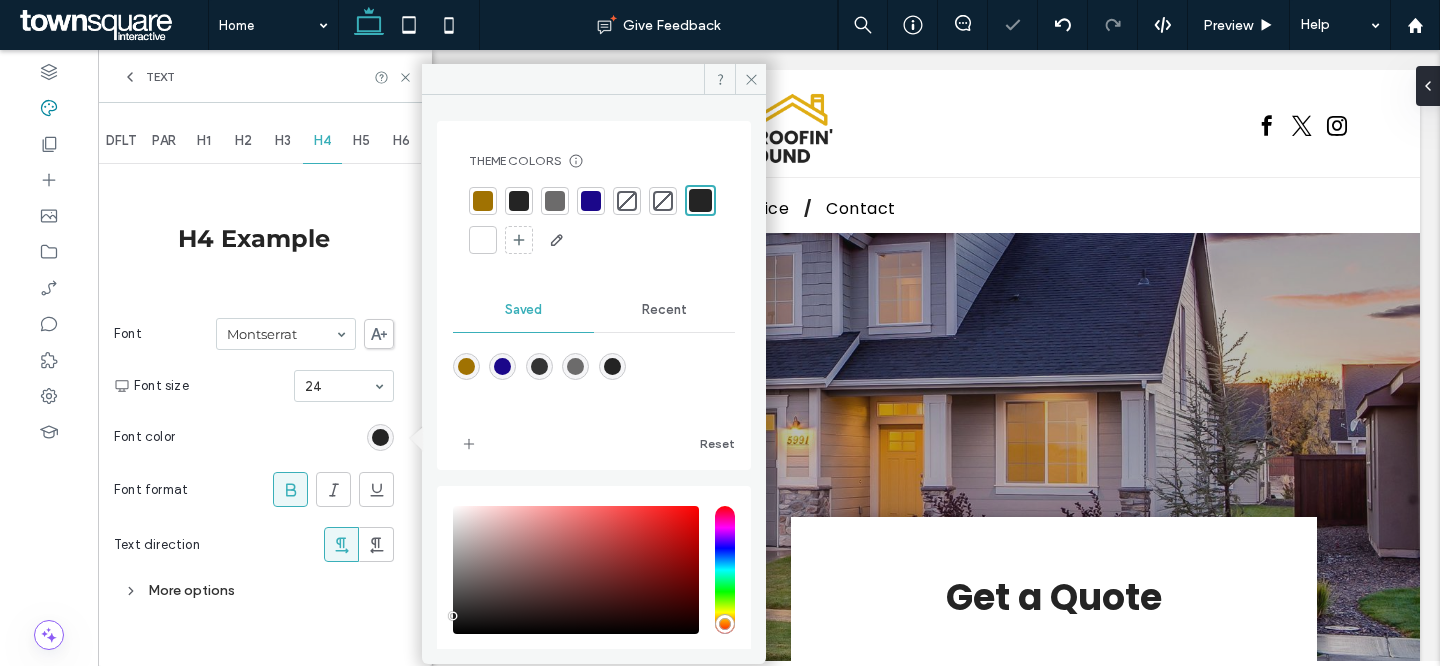 click on "H3" at bounding box center (283, 141) 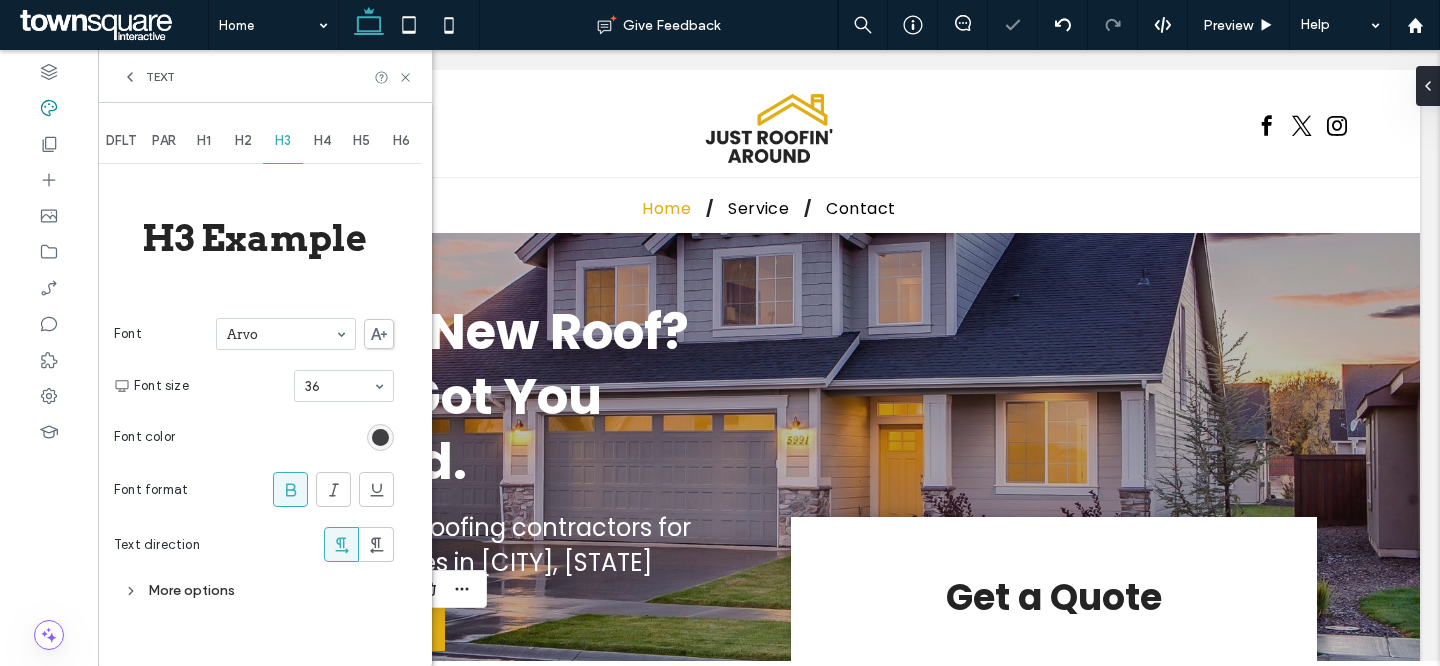 click at bounding box center [380, 437] 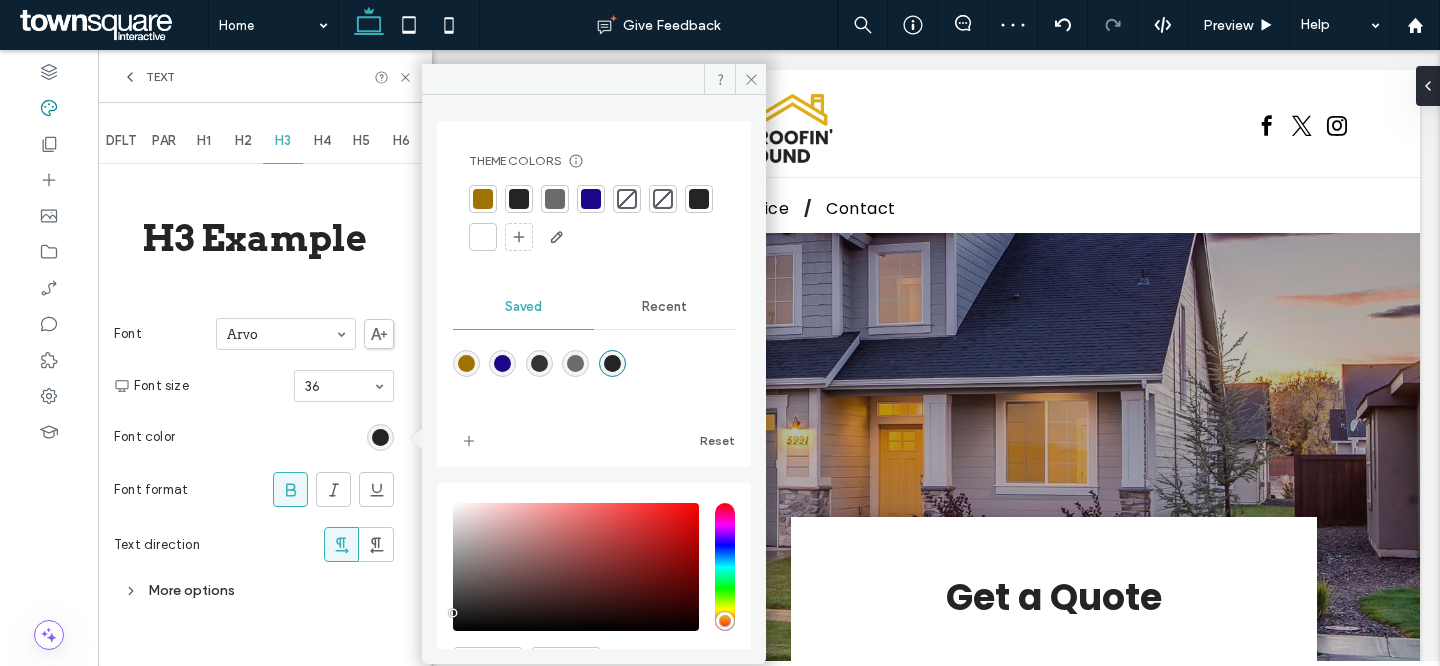 click at bounding box center [699, 199] 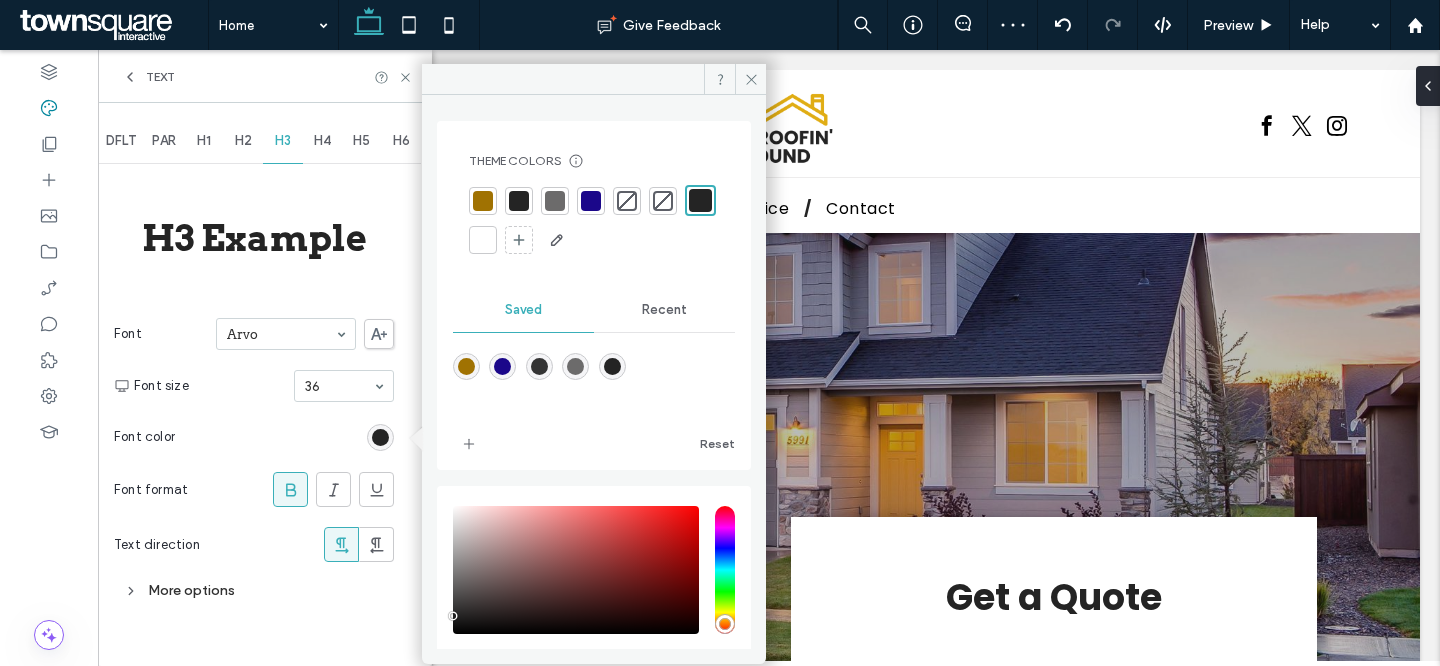 click on "H2" at bounding box center [243, 141] 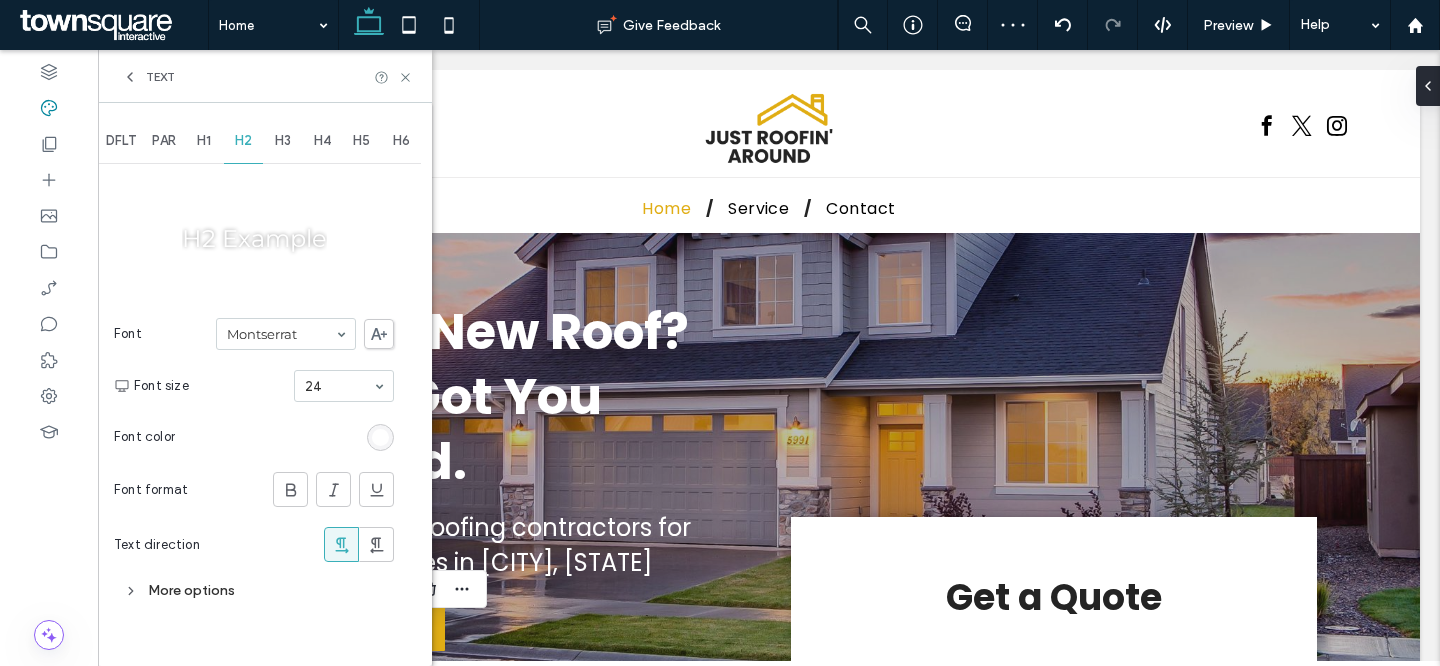 click at bounding box center (380, 437) 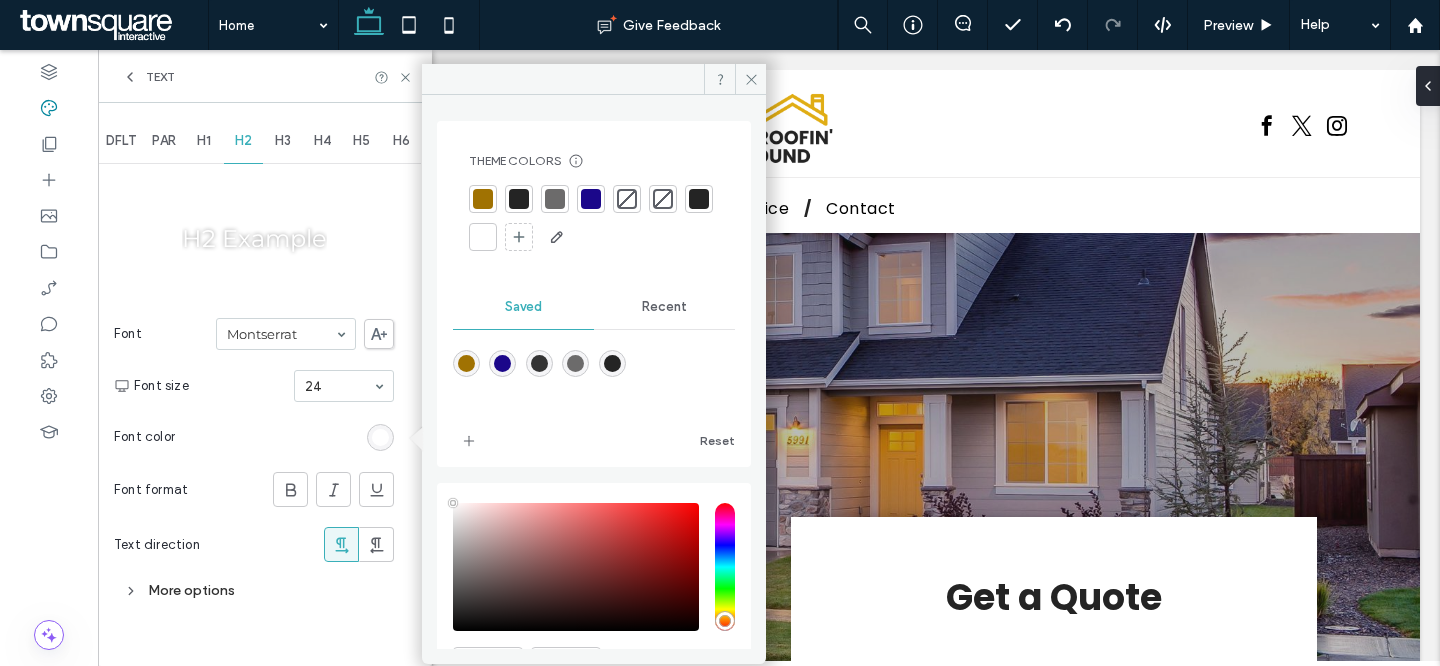 click at bounding box center [699, 199] 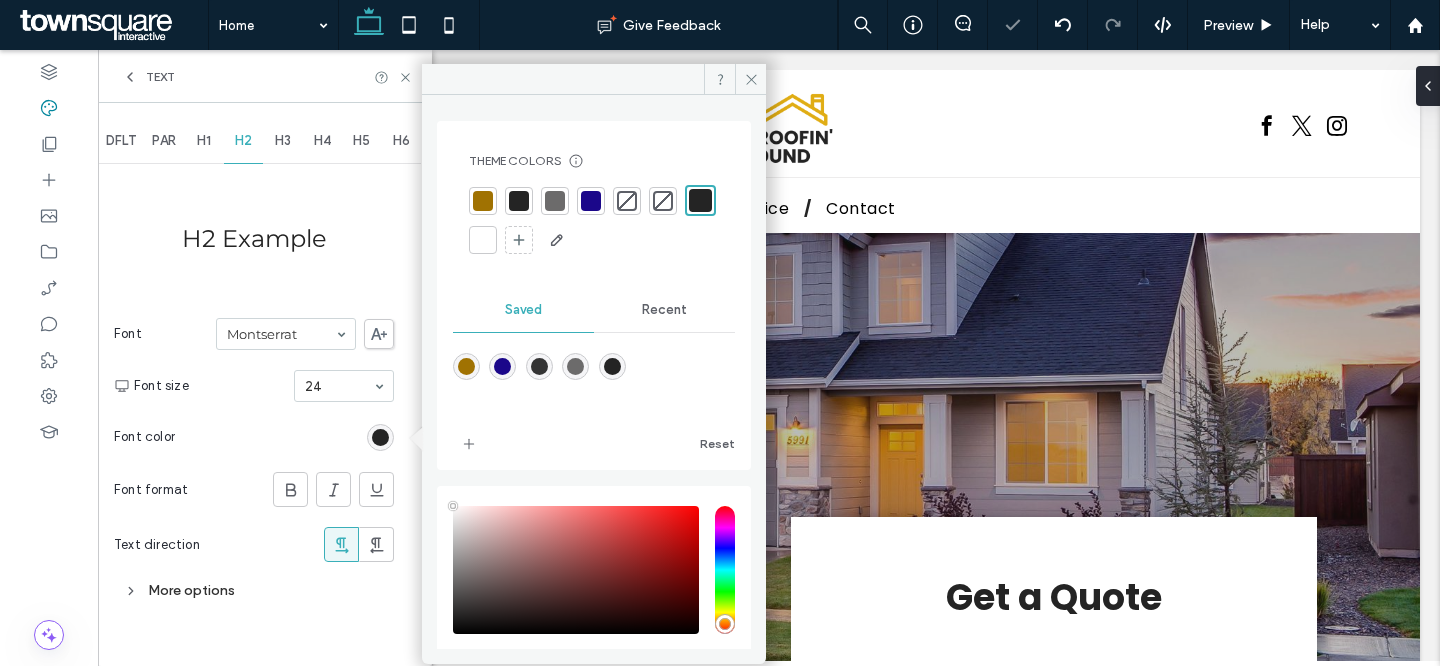 click at bounding box center (483, 240) 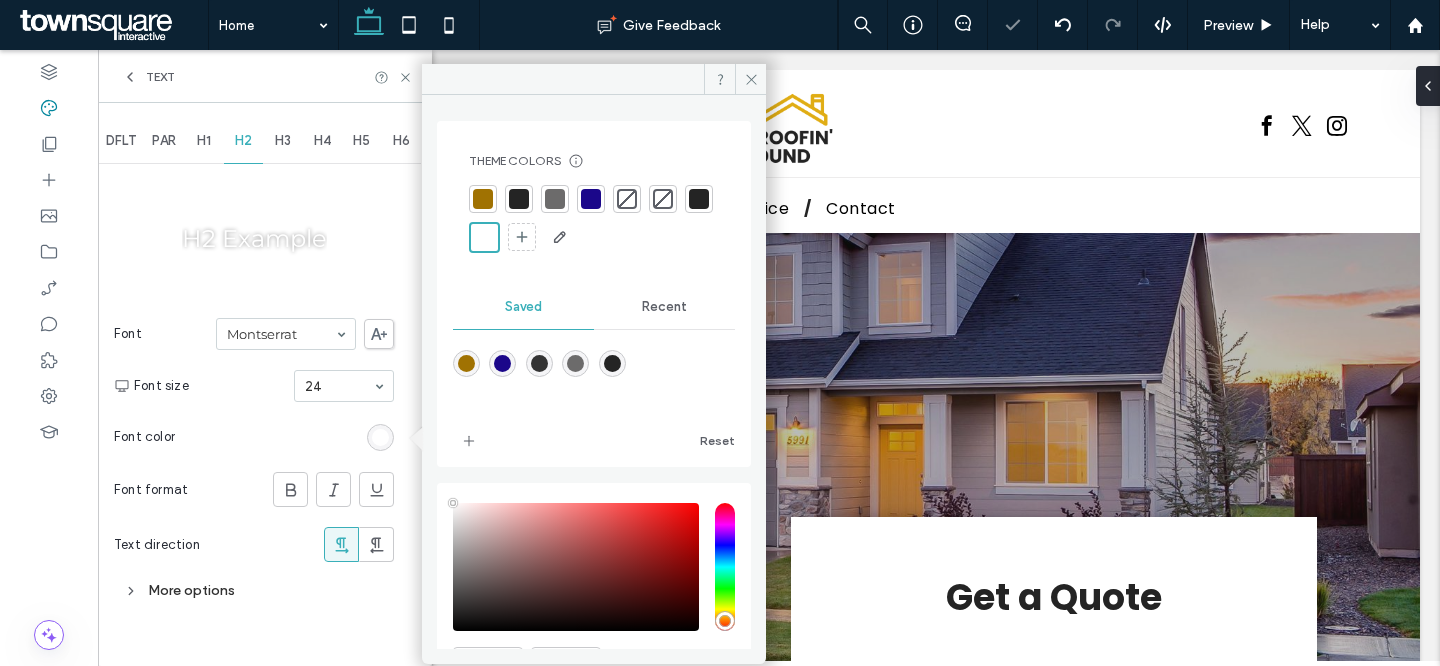 click on "H1" at bounding box center [204, 141] 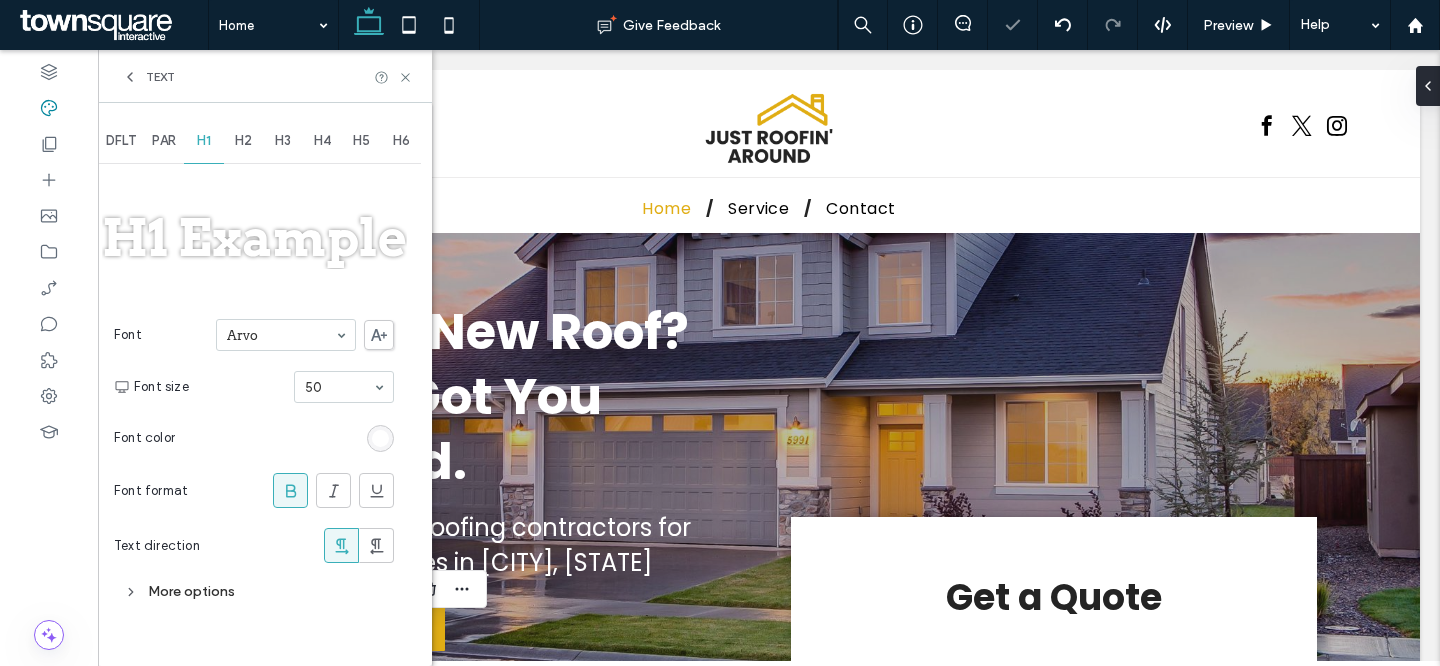 click on "PAR" at bounding box center [164, 141] 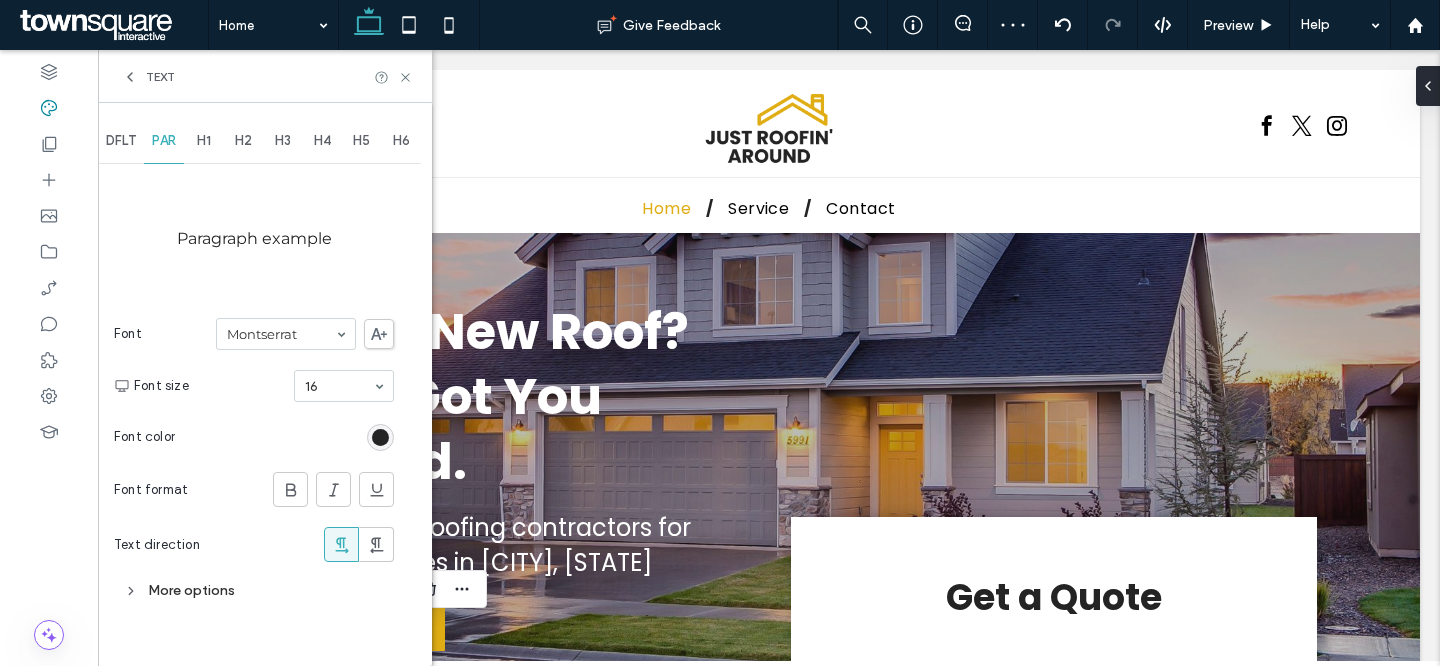 click at bounding box center (380, 437) 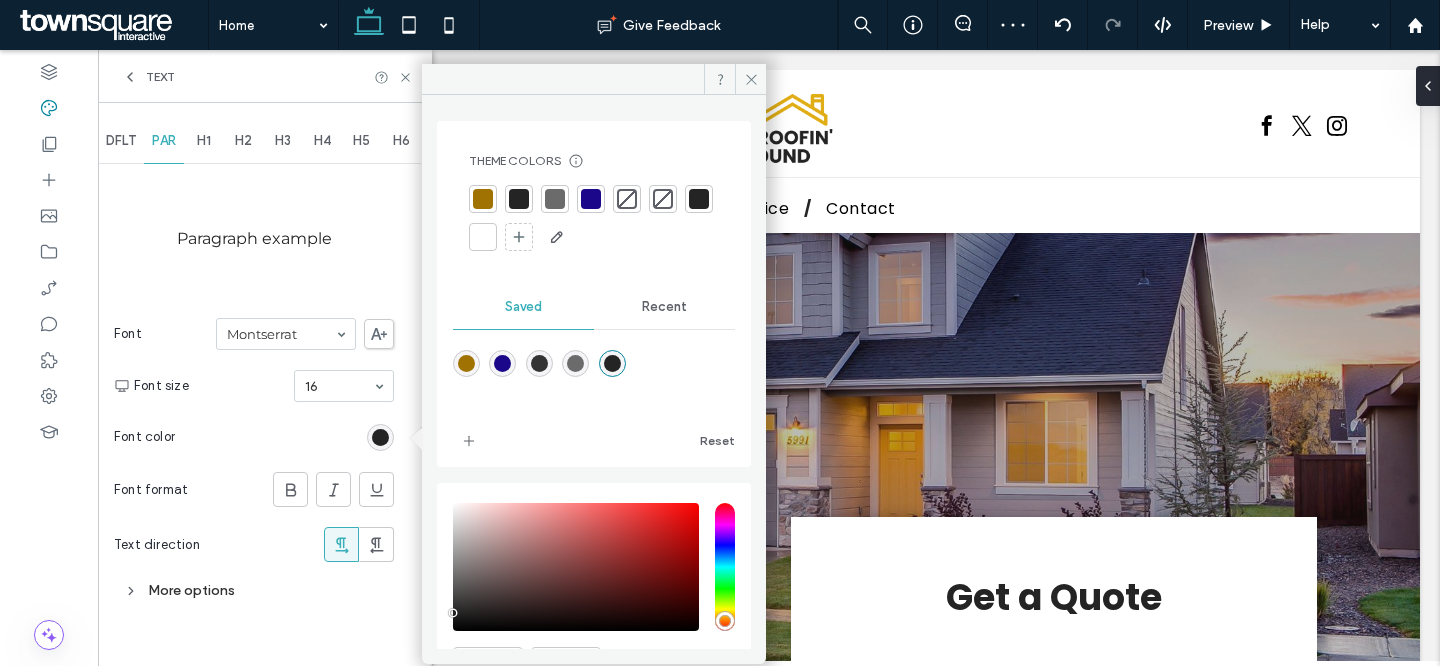 click at bounding box center [699, 199] 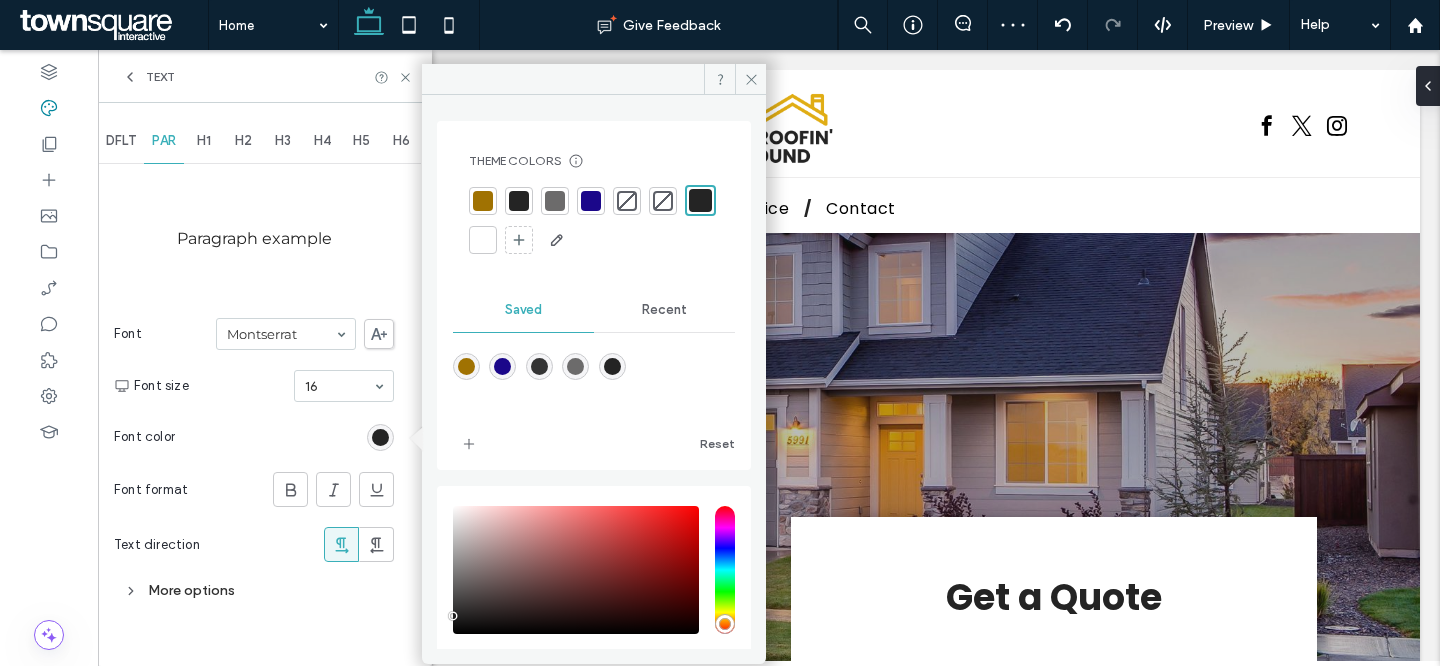 click on "DFLT" at bounding box center [121, 141] 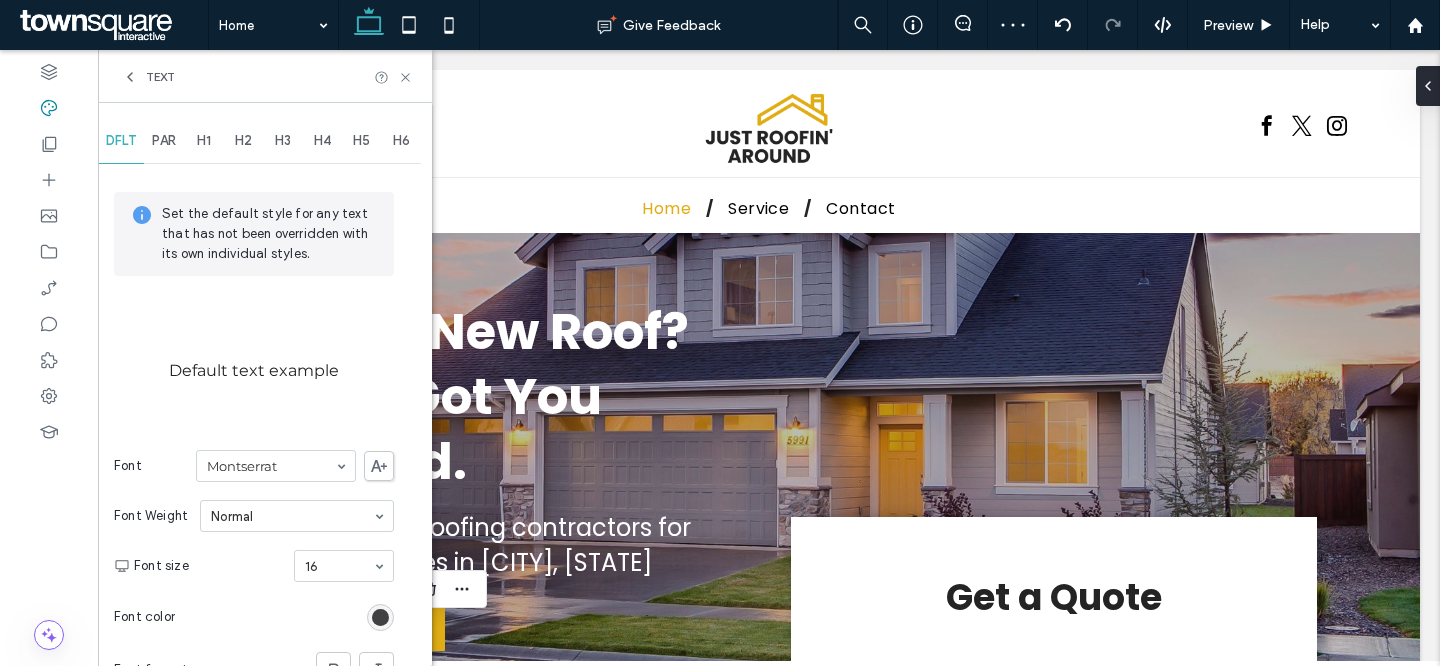 click at bounding box center [380, 617] 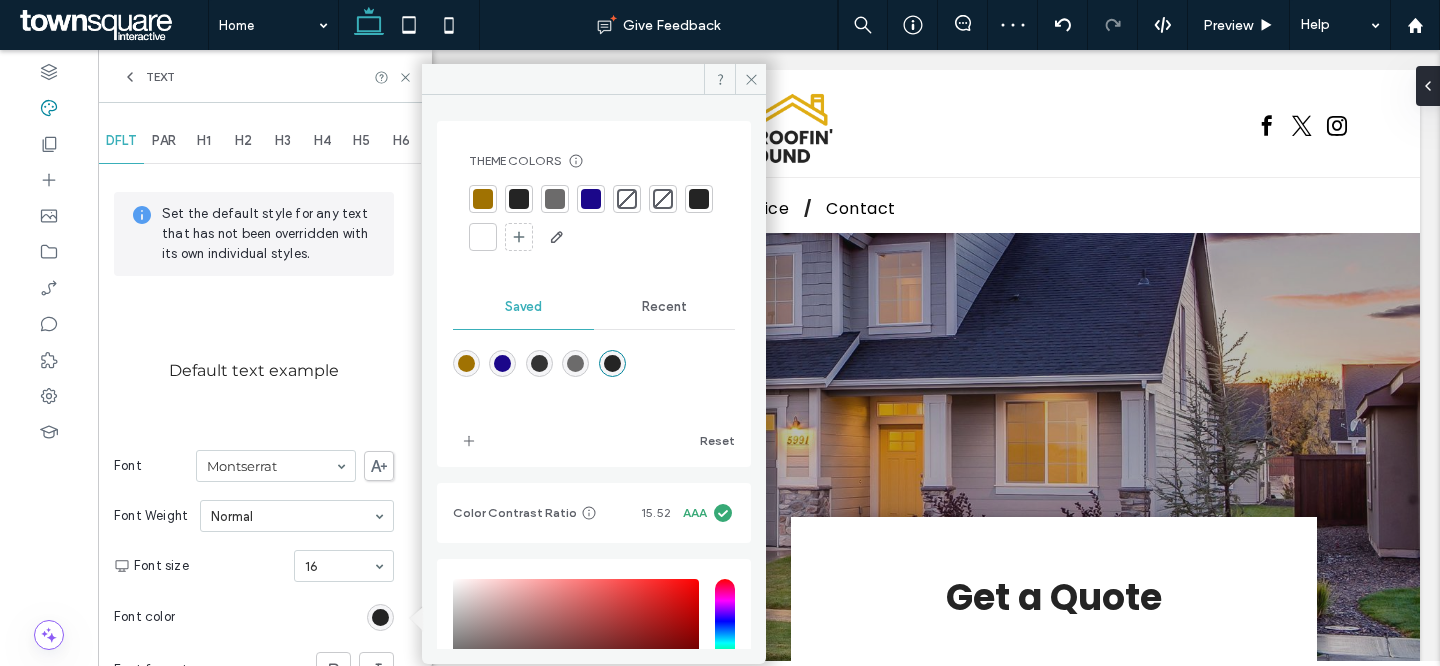 click at bounding box center [699, 199] 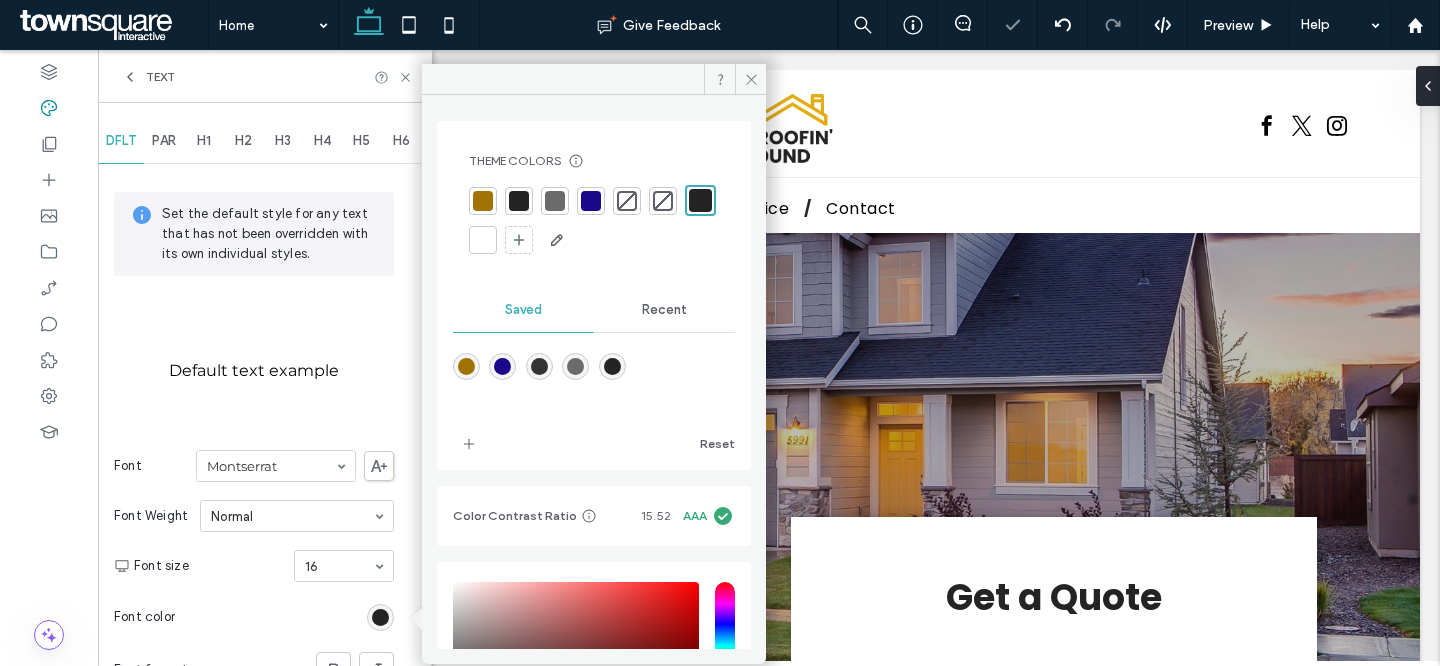 click 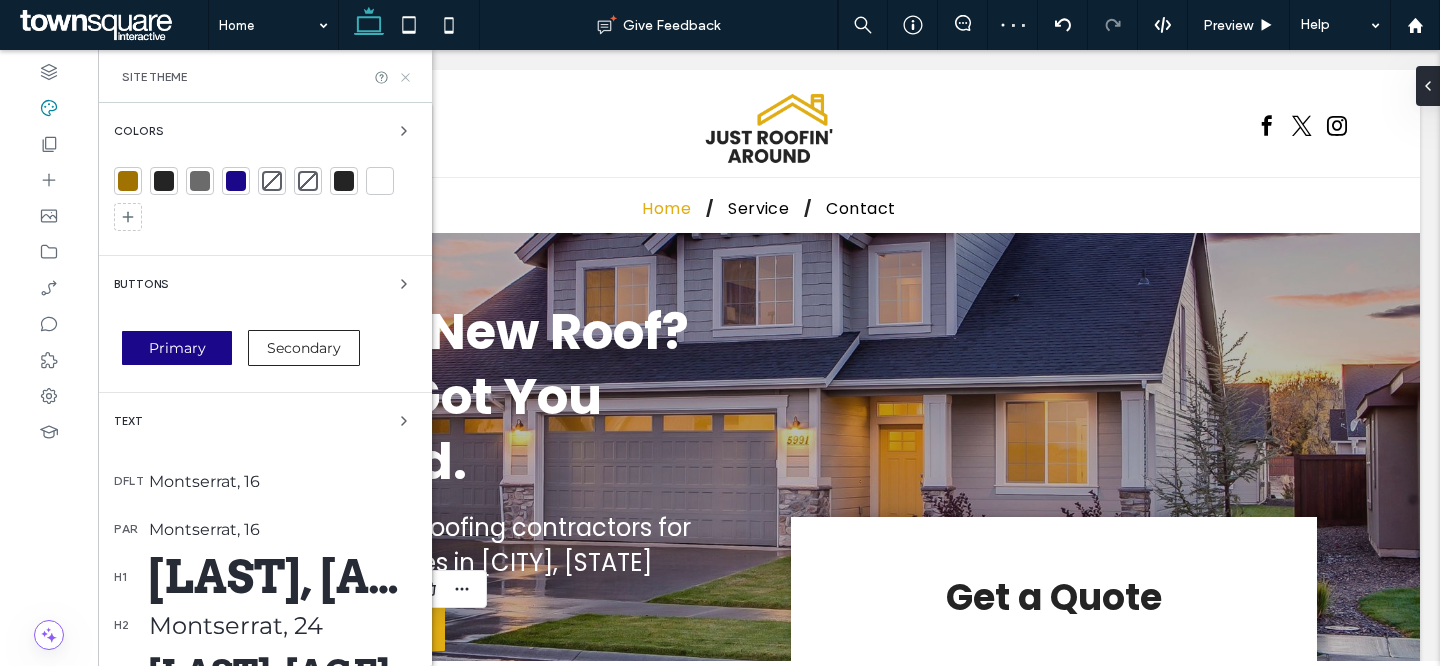 click 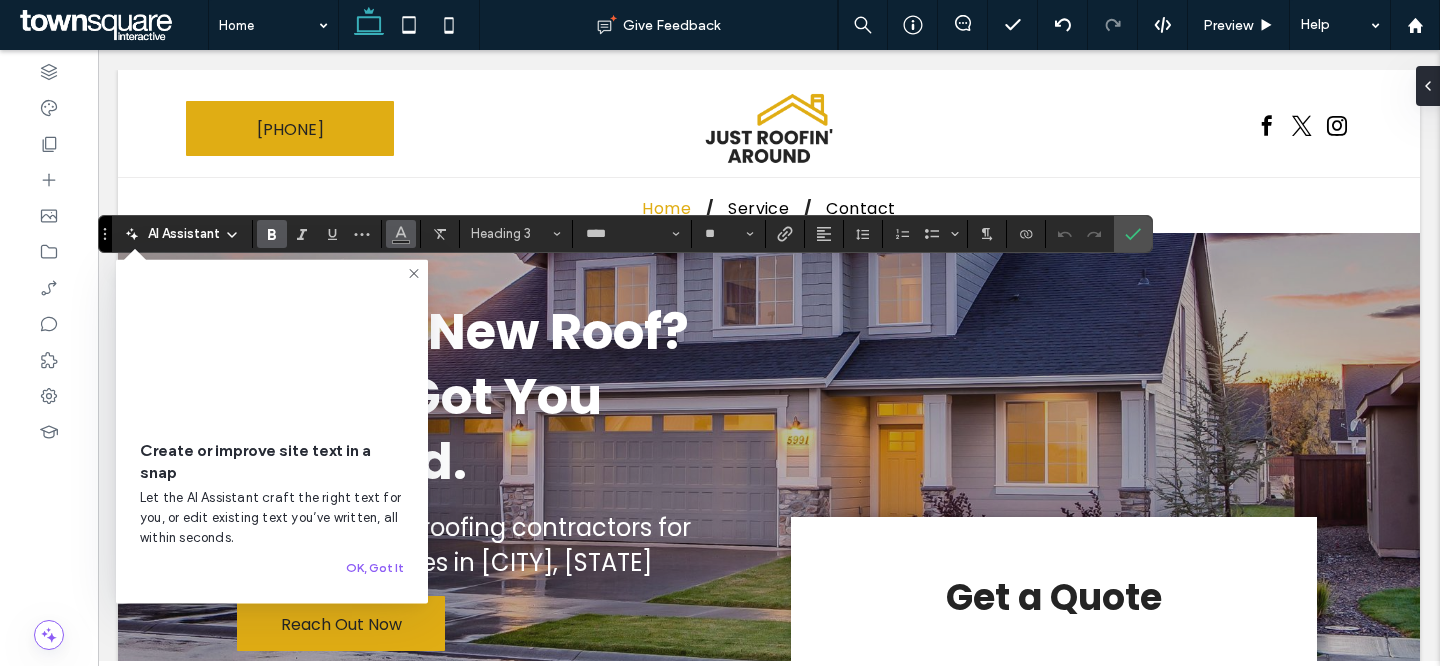 click 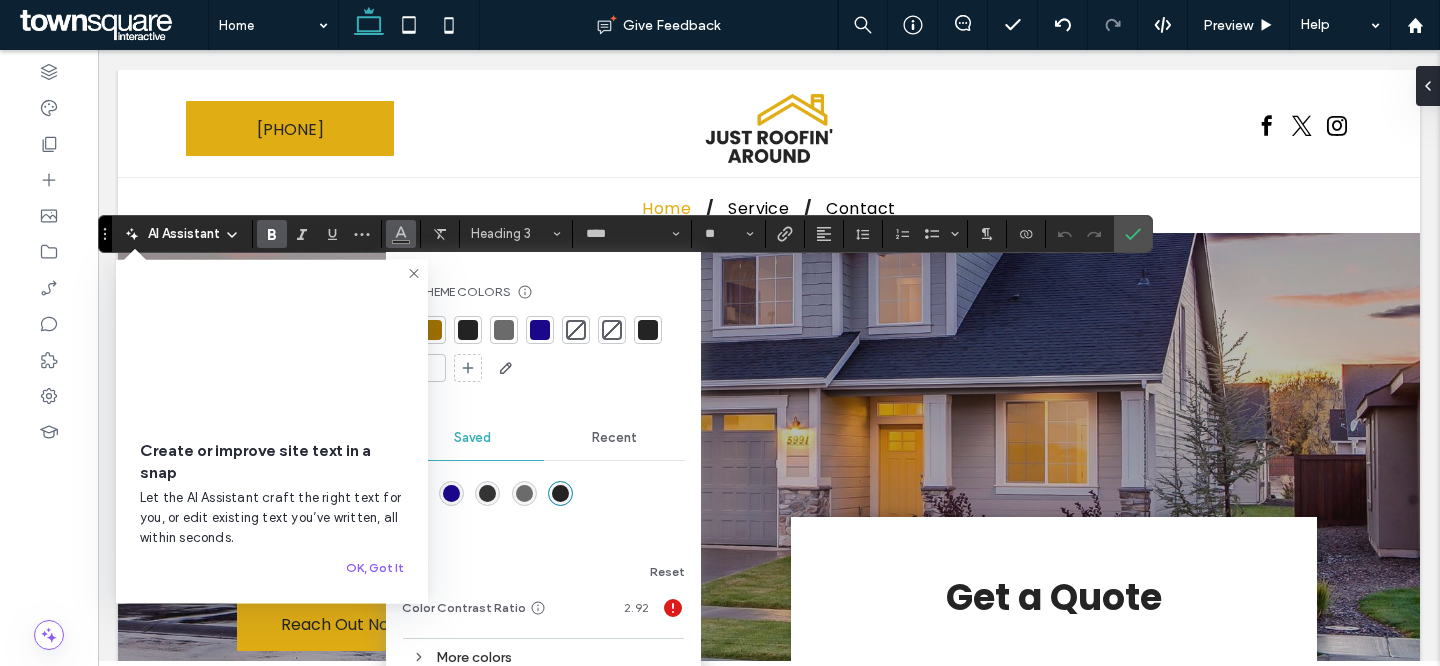 click at bounding box center (432, 368) 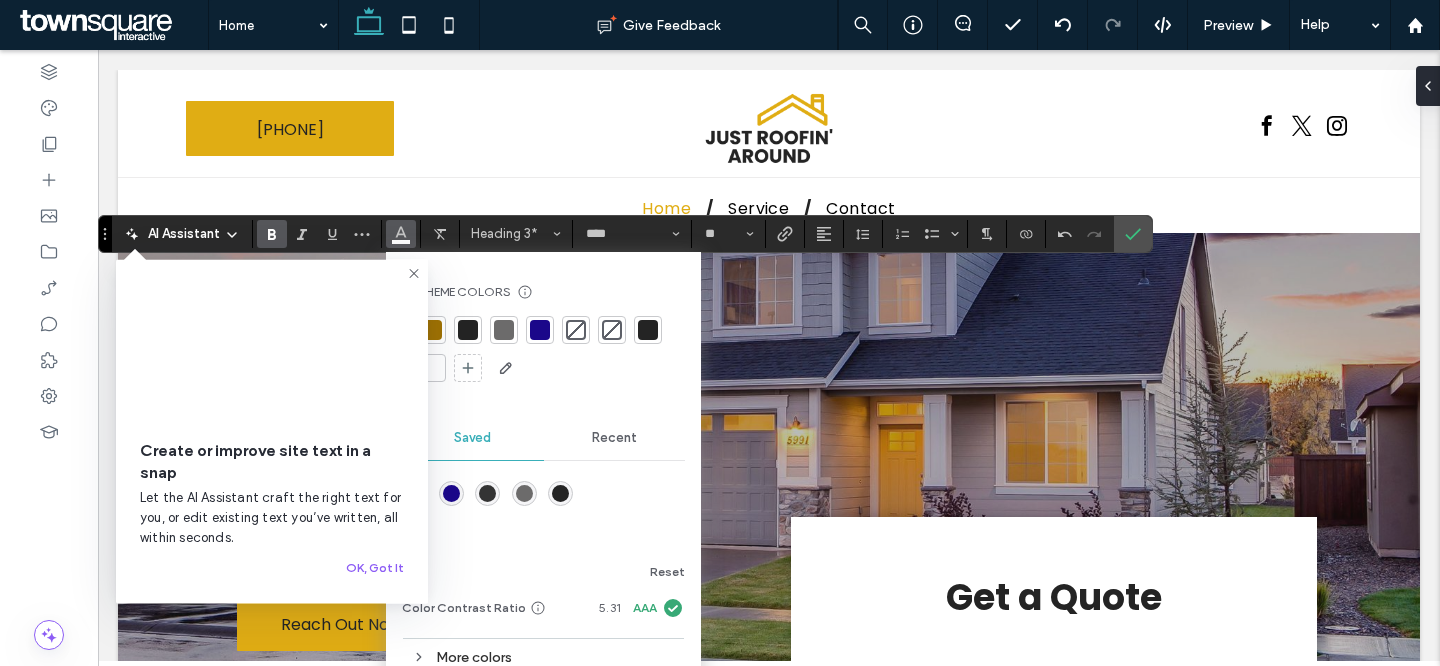 click on "Create or improve site text in a snap  Let the AI Assistant craft the right text for you, or edit existing text you’ve written, all within seconds. OK, Got It" at bounding box center (272, 432) 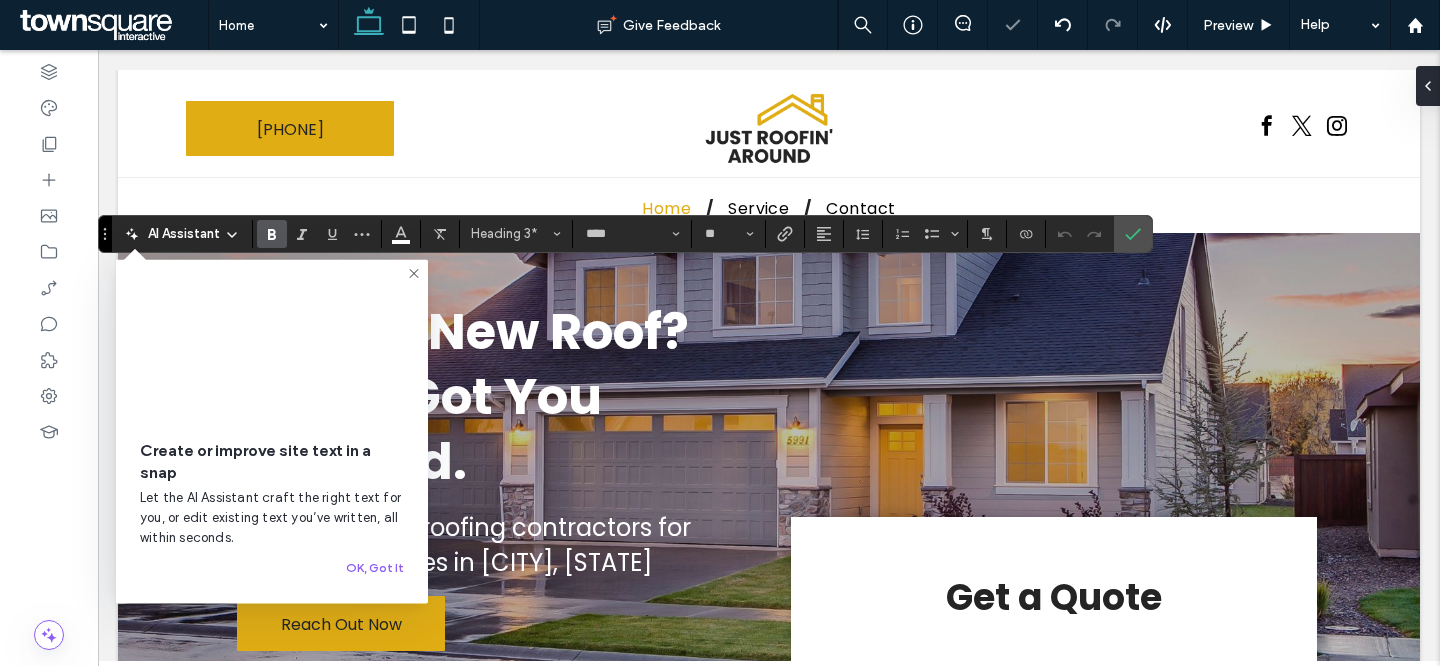 click 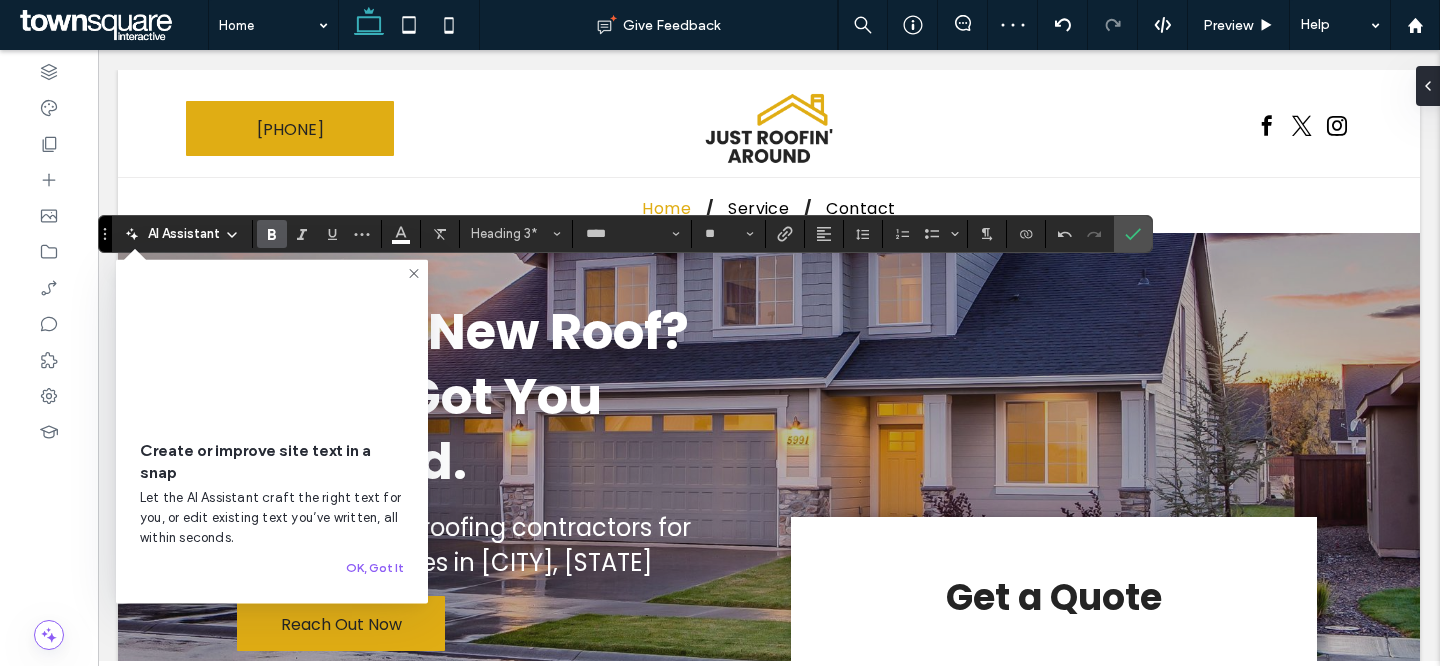 click 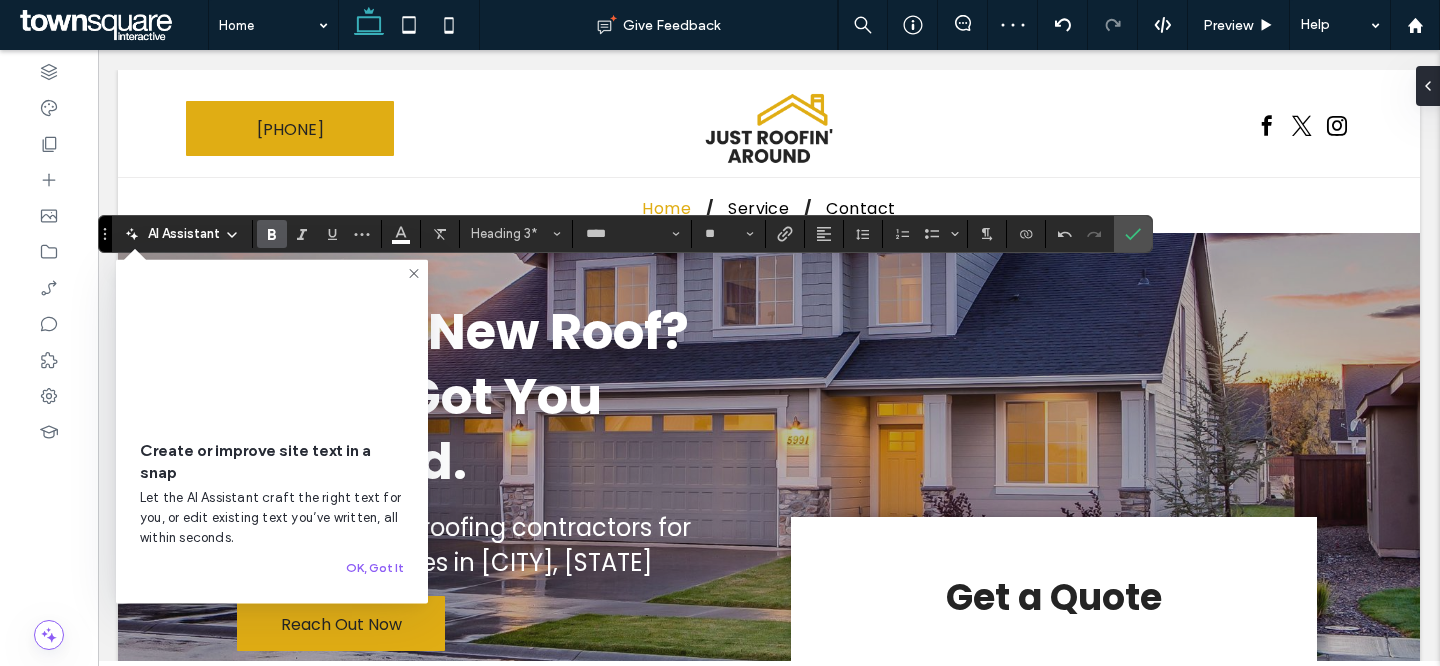 click 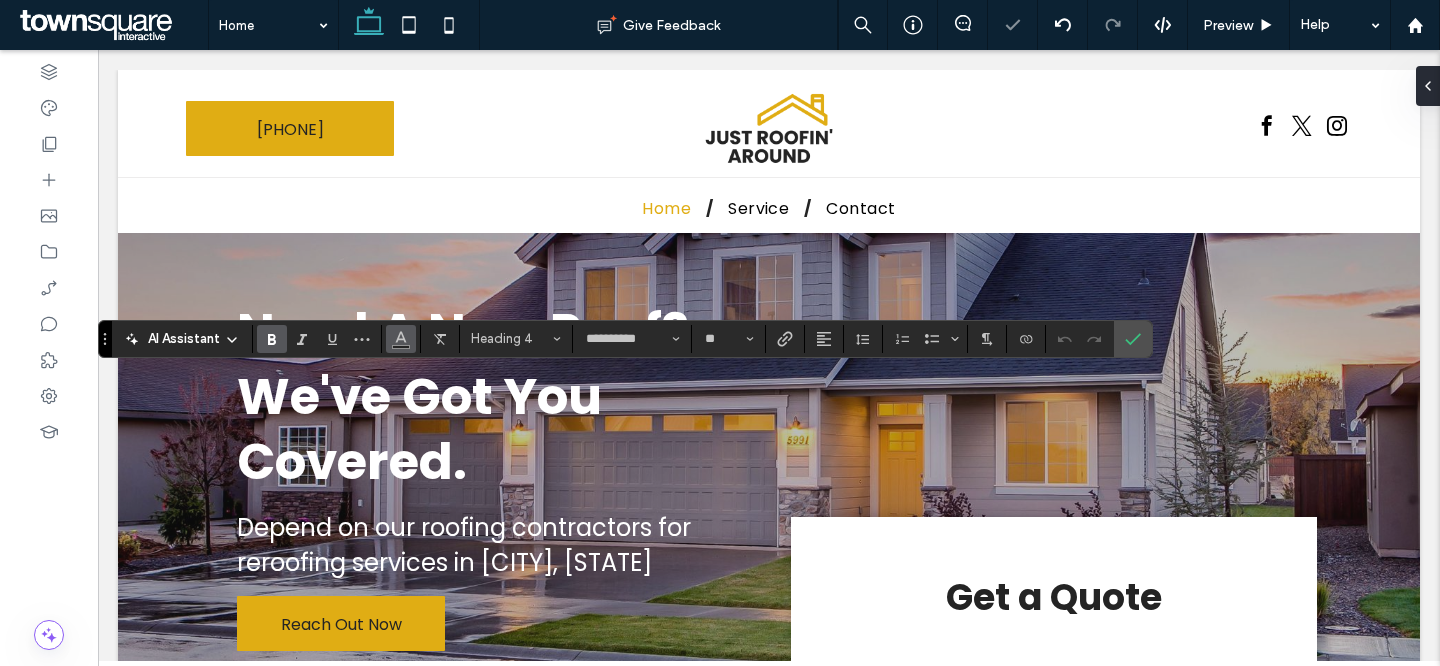 click 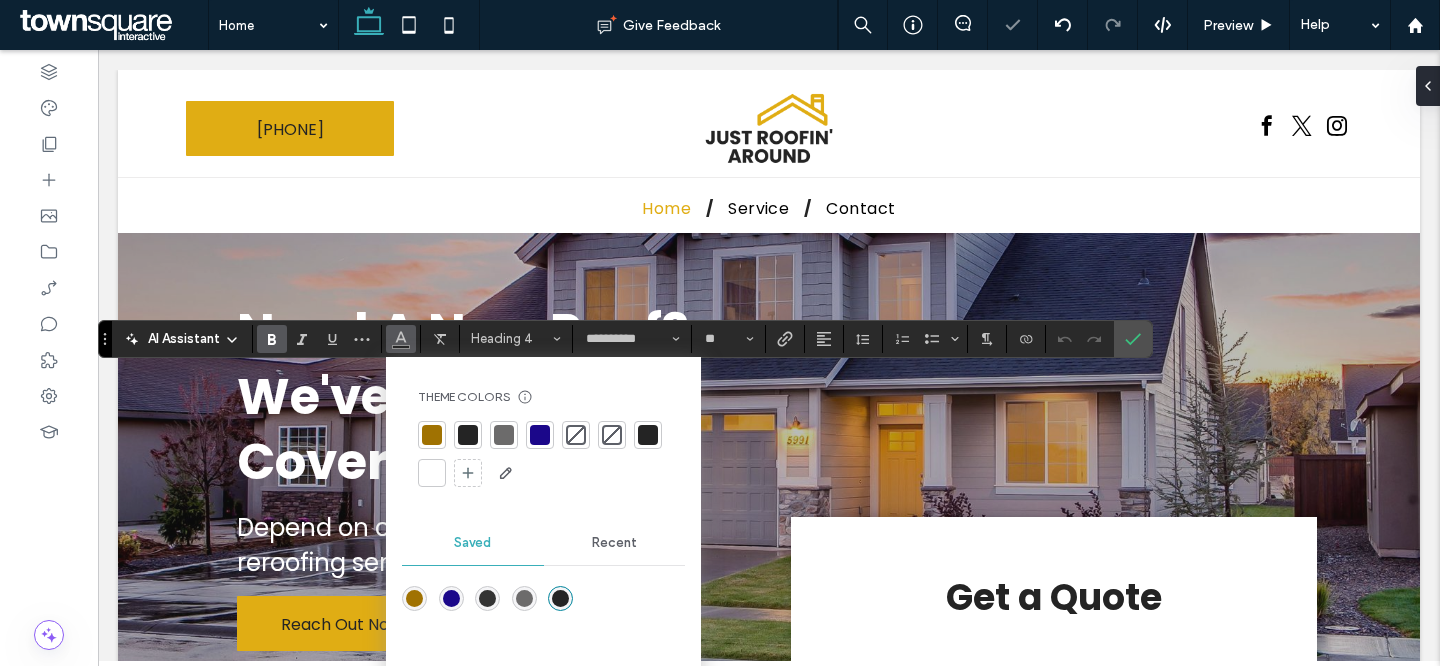 click at bounding box center [432, 473] 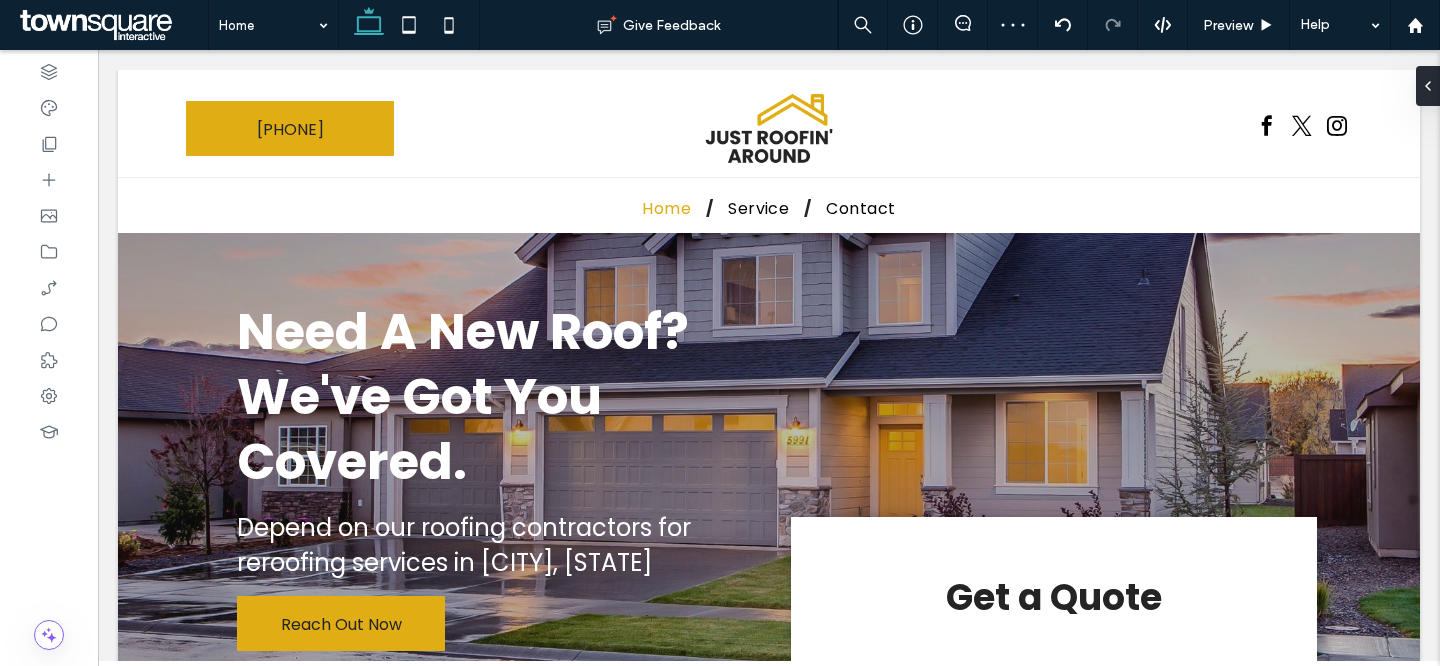 type on "**********" 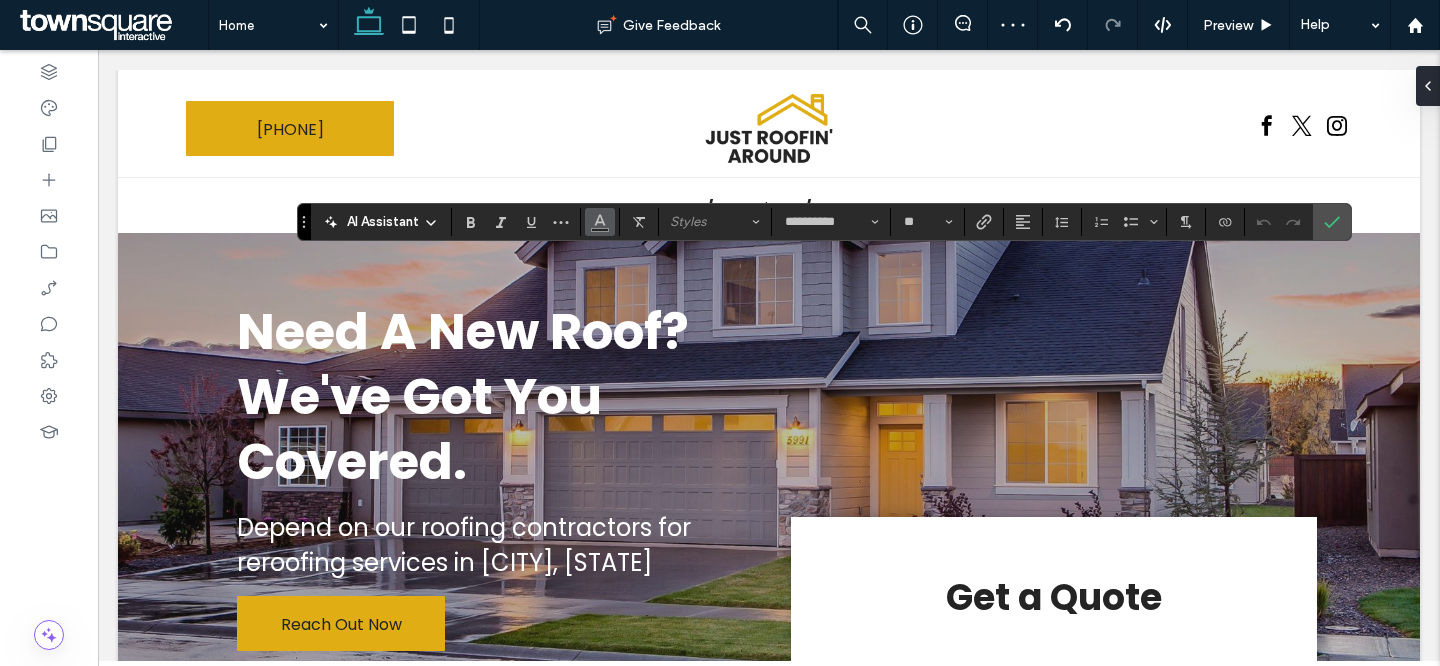 click 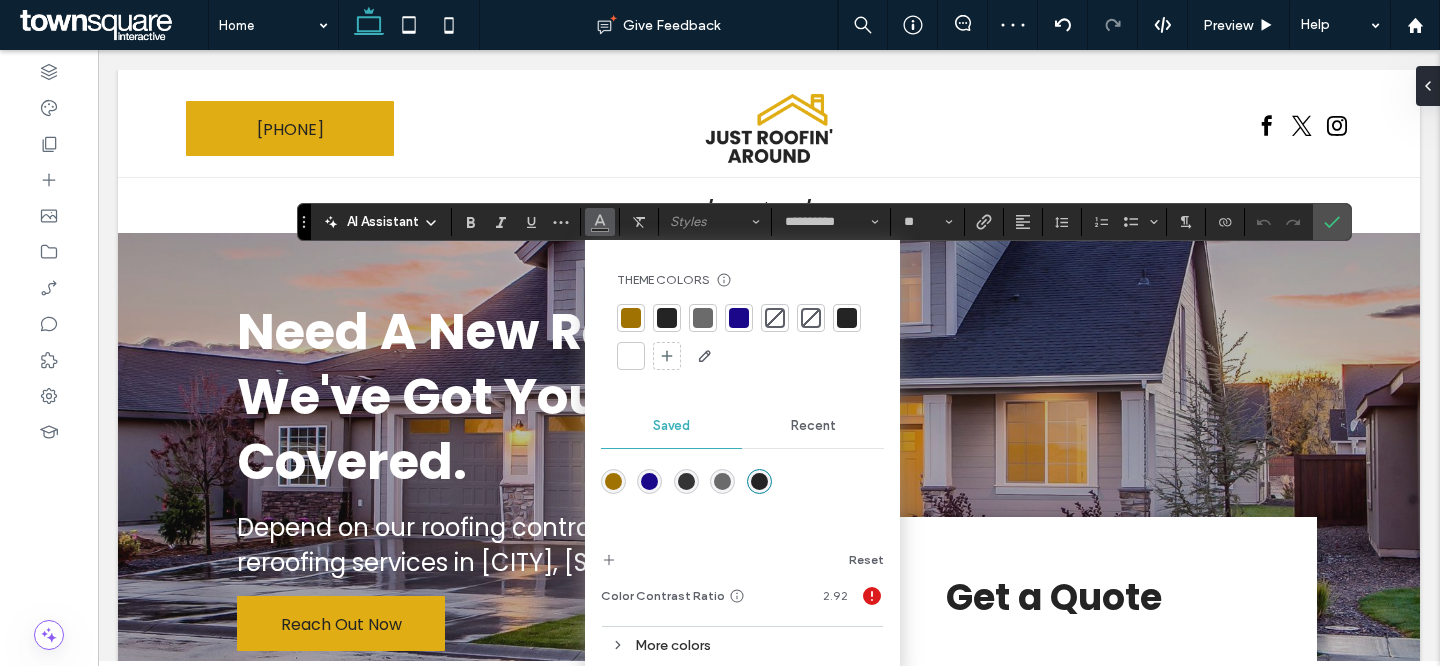 click at bounding box center [631, 356] 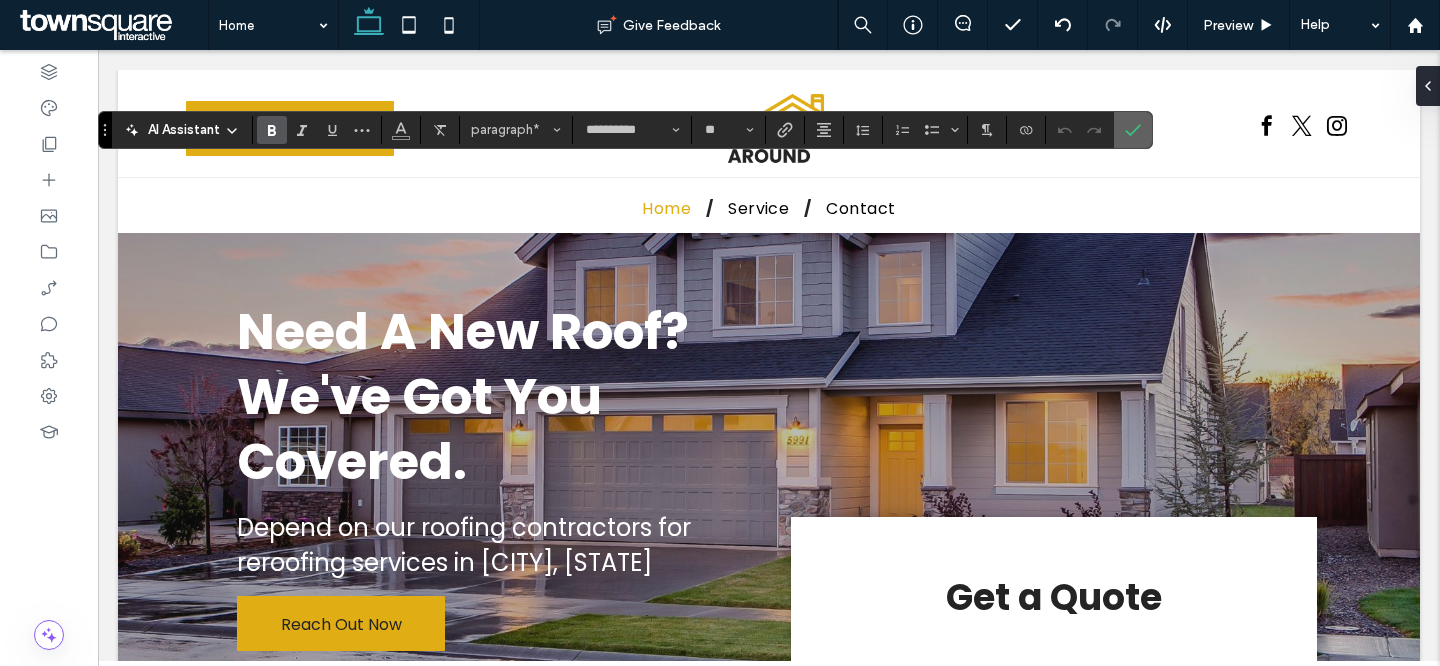 click 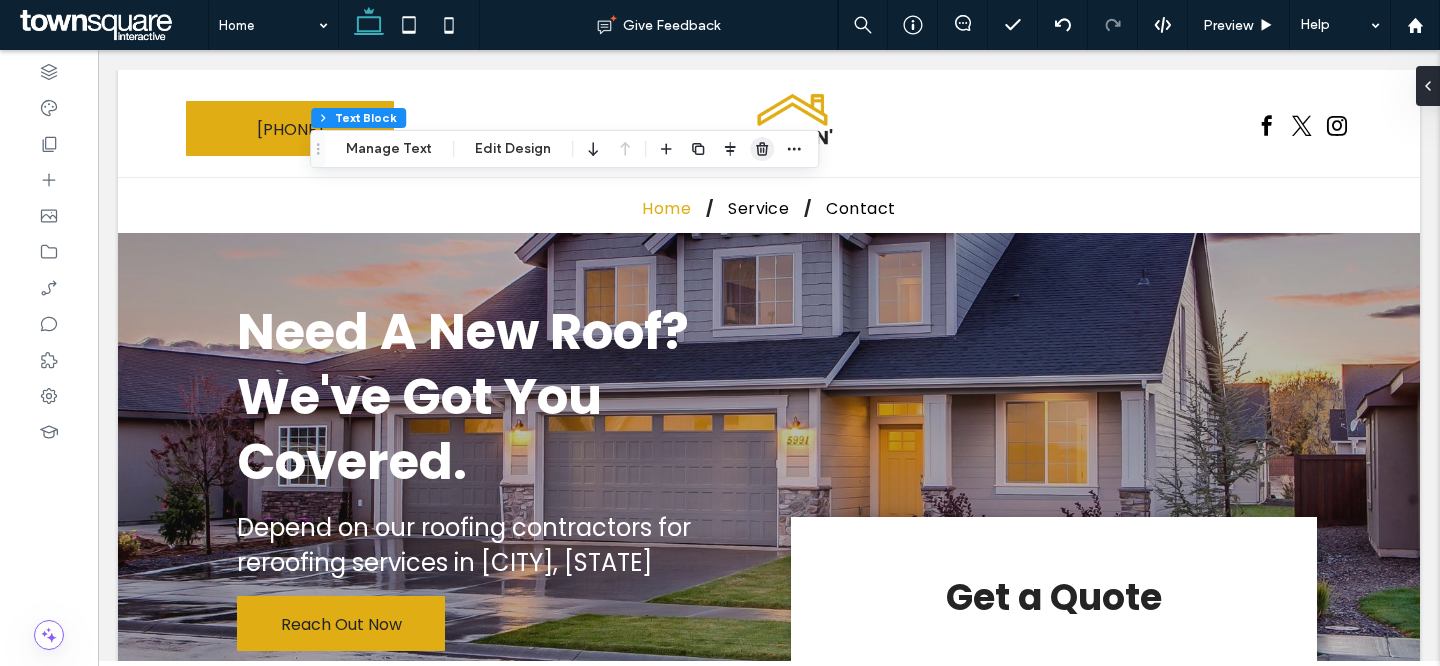 click 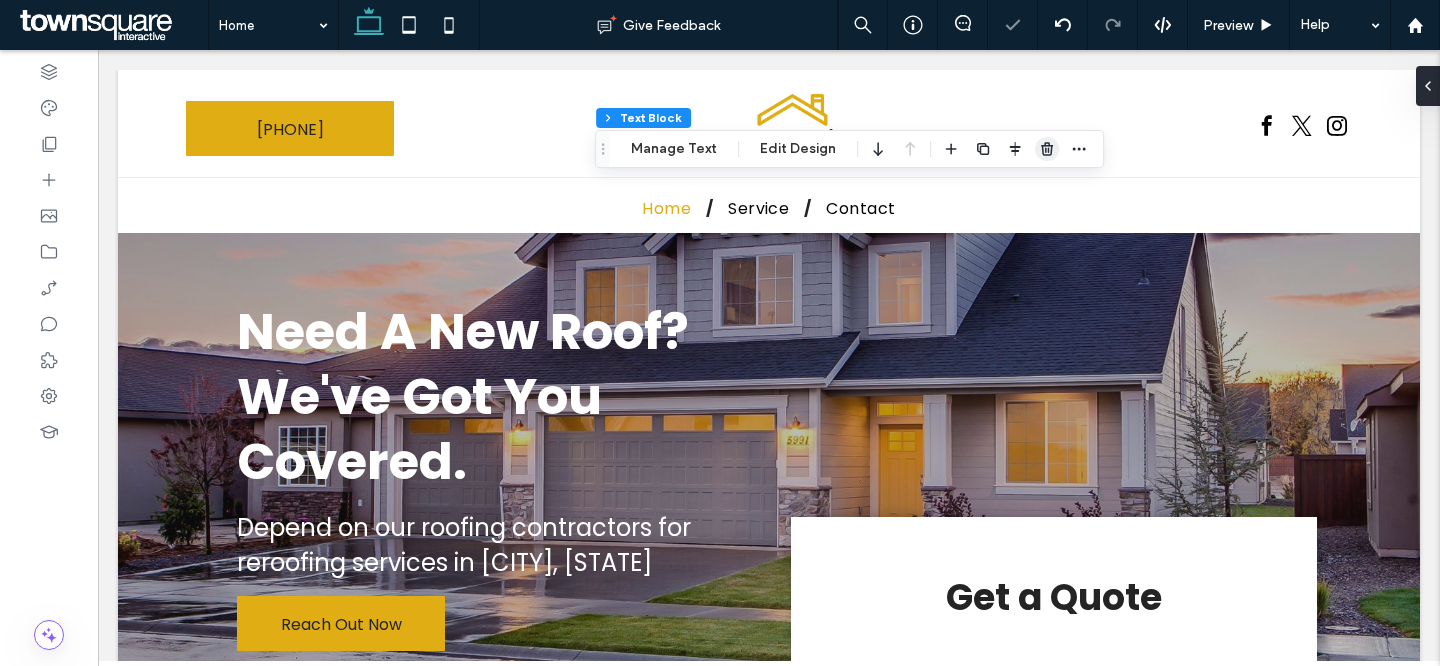 click at bounding box center (1047, 149) 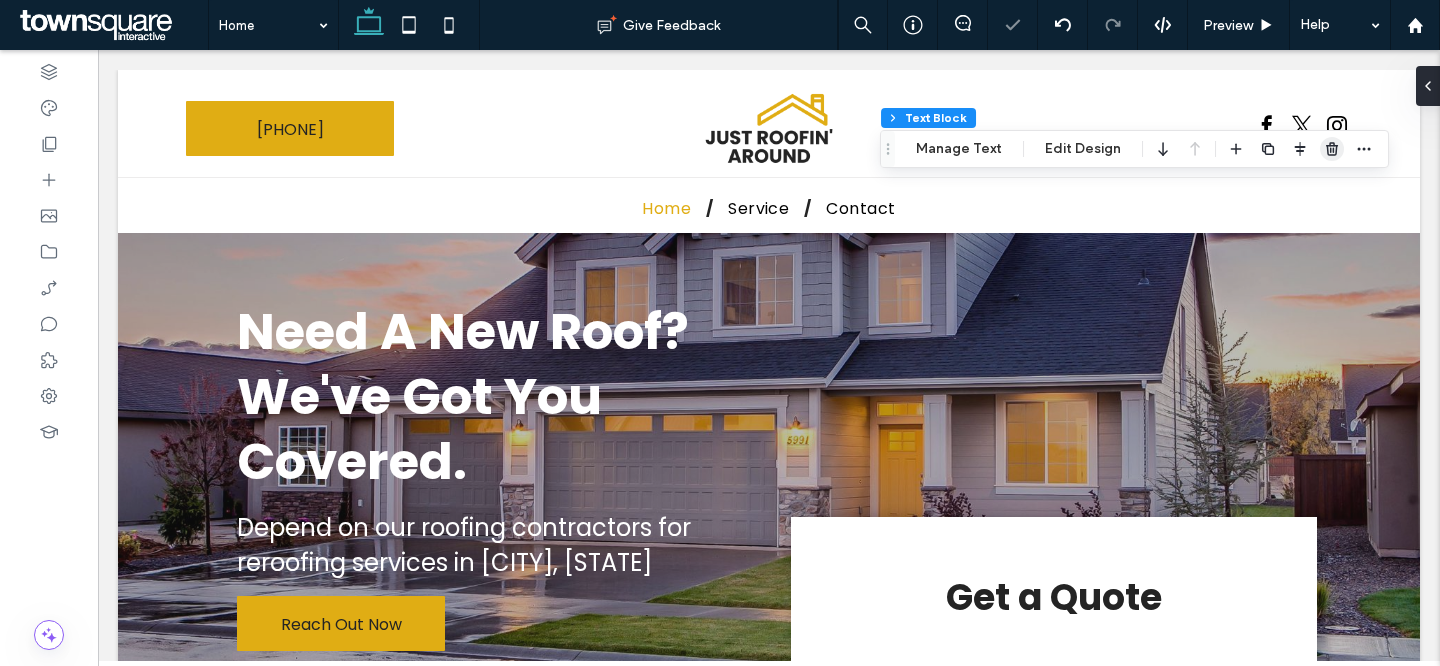click at bounding box center [1332, 149] 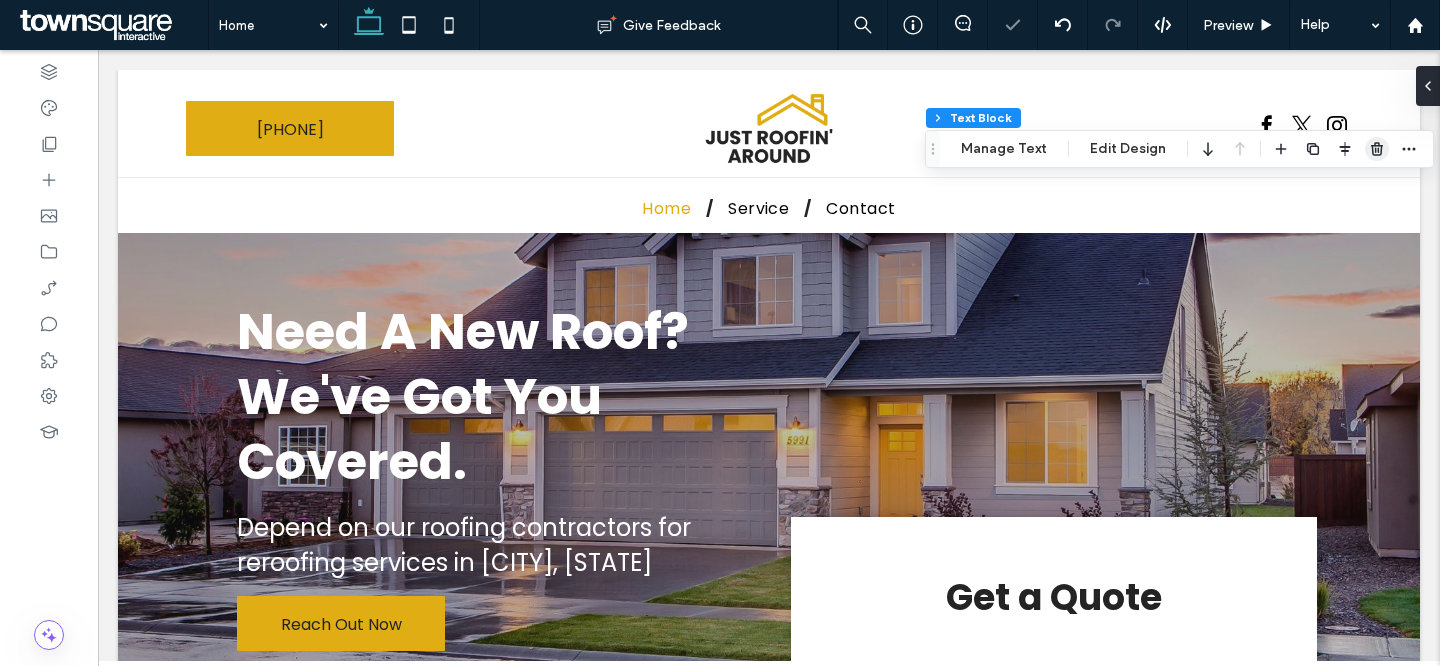 click 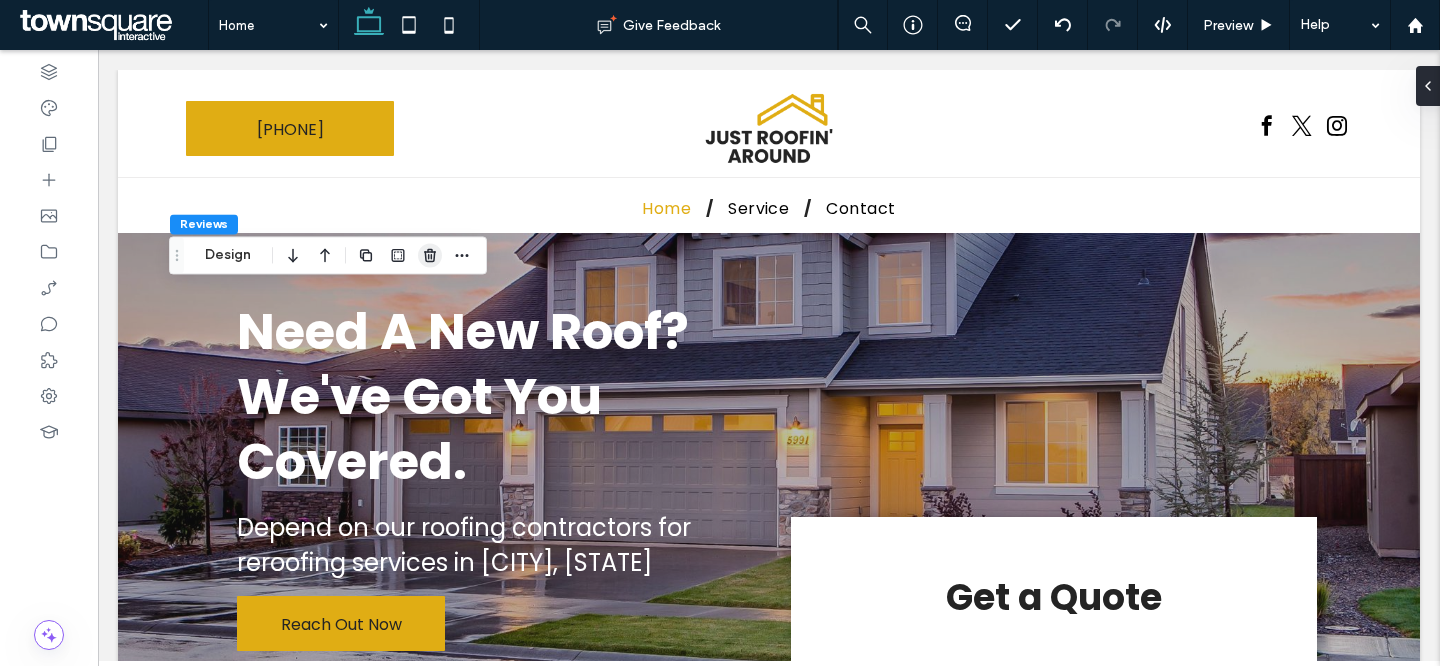 click 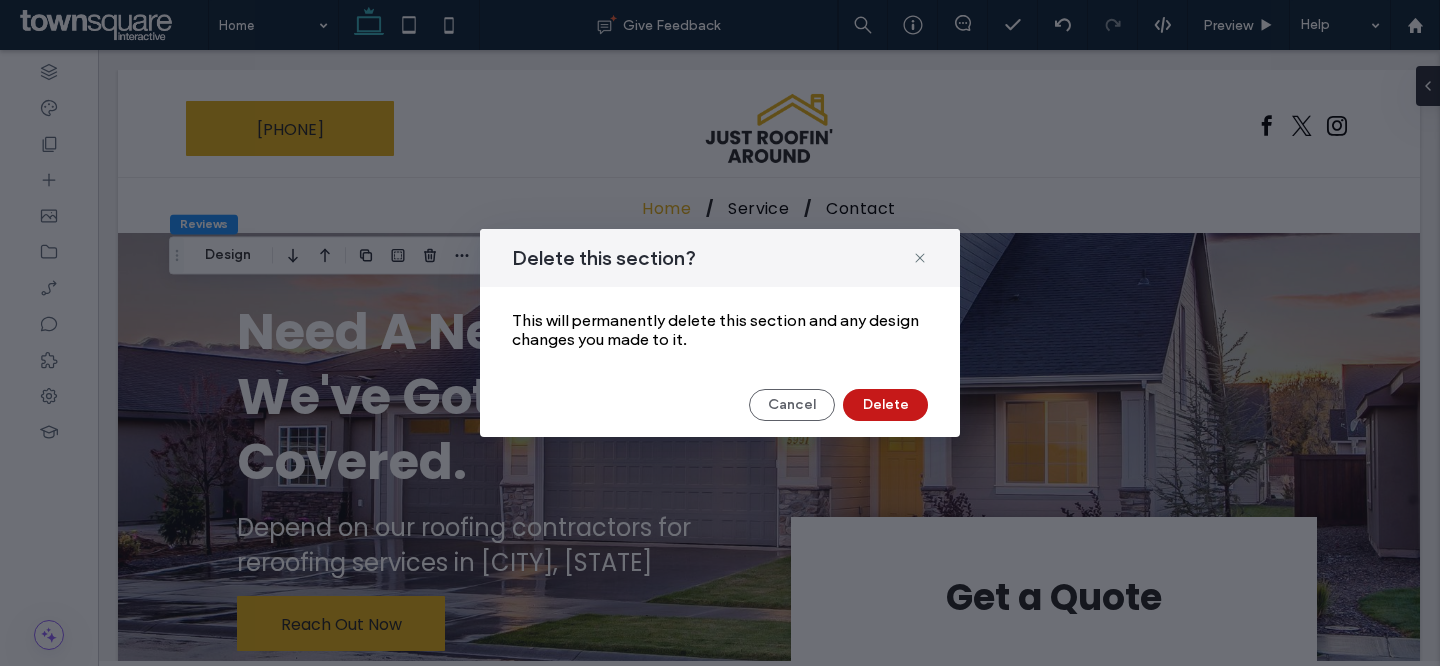 click on "Delete" at bounding box center [885, 405] 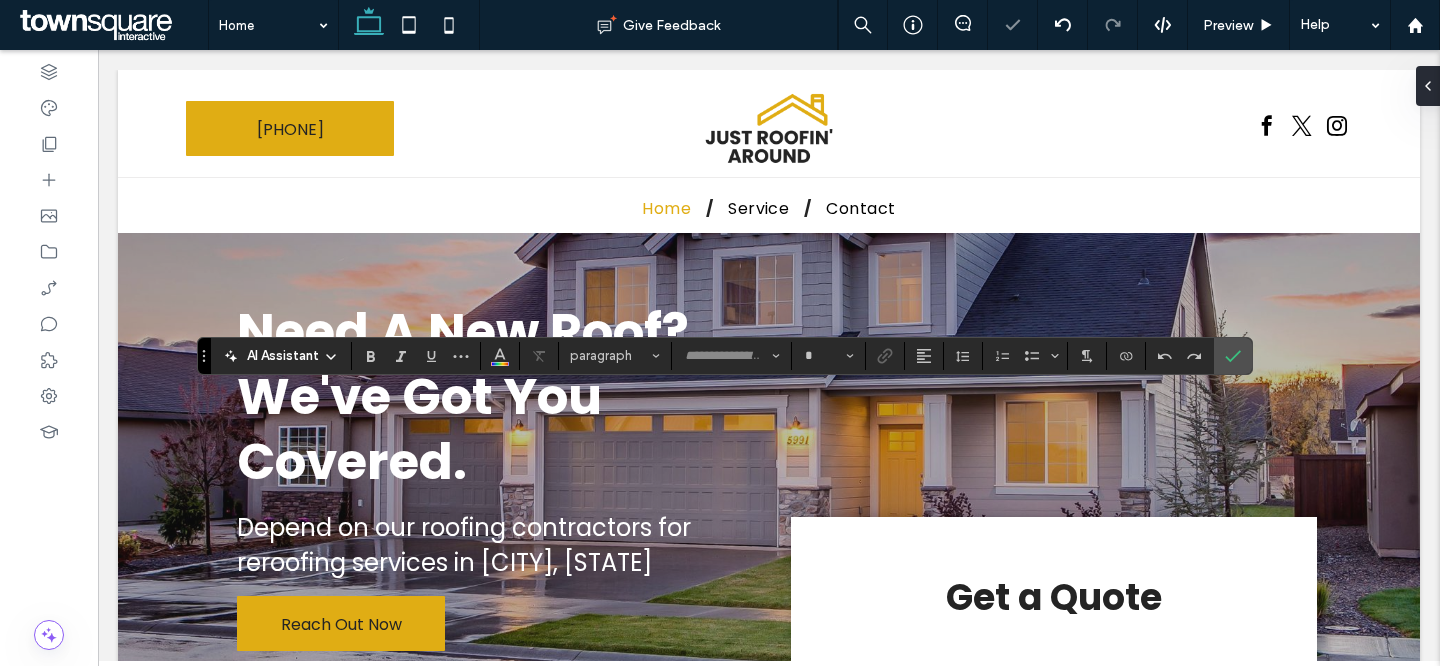 type on "**********" 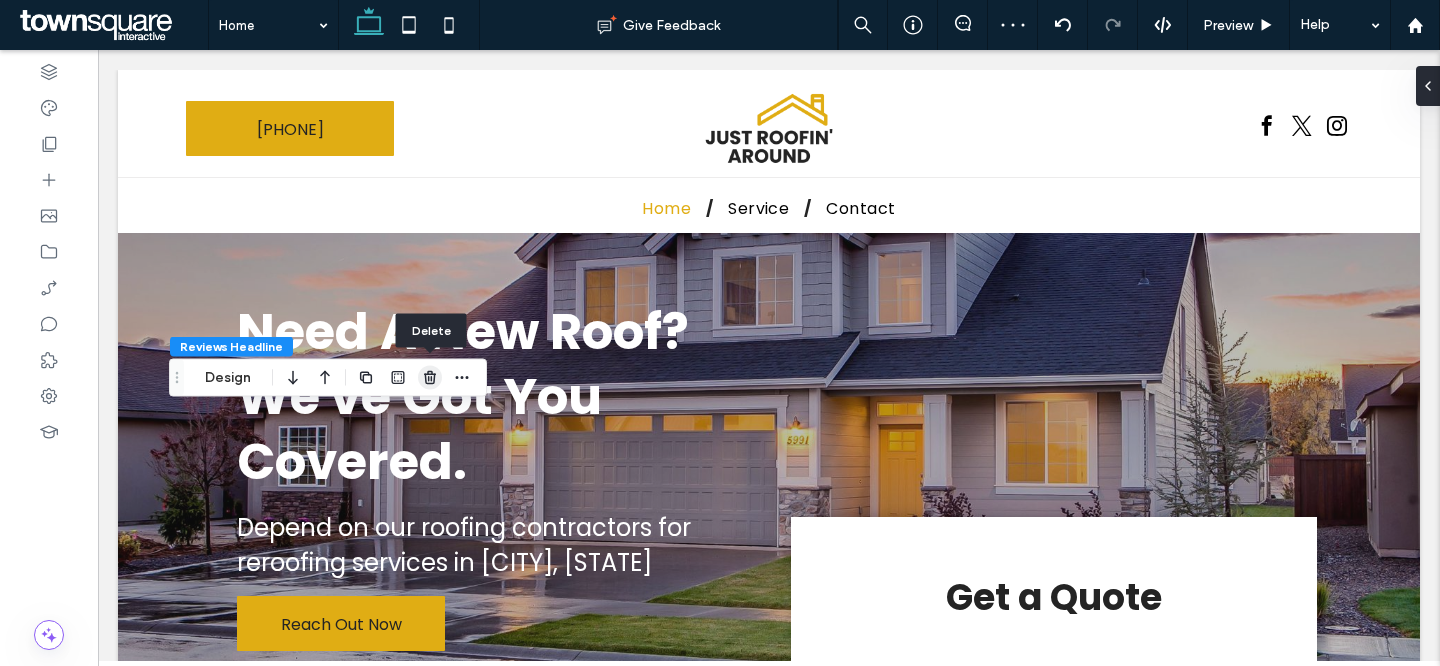 click 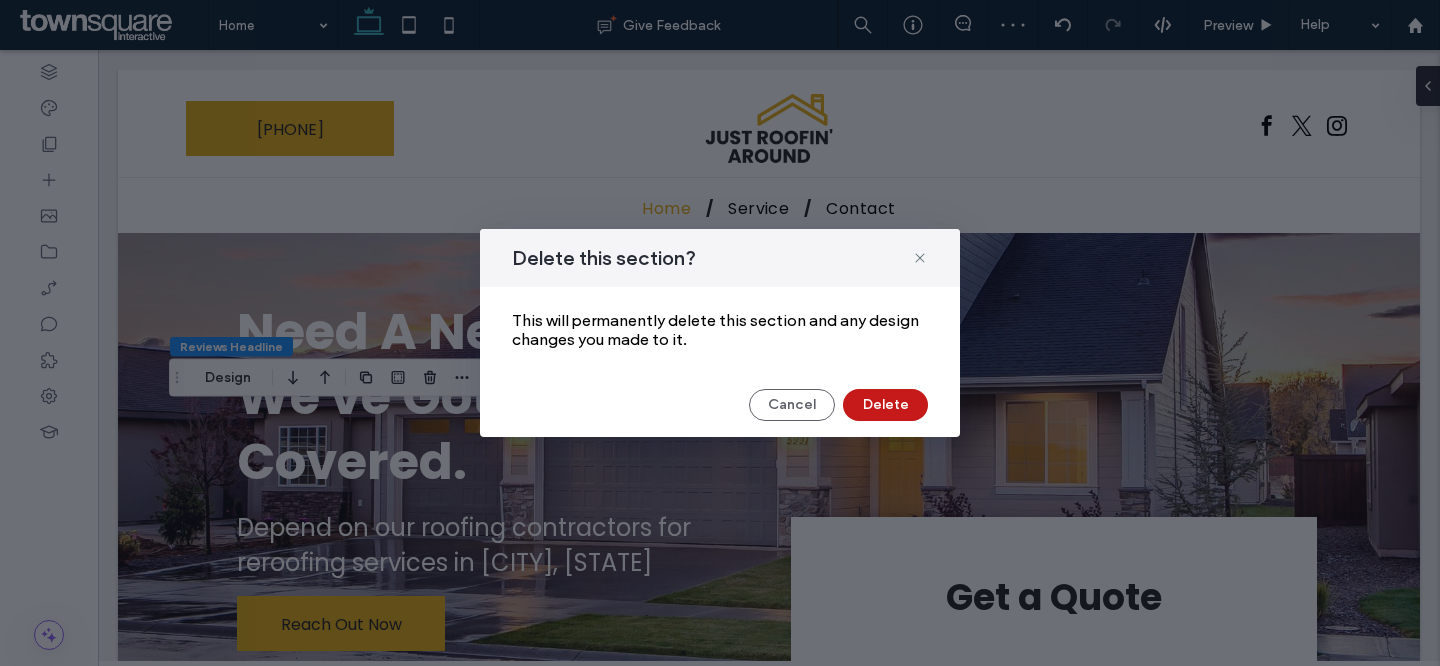 click on "Delete" at bounding box center [885, 405] 